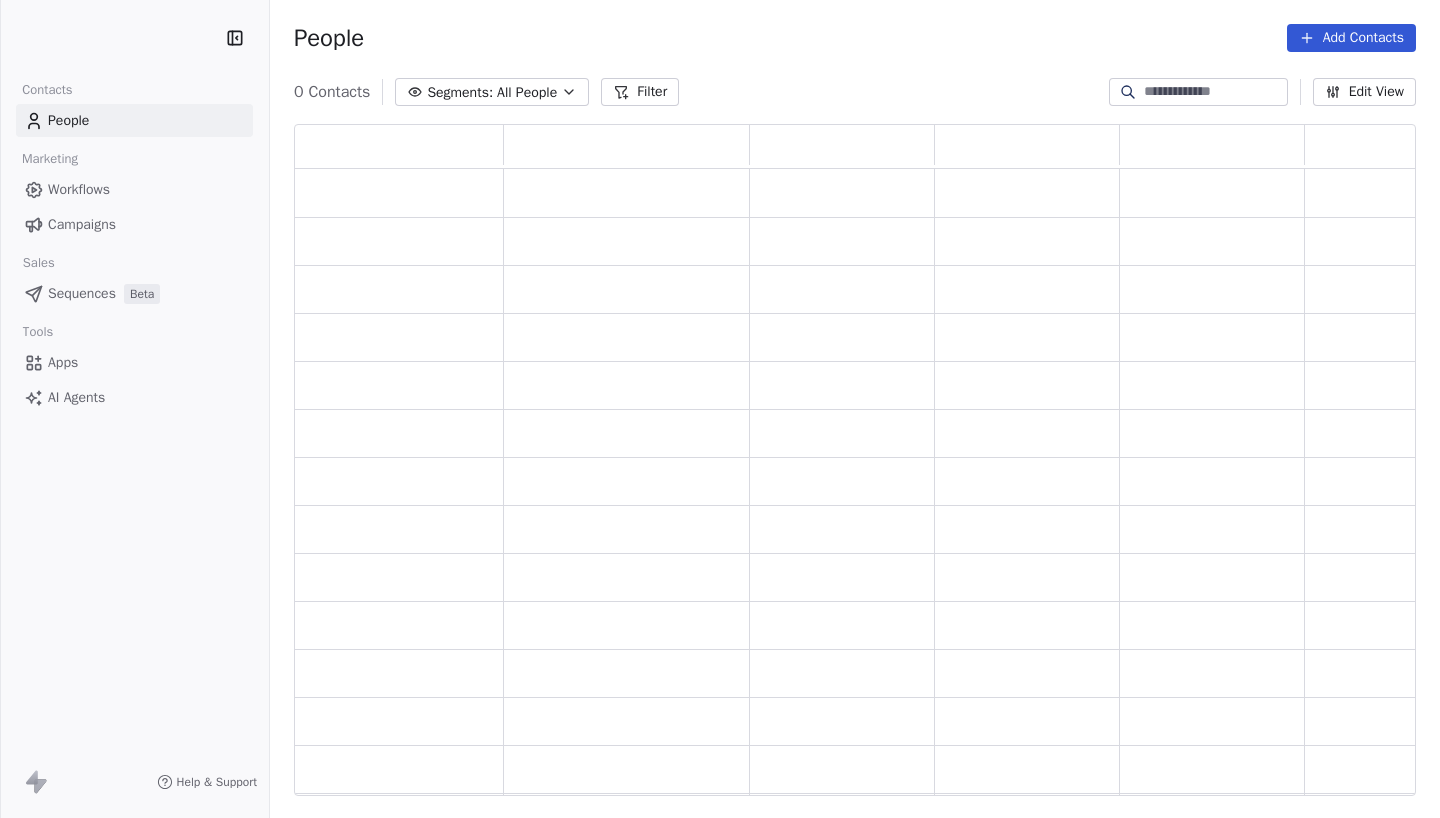 scroll, scrollTop: 0, scrollLeft: 0, axis: both 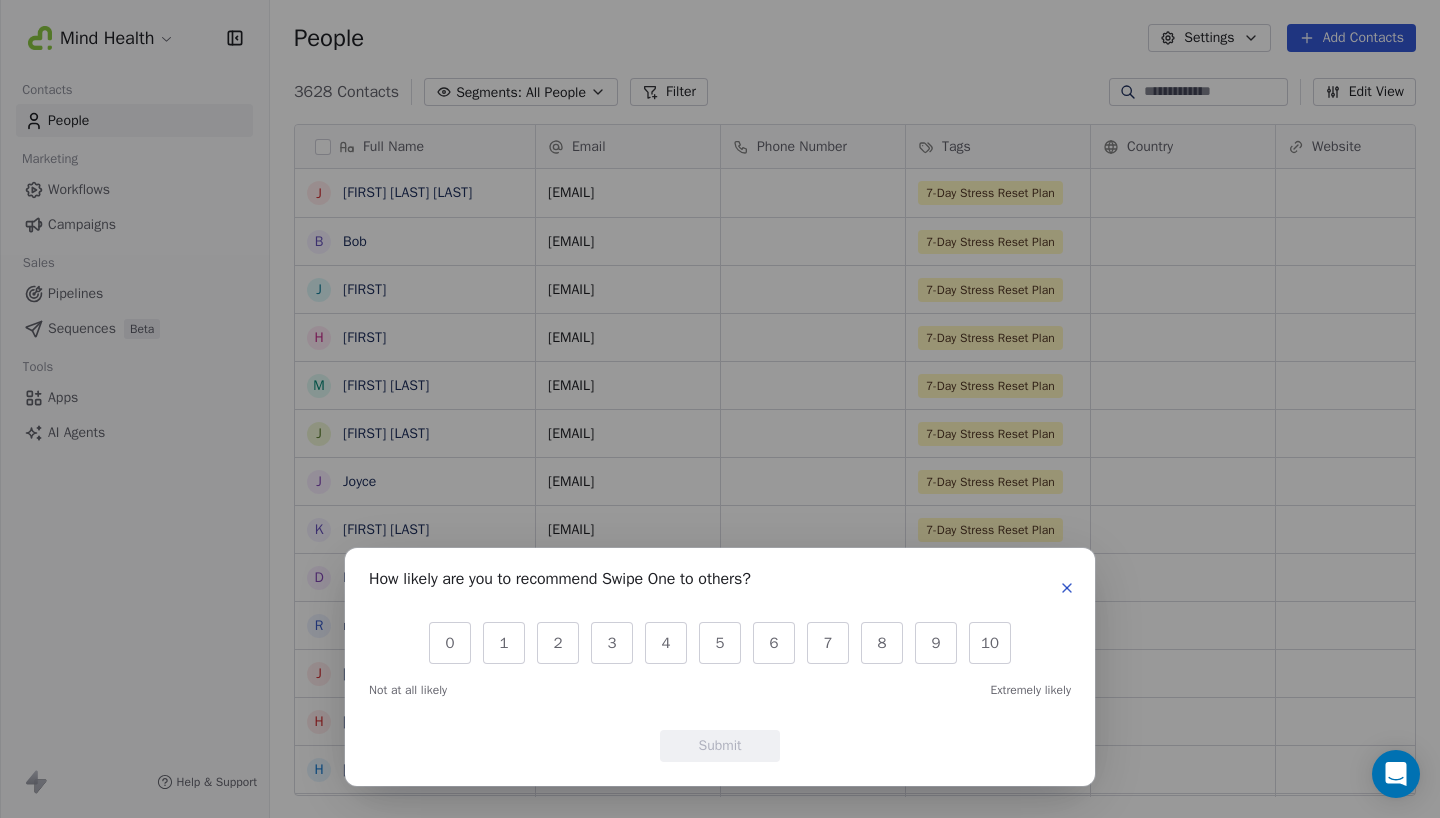 click 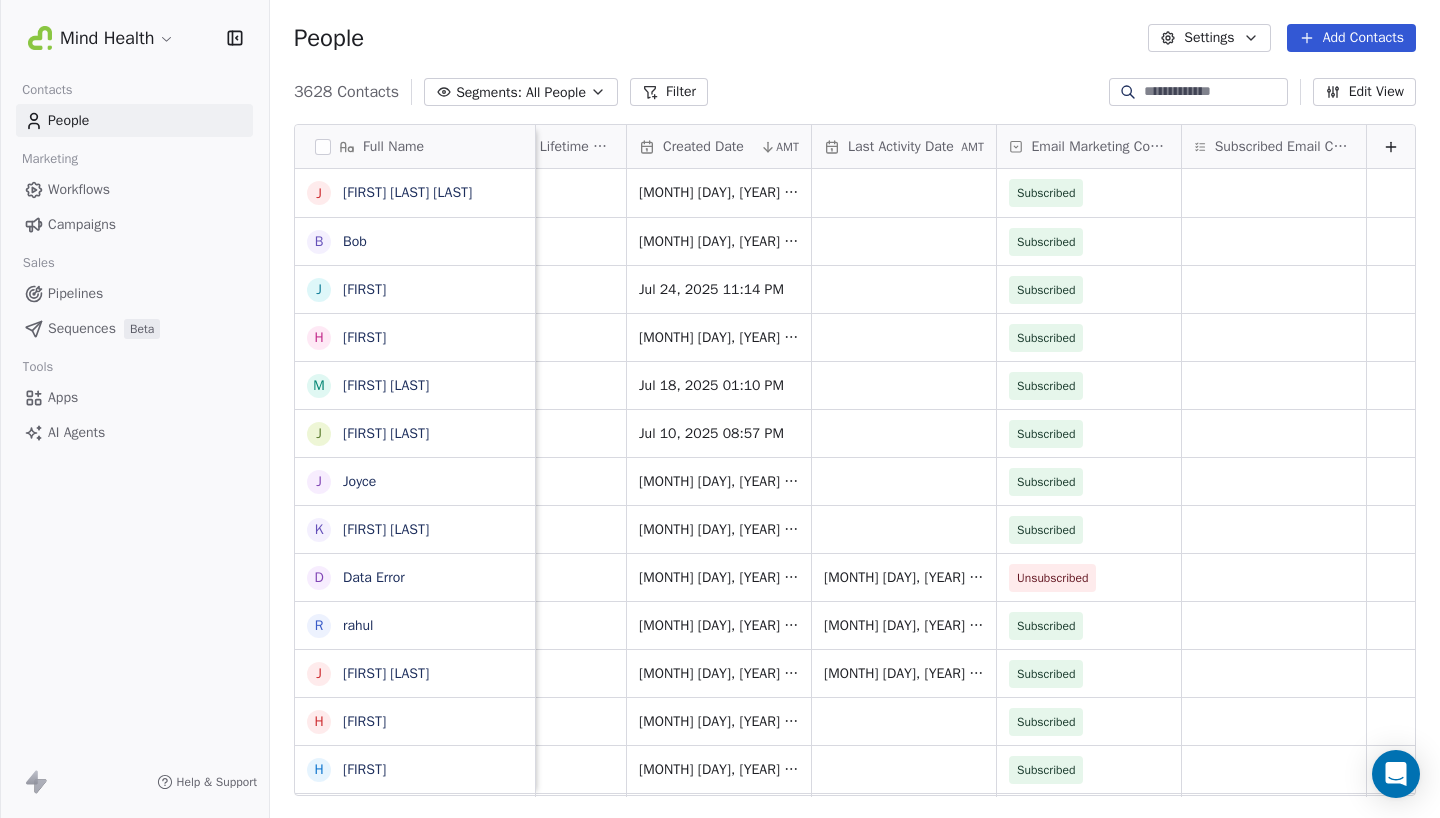 scroll, scrollTop: 0, scrollLeft: 1759, axis: horizontal 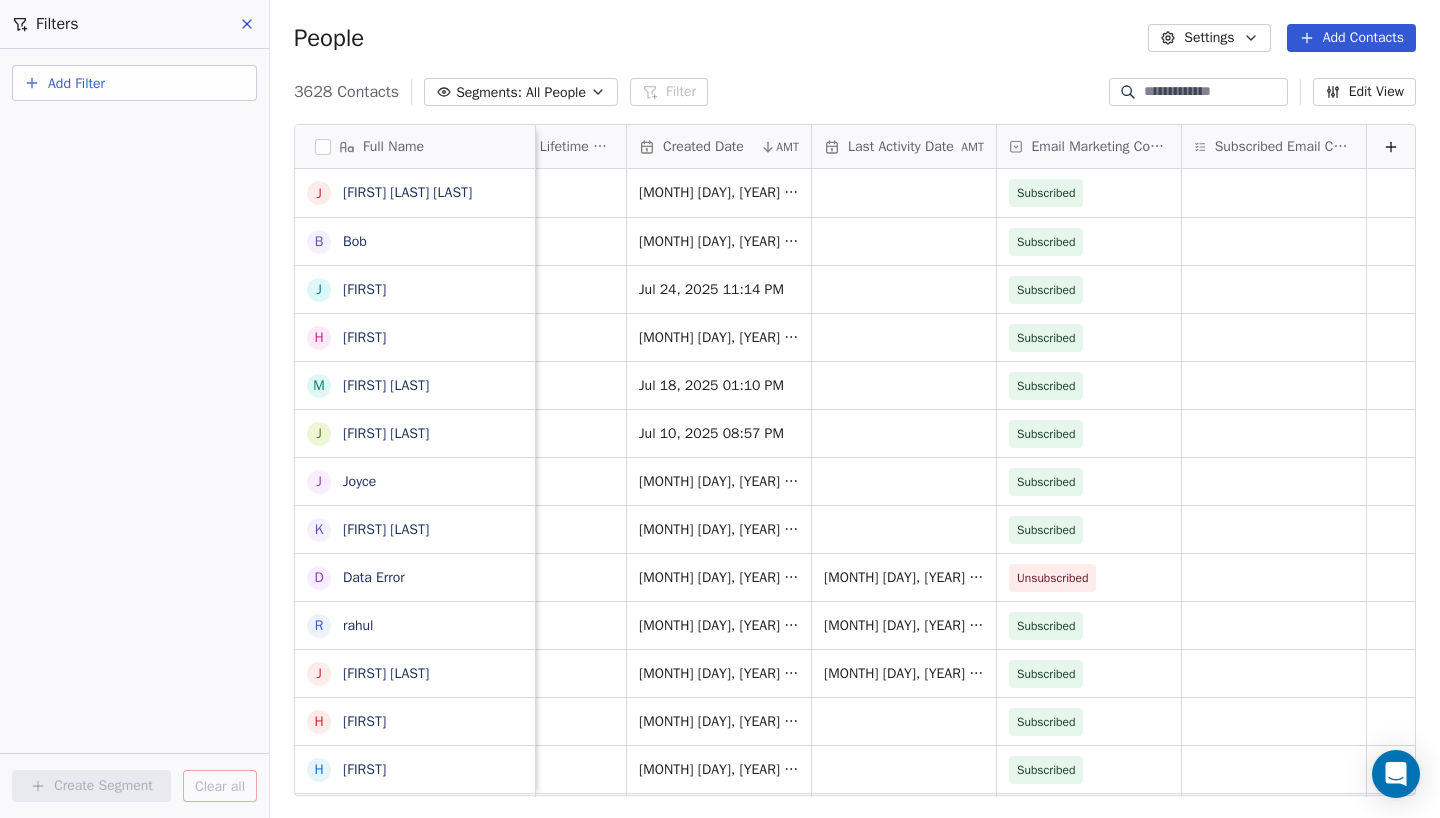 click 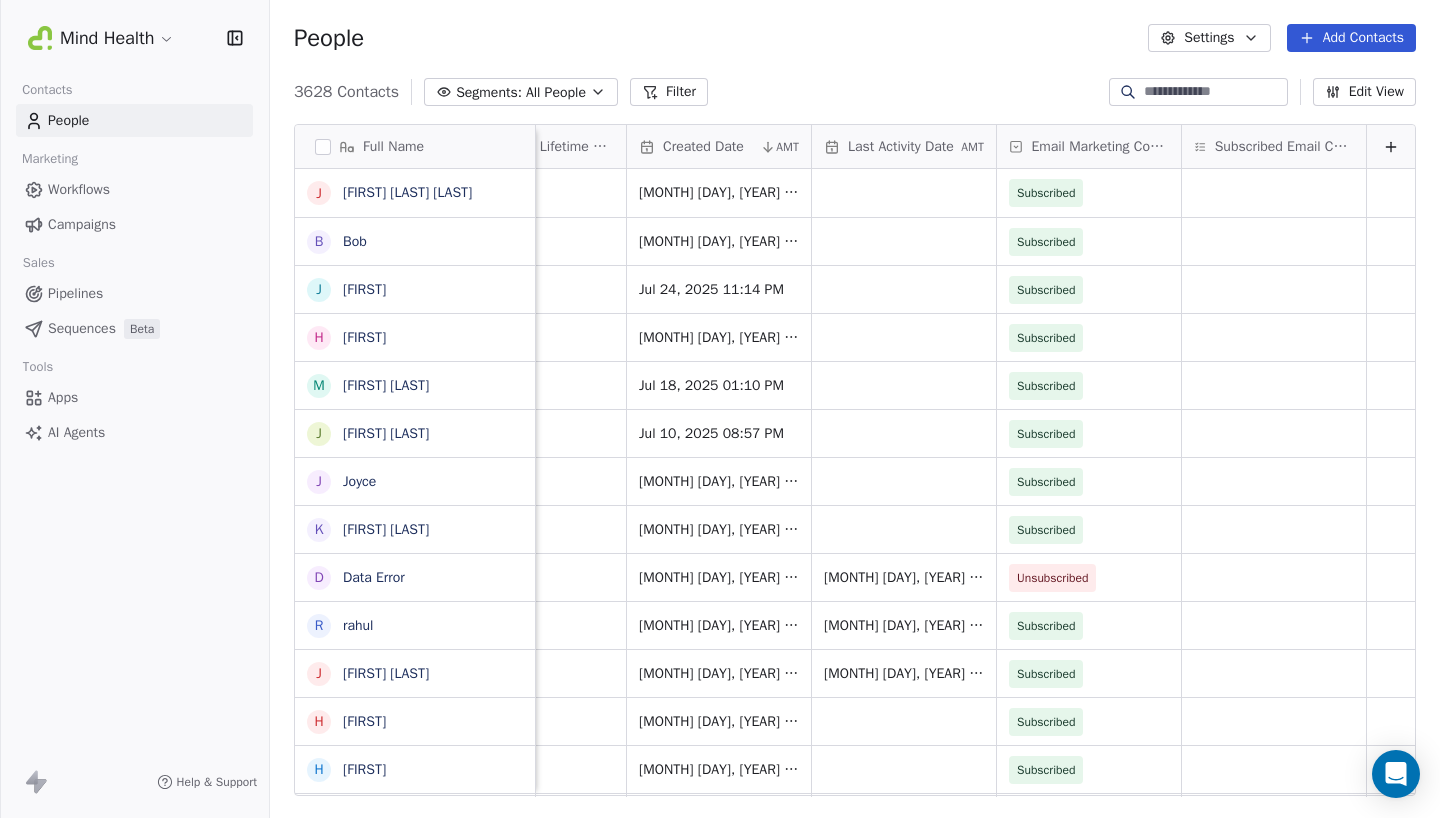click on "Workflows" at bounding box center (79, 189) 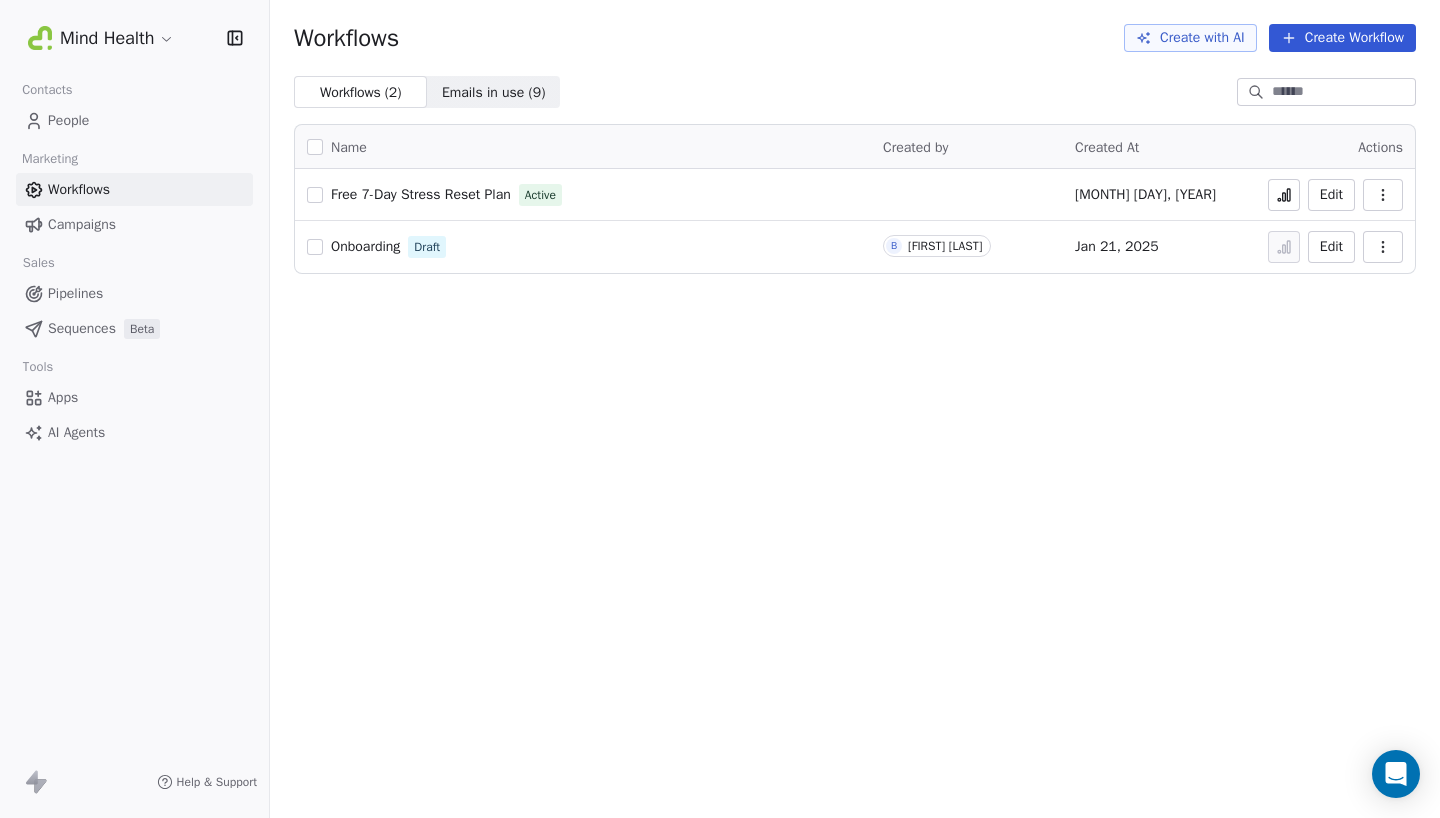 click on "Free 7-Day Stress Reset Plan" at bounding box center [421, 194] 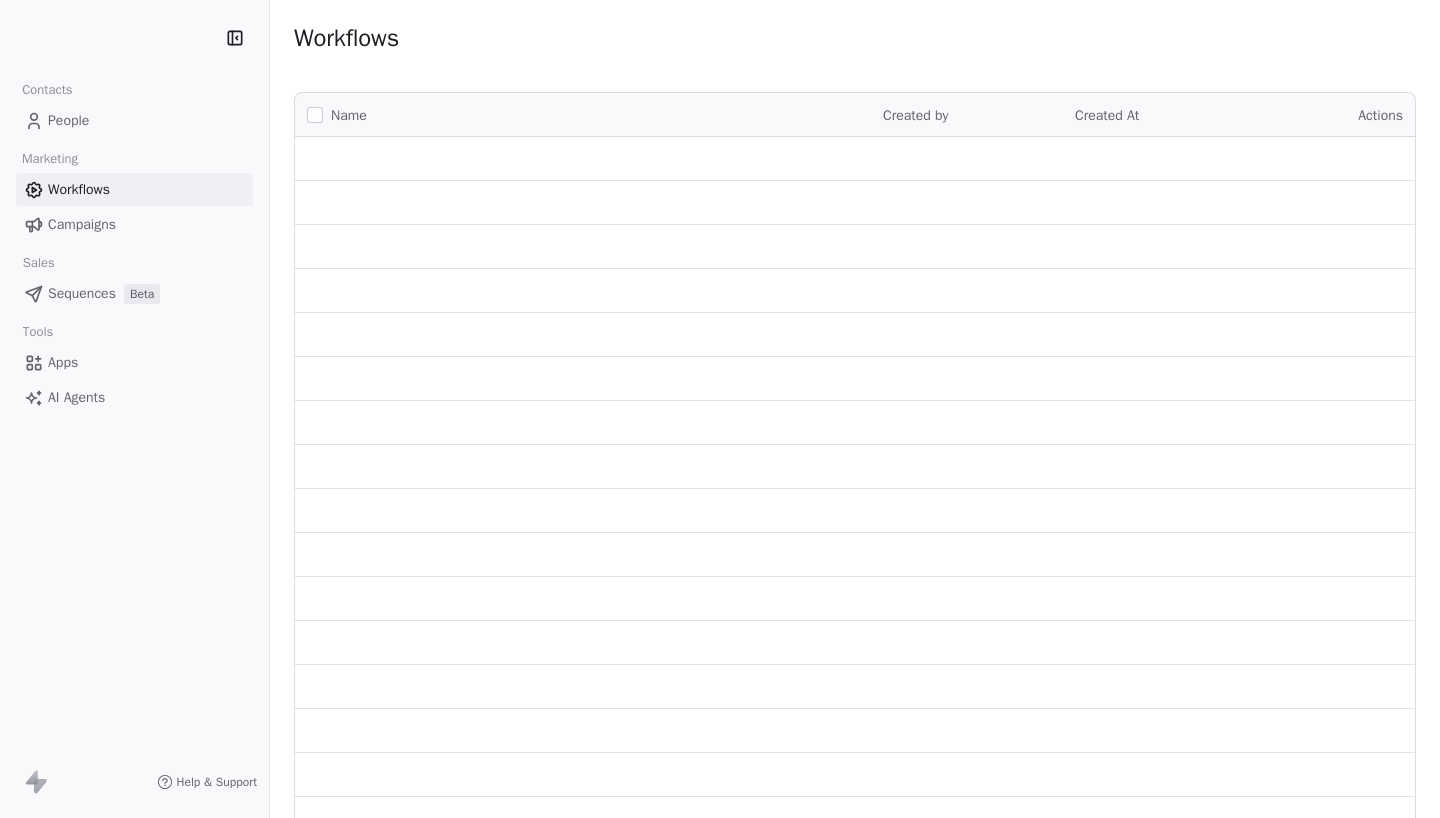 scroll, scrollTop: 0, scrollLeft: 0, axis: both 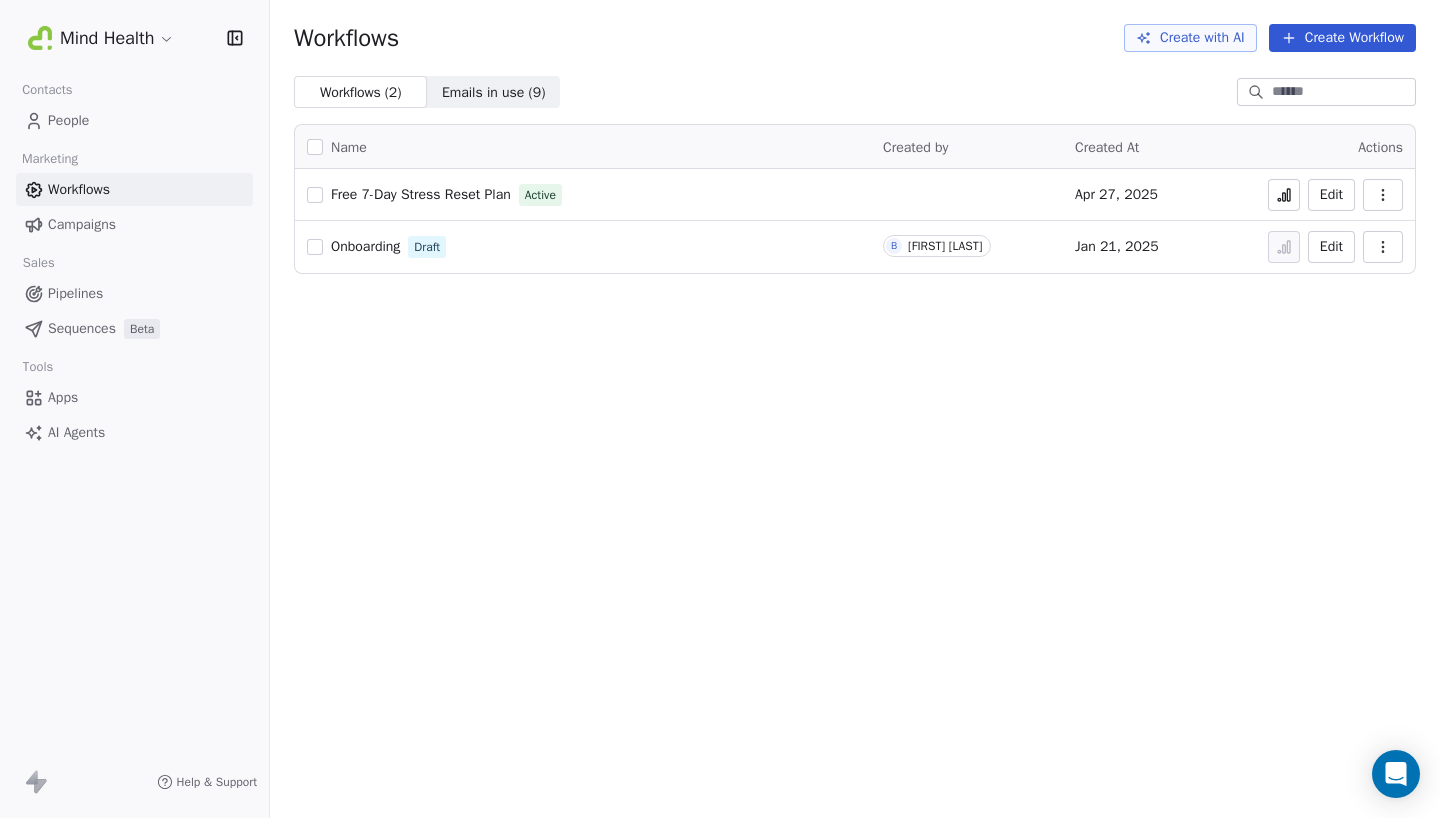 click on "People" at bounding box center (68, 120) 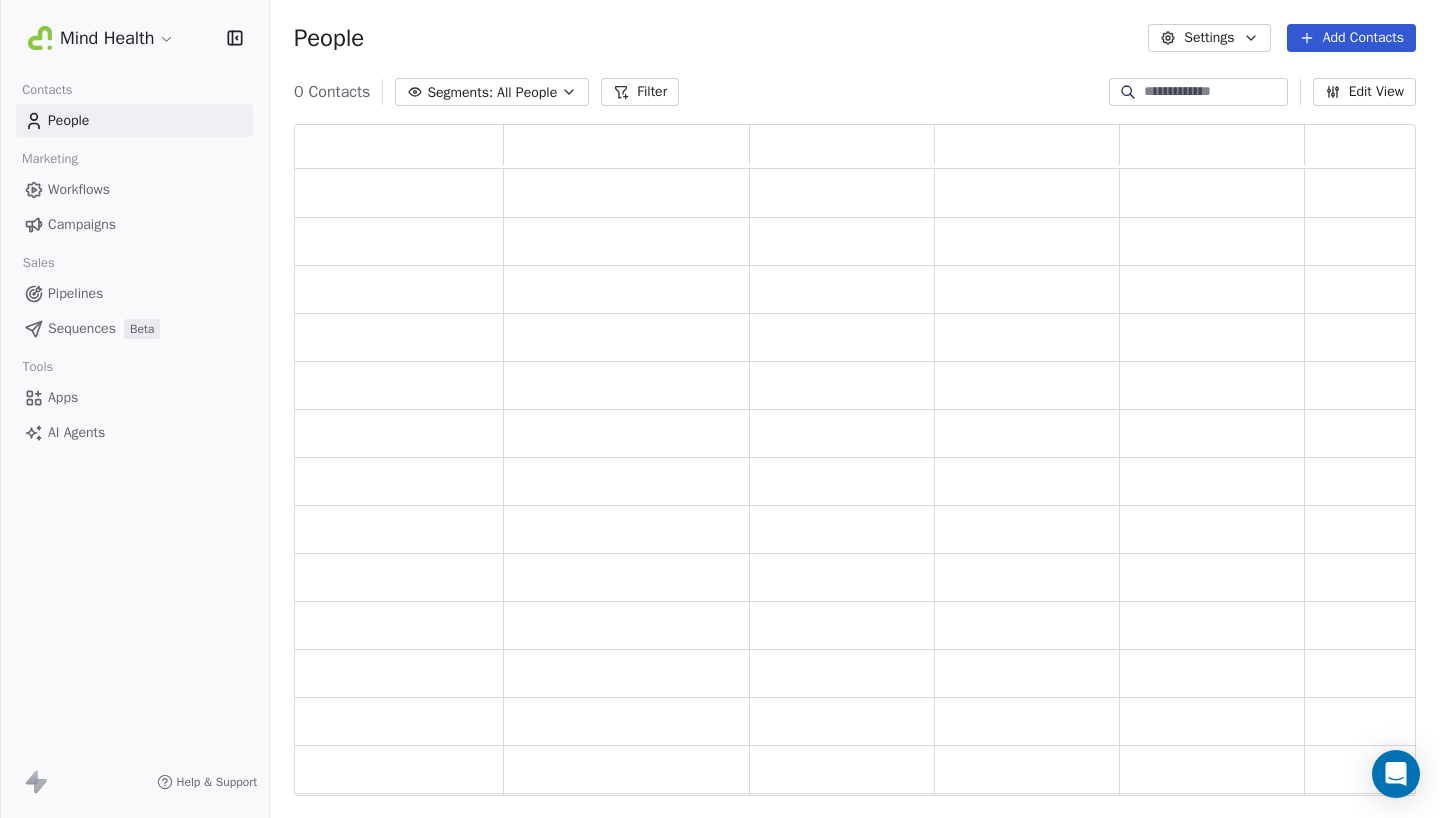 scroll, scrollTop: 1, scrollLeft: 1, axis: both 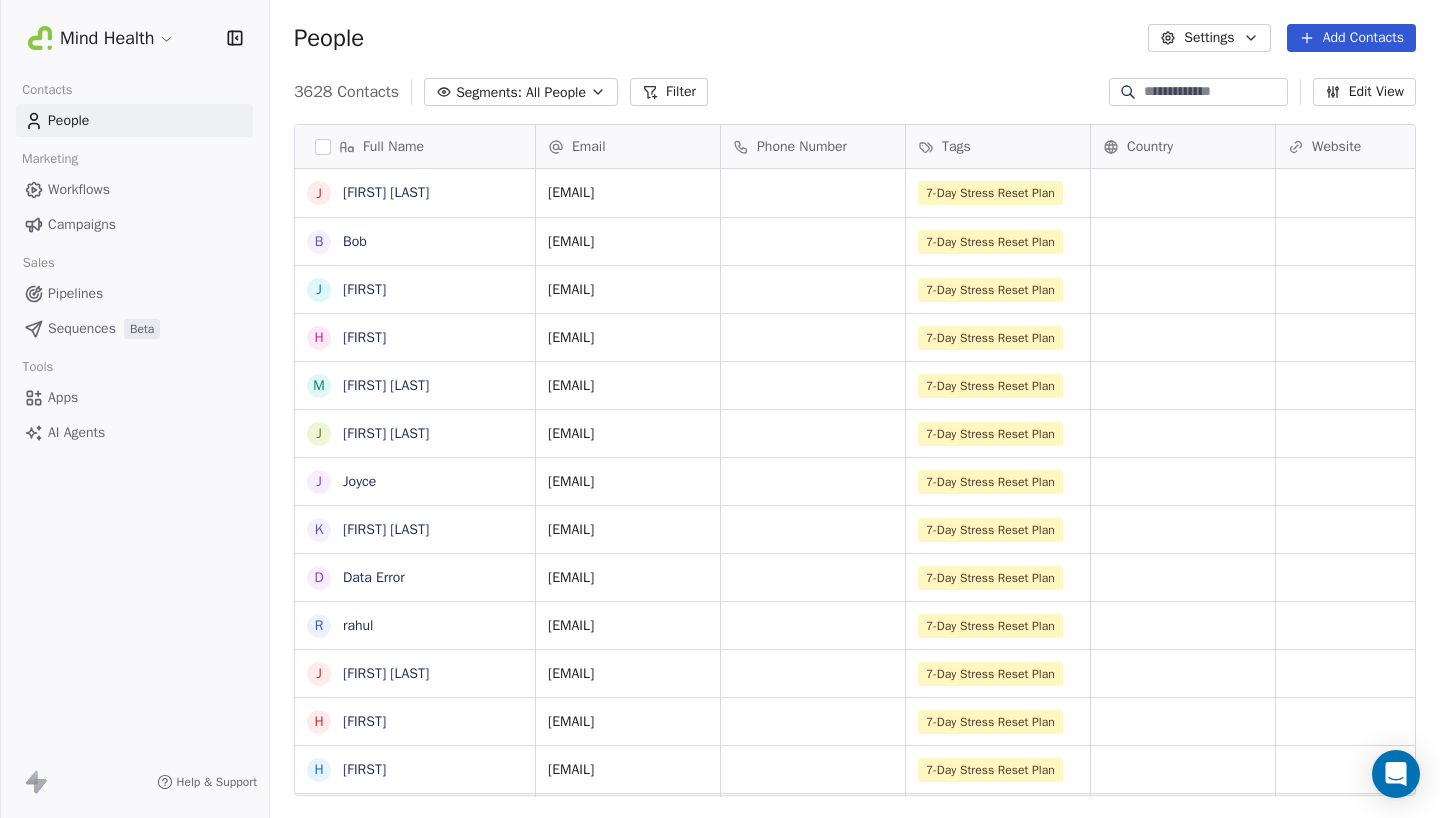 click 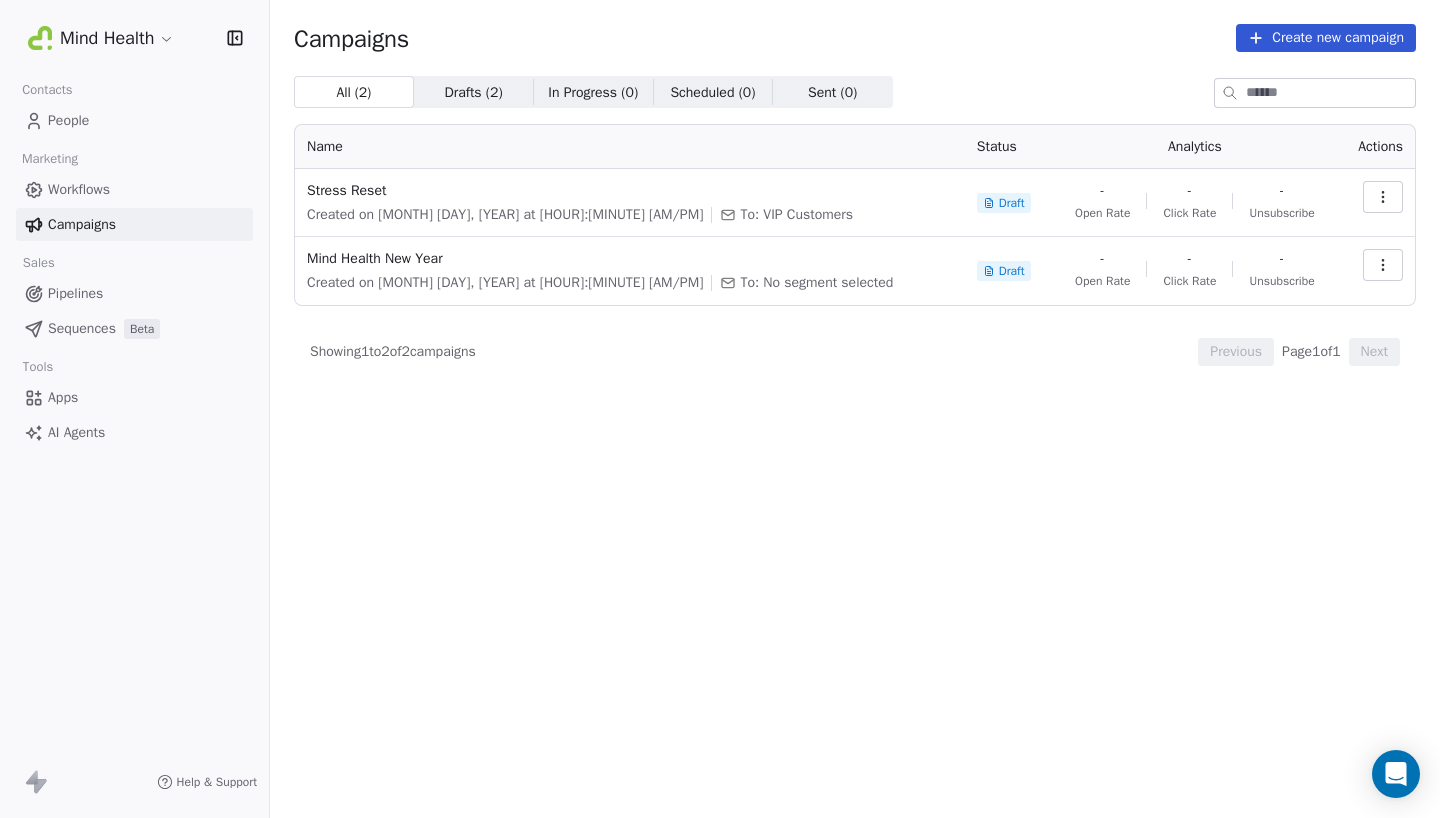 click on "Workflows" at bounding box center [79, 189] 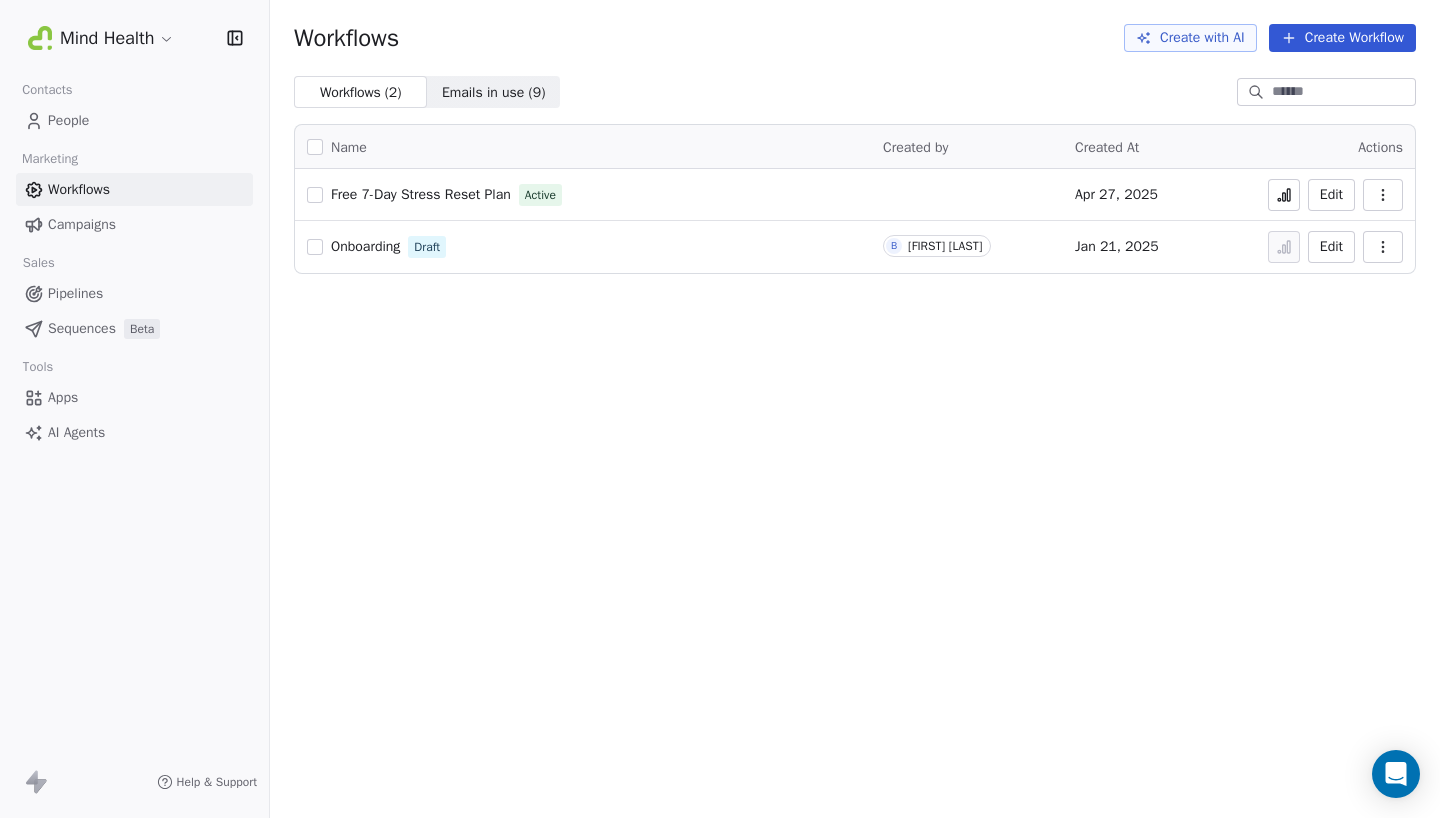 click on "People" at bounding box center [68, 120] 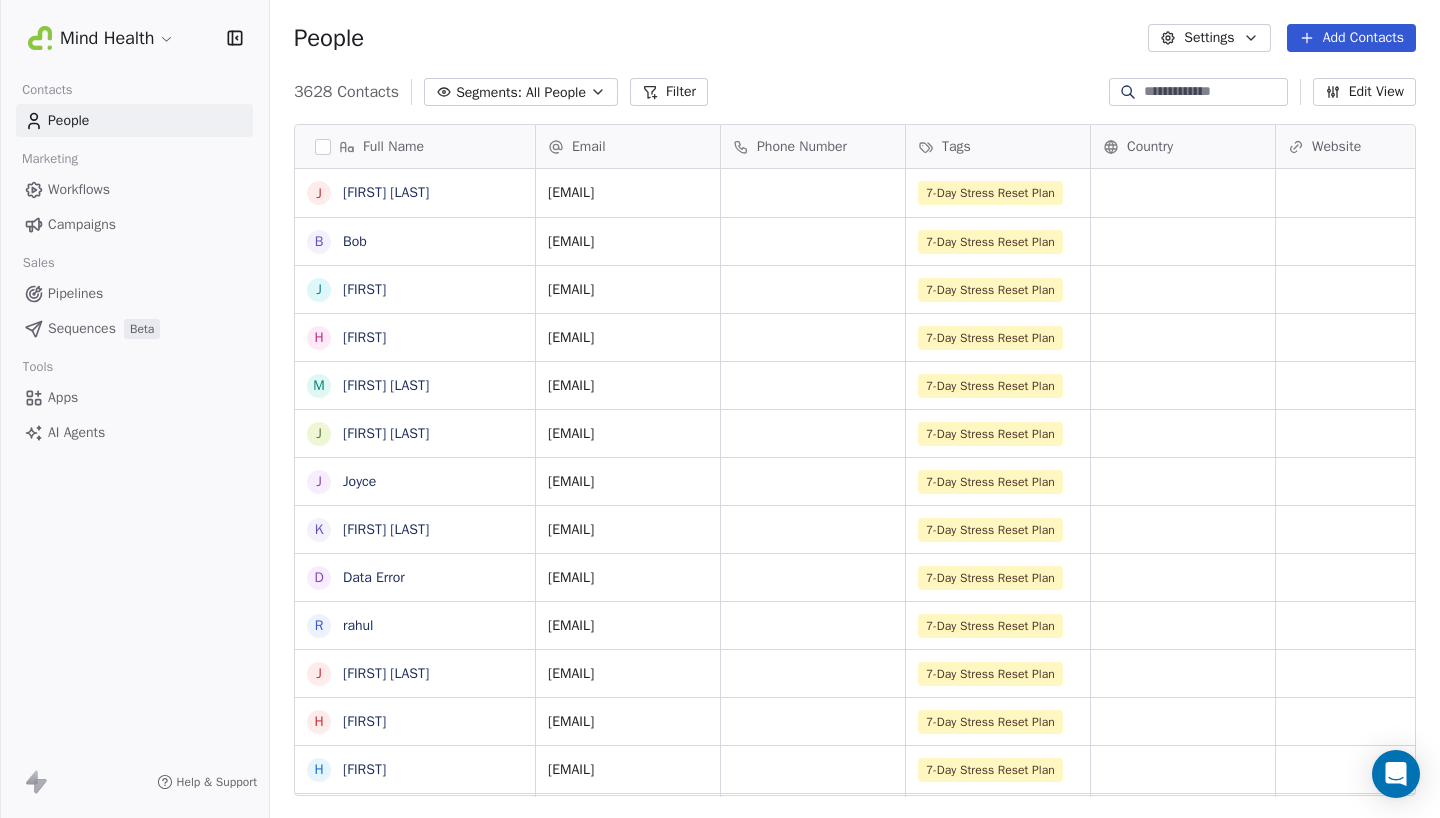 scroll, scrollTop: 1, scrollLeft: 1, axis: both 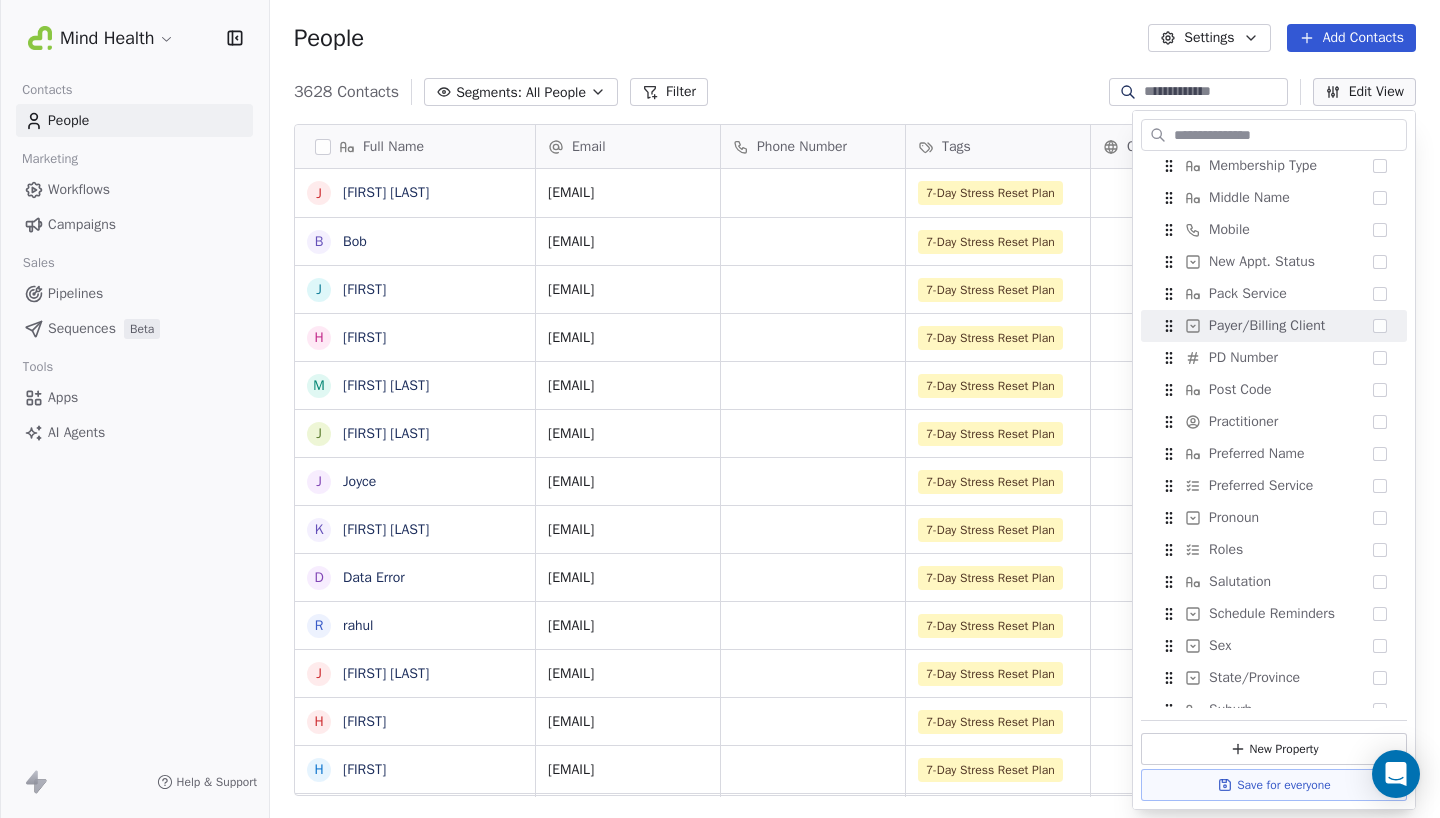 click on "People Settings  Add Contacts" at bounding box center (855, 38) 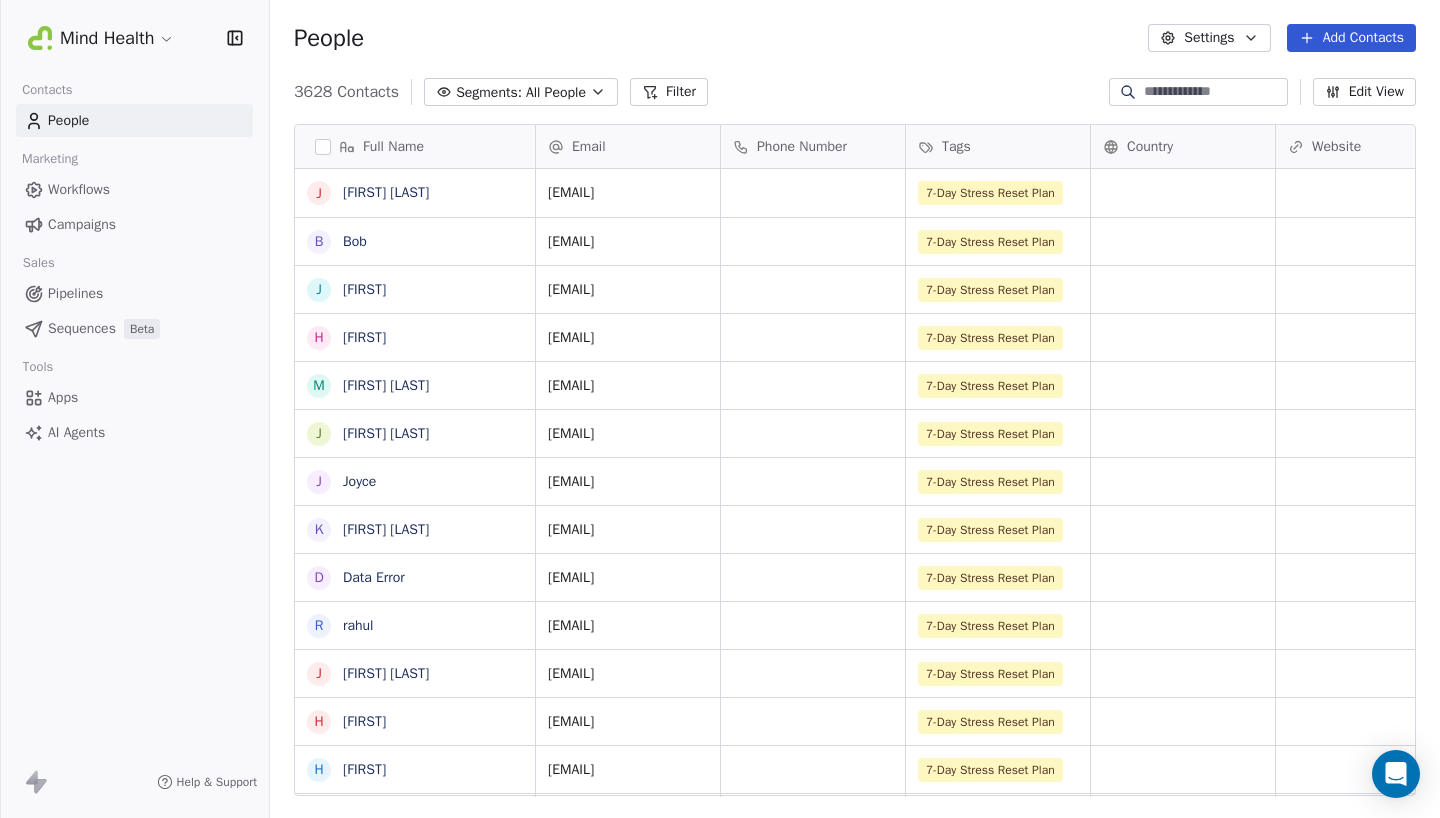 click on "All People" at bounding box center [556, 92] 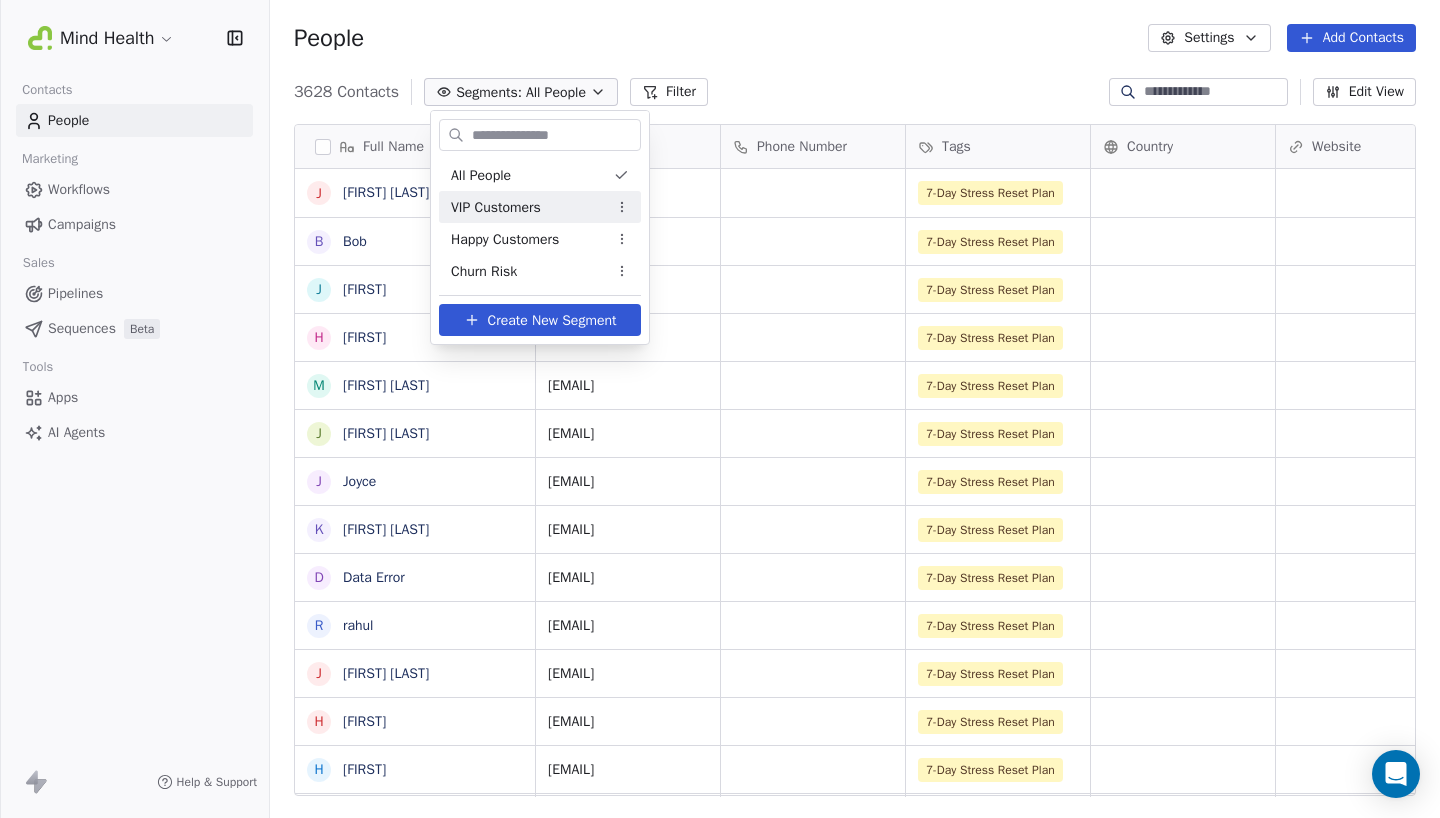 click on "VIP Customers" at bounding box center (540, 207) 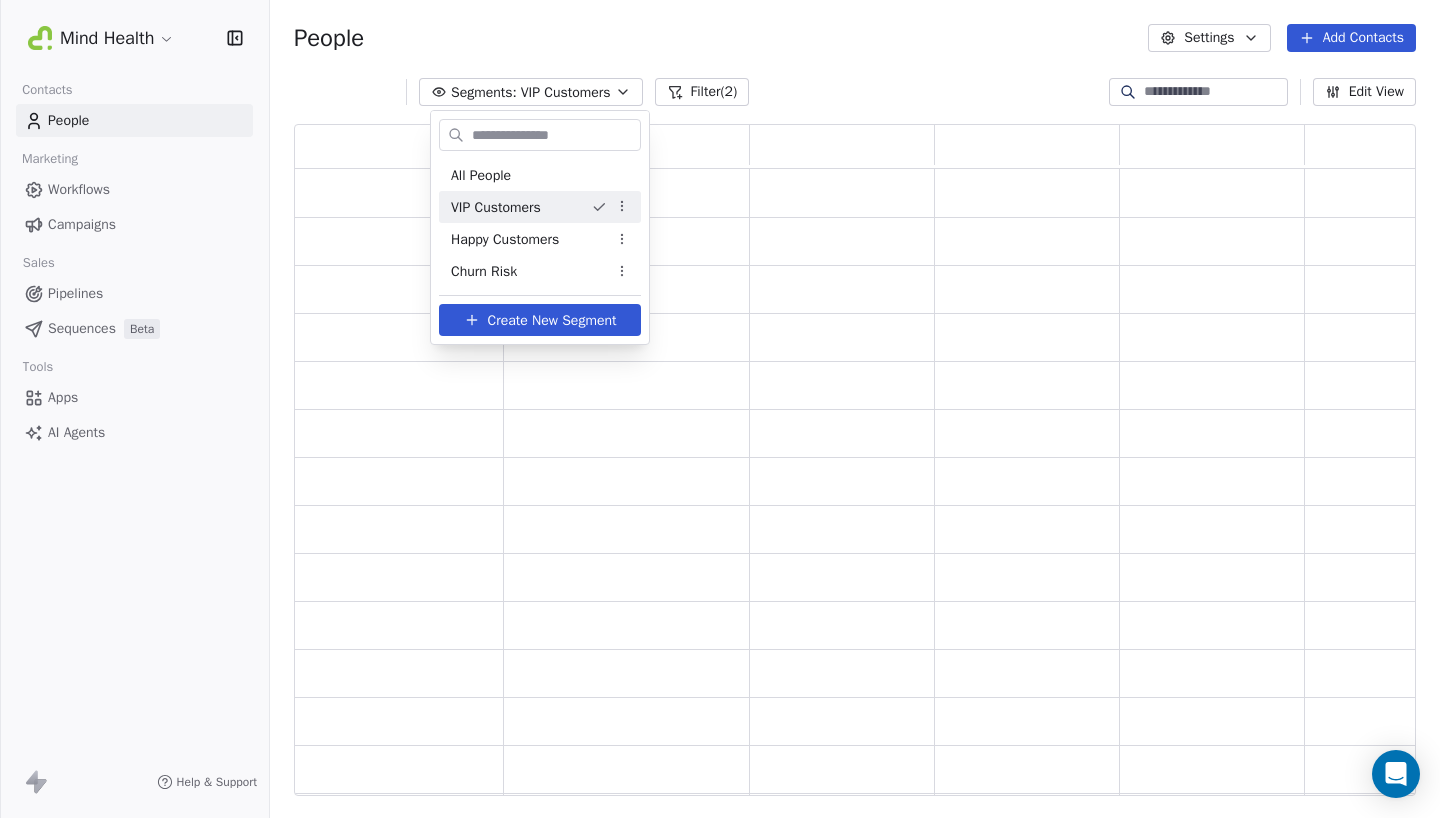 scroll, scrollTop: 672, scrollLeft: 1122, axis: both 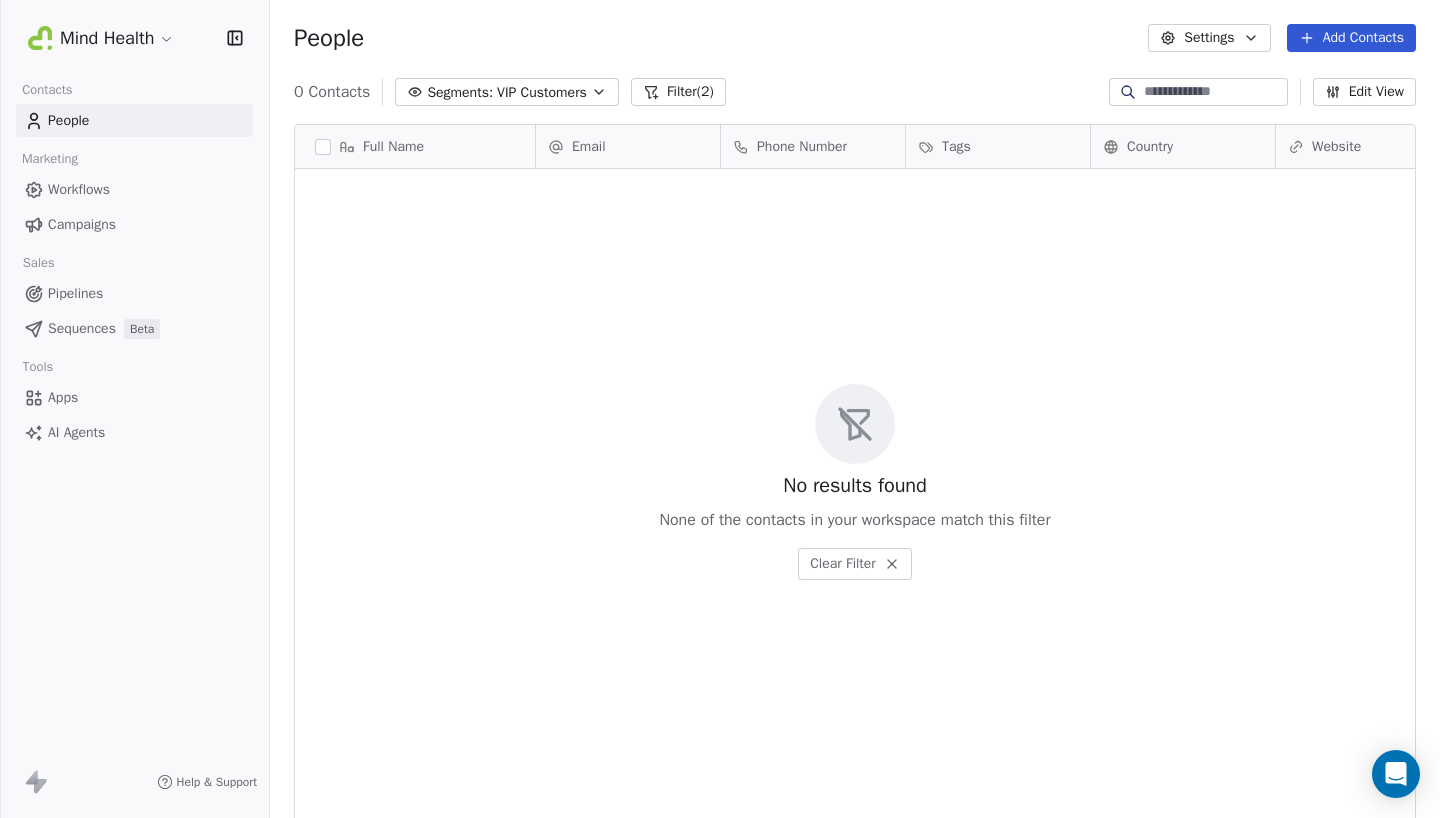 click on "VIP Customers" at bounding box center [542, 92] 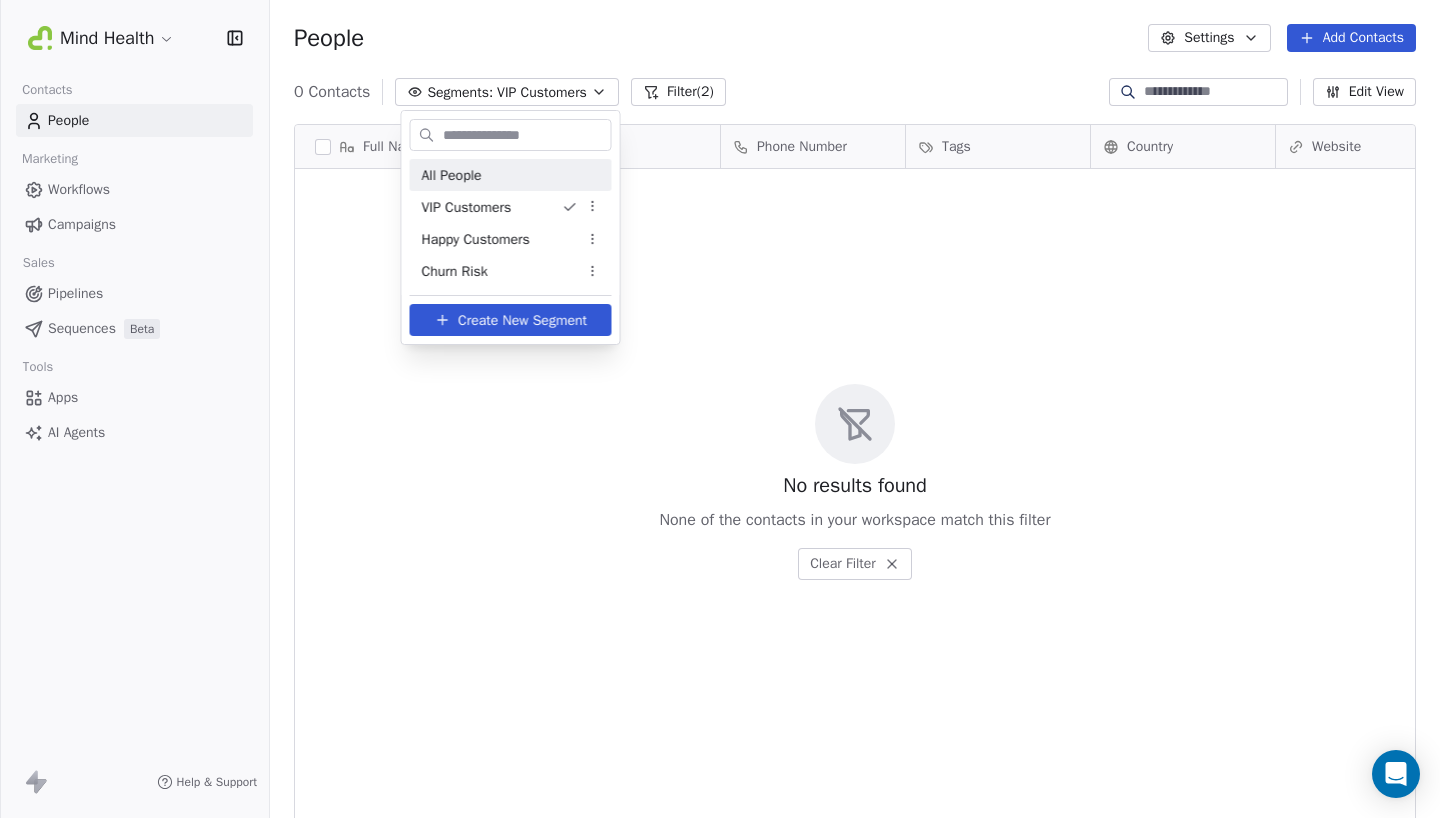 click on "Mind Health Contacts People Marketing Workflows Campaigns Sales Pipelines Sequences Beta Tools Apps AI Agents Help & Support People Settings  Add Contacts 0 Contacts Segments: VIP Customers Filter  (2) Edit View Tag Add to Sequence Export Full Name Email Phone Number Tags Country Website Job Title Status Contact Source
To pick up a draggable item, press the space bar.
While dragging, use the arrow keys to move the item.
Press space again to drop the item in its new position, or press escape to cancel.
No results found None of the contacts in your workspace match this filter Clear Filter
All People VIP Customers Happy Customers Churn Risk Create New Segment" at bounding box center (720, 409) 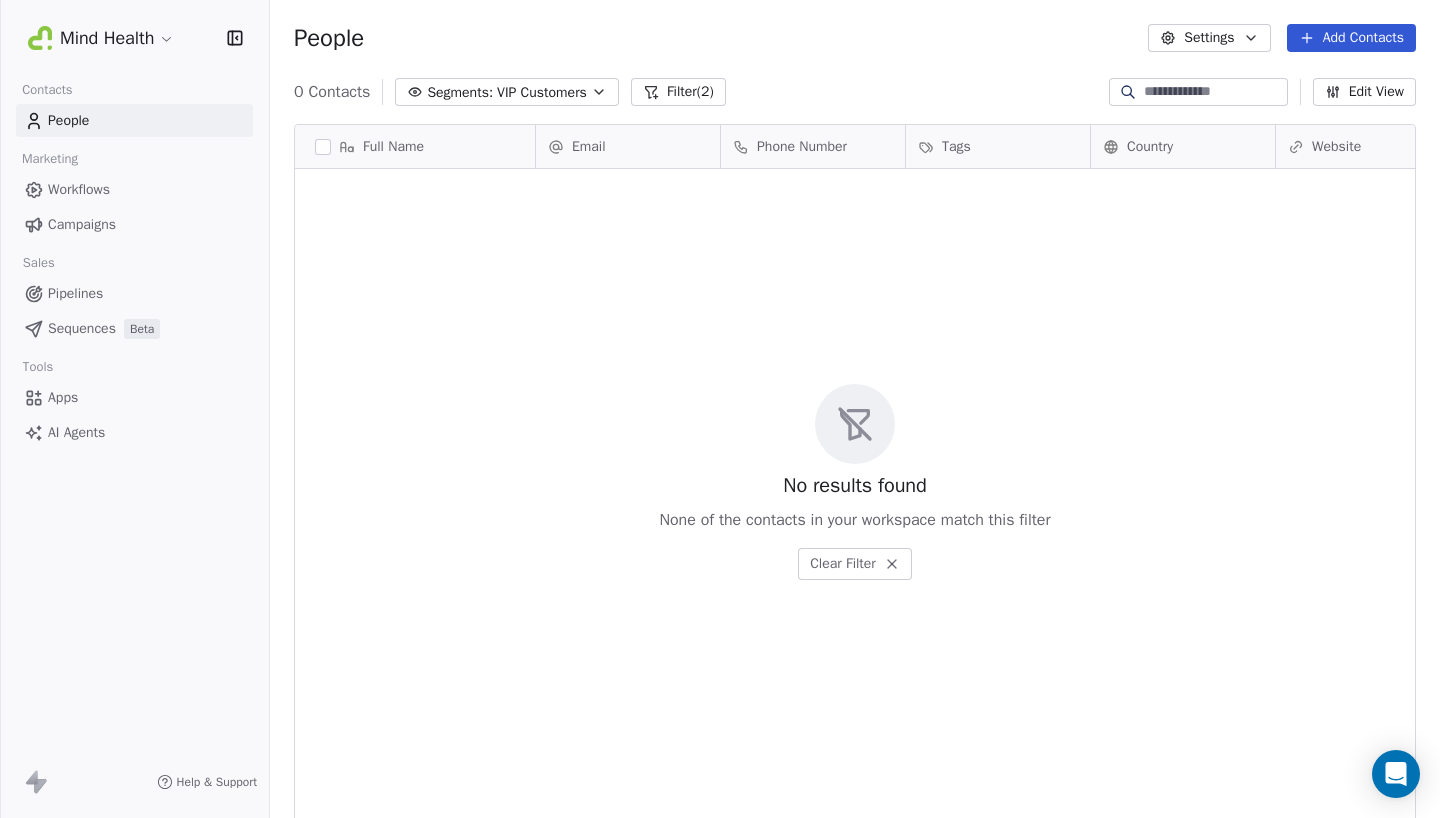 click on "Filter  (2)" at bounding box center [678, 92] 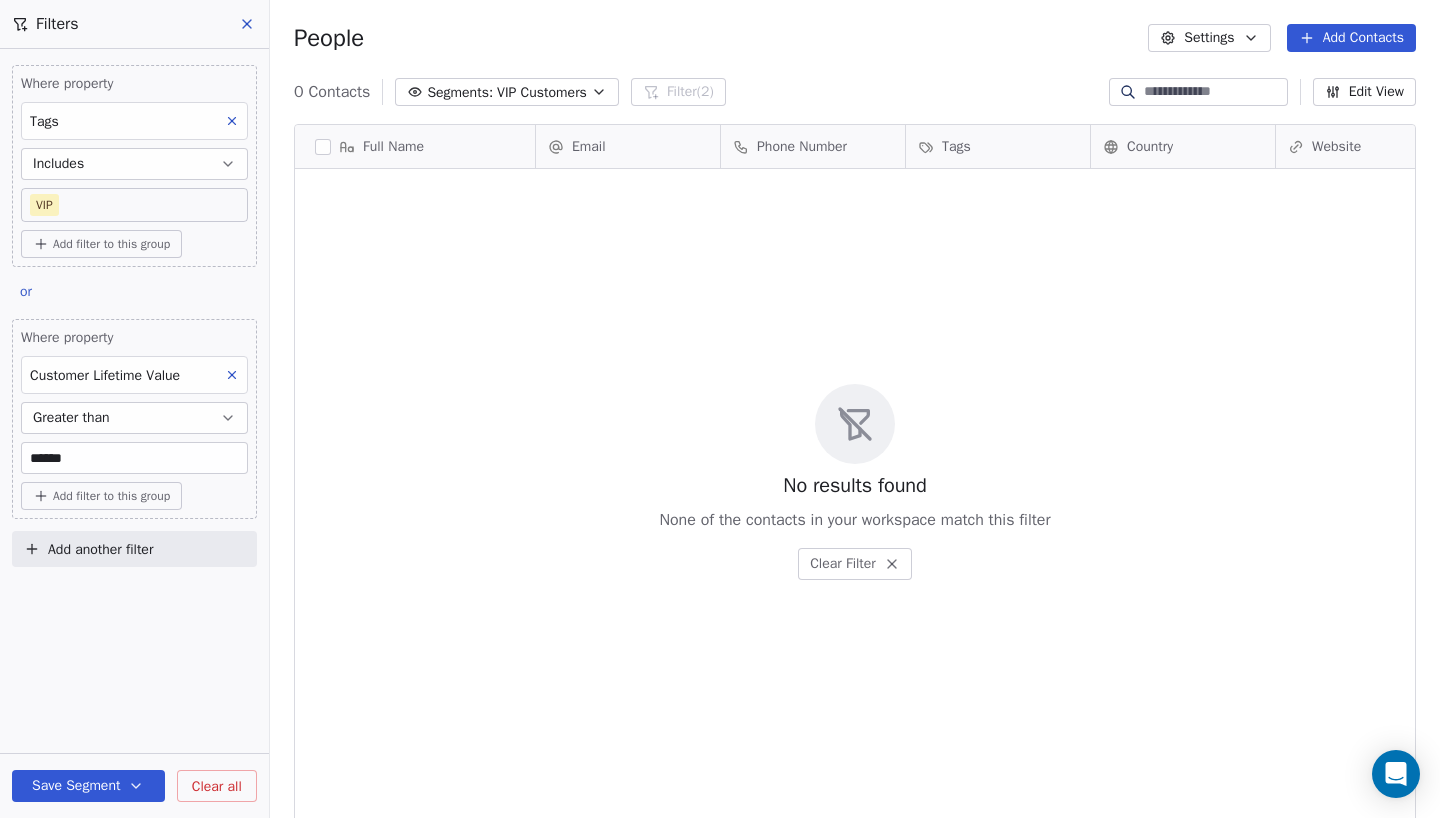 click on "People Settings  Add Contacts" at bounding box center (855, 38) 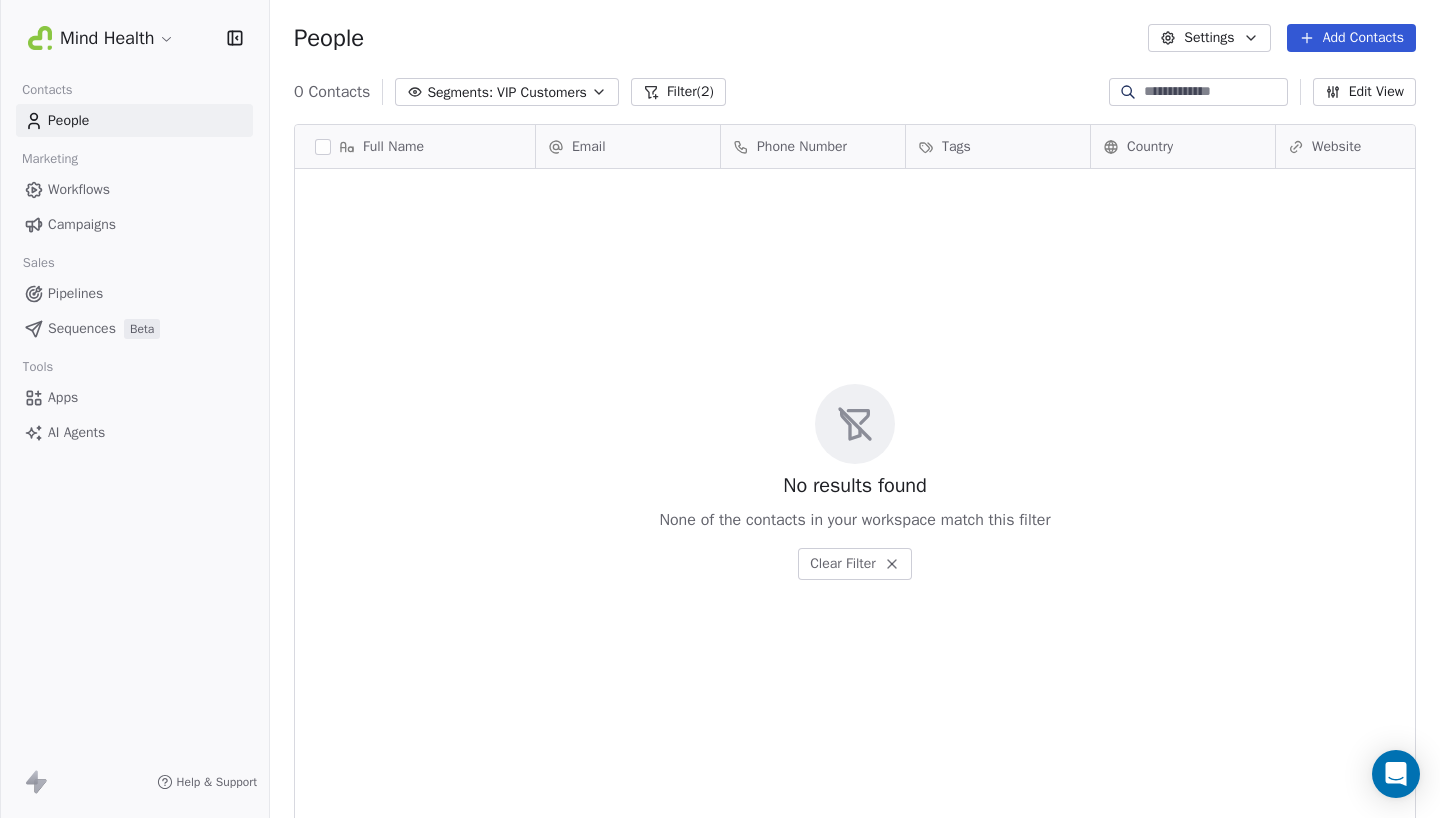 click on "VIP Customers" at bounding box center [542, 92] 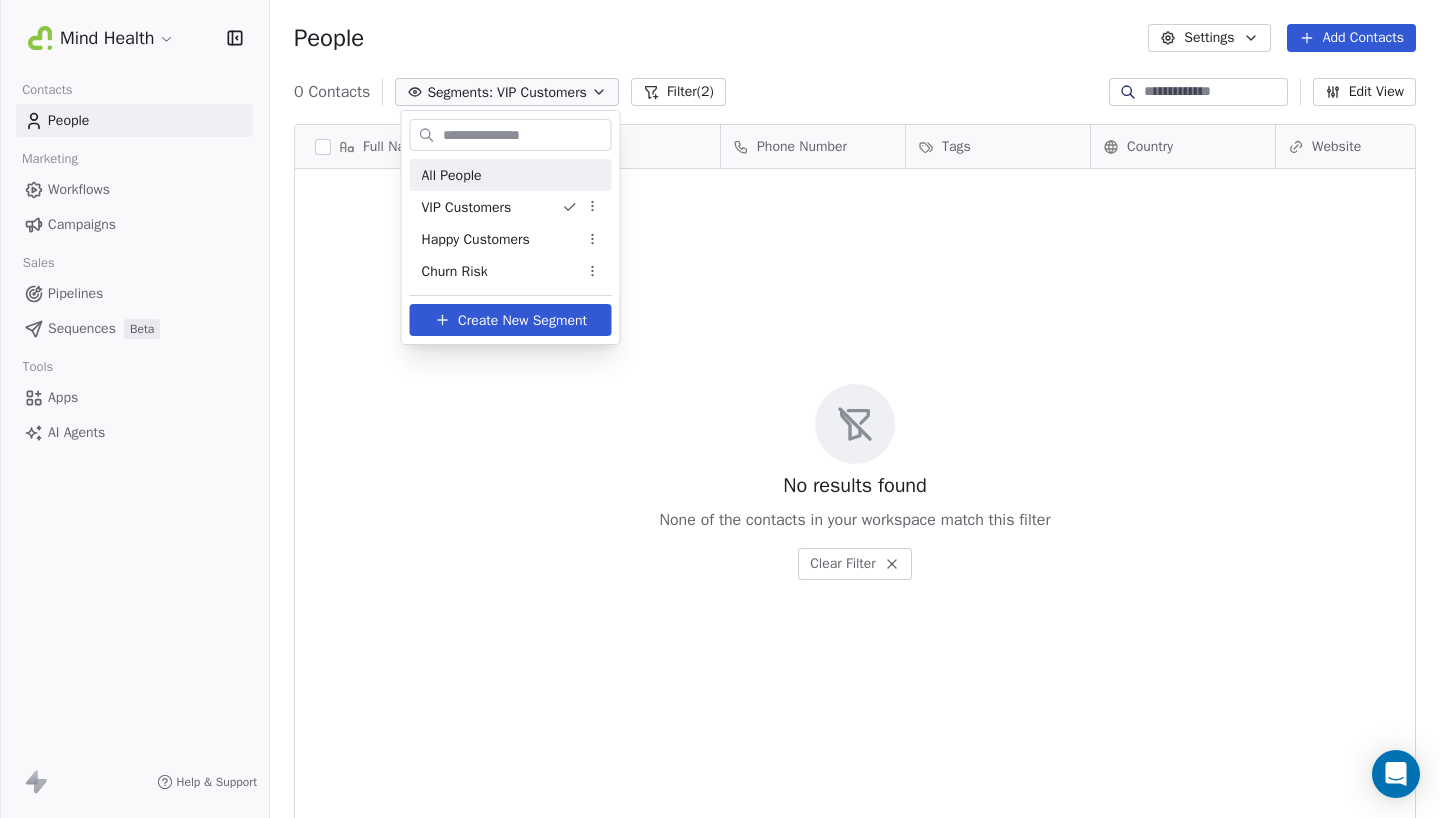 click on "All People" at bounding box center [452, 175] 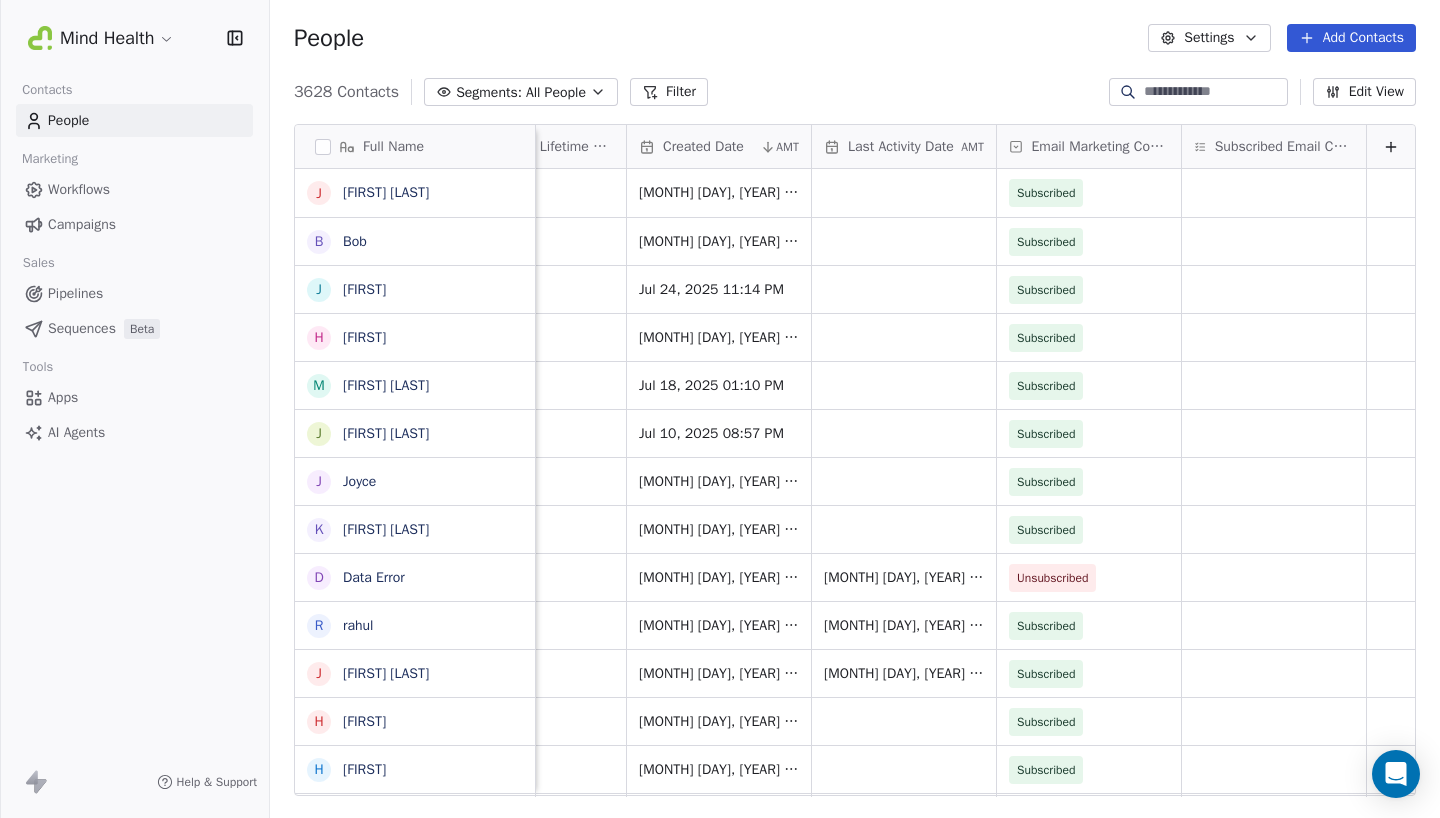 scroll, scrollTop: 0, scrollLeft: 1759, axis: horizontal 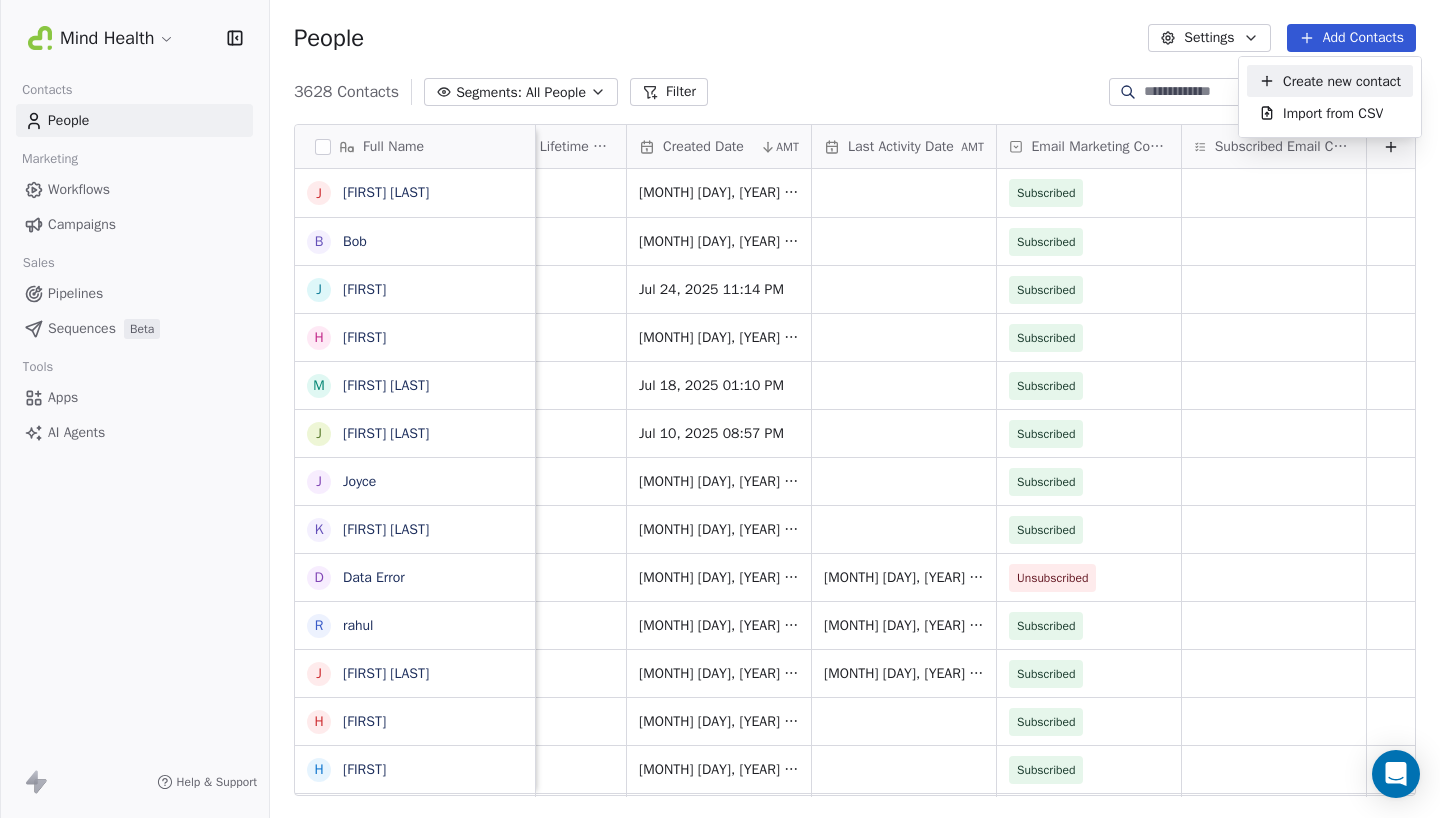click on "Create new contact" at bounding box center (1342, 81) 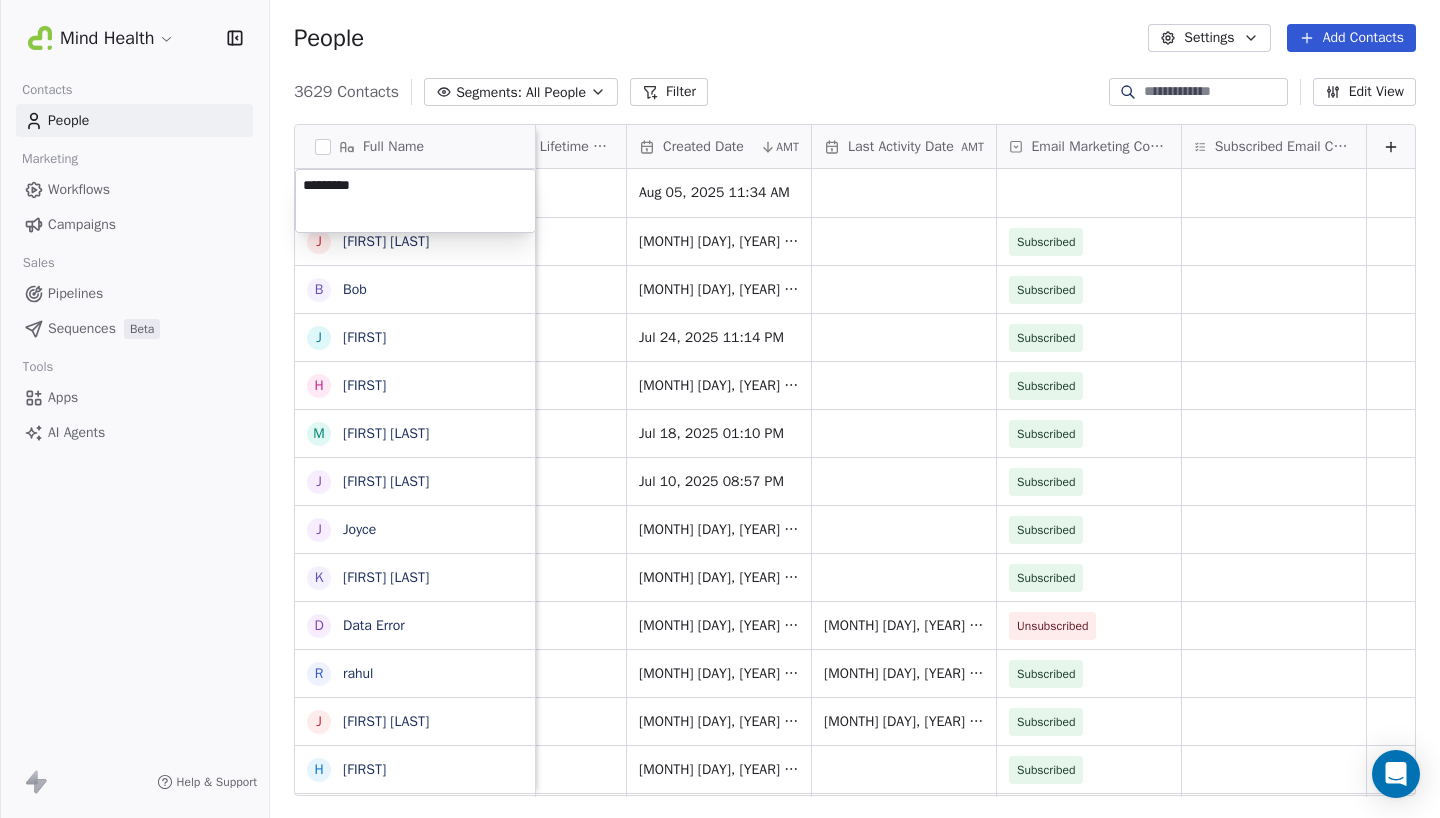 type on "**********" 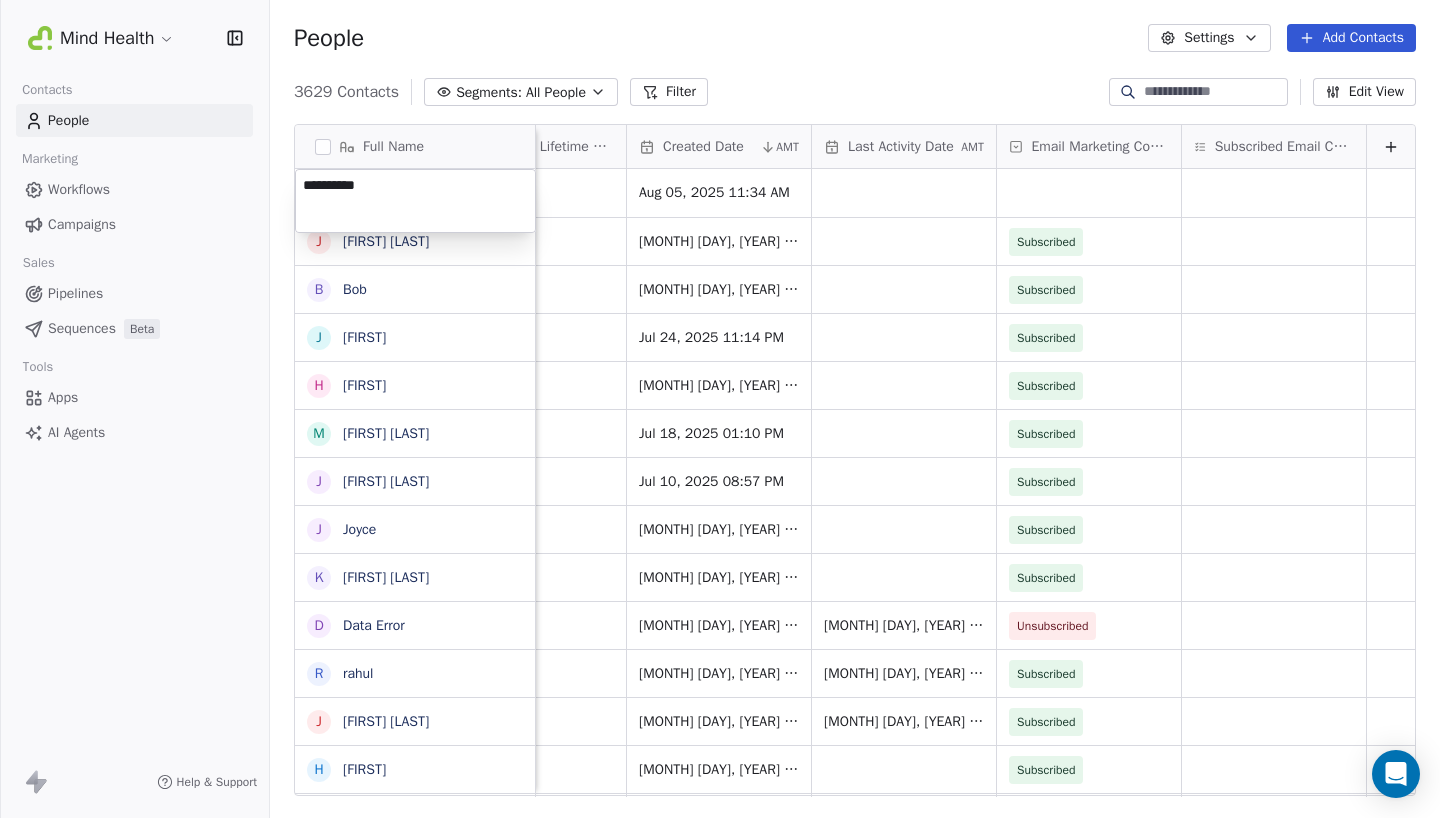 click on "Mind Health Contacts People Marketing Workflows Campaigns Sales Pipelines Sequences Beta Tools Apps AI Agents Help & Support People Settings  Add Contacts 3629 Contacts Segments: All People Filter  Edit View Tag Add to Sequence Export Full Name J Joyce Ann Notarfranco B Bob J Jodie H Hazielle m maria russo J Julie Rowntree J Joyce K Kim STRONG D Data Error r rahul J John Smith H Hugo H Hugo R Reagan B Bulent Ada A Aishee Mukherjee S Sukhleen Kaur N Nageshwari (Linda) Raja K Kristen Jones N Nayef S Sue-Ellen Hogan H Hieu Le W Woohyang Sung M Max Brennen - Leizel Igadna L Leizel Igadna B Behlul Pehlivan B Bilal Syed A Akshay Chougaonkar E Eren Tahmazoglu A Alison Martin F Francis Fox M Melek Al-Faraj M Max Brennen Status Contact Source NPS Score Customer Lifetime Value Created Date AMT Last Activity Date AMT Email Marketing Consent Subscribed Email Categories   Aug 05, 2025 11:34 AM   Aug 02, 2025 03:19 PM Subscribed   Jul 29, 2025 06:39 AM Subscribed   Jul 24, 2025 11:14 PM Subscribed   Jul 20, 2025 09:39 AM" at bounding box center [720, 409] 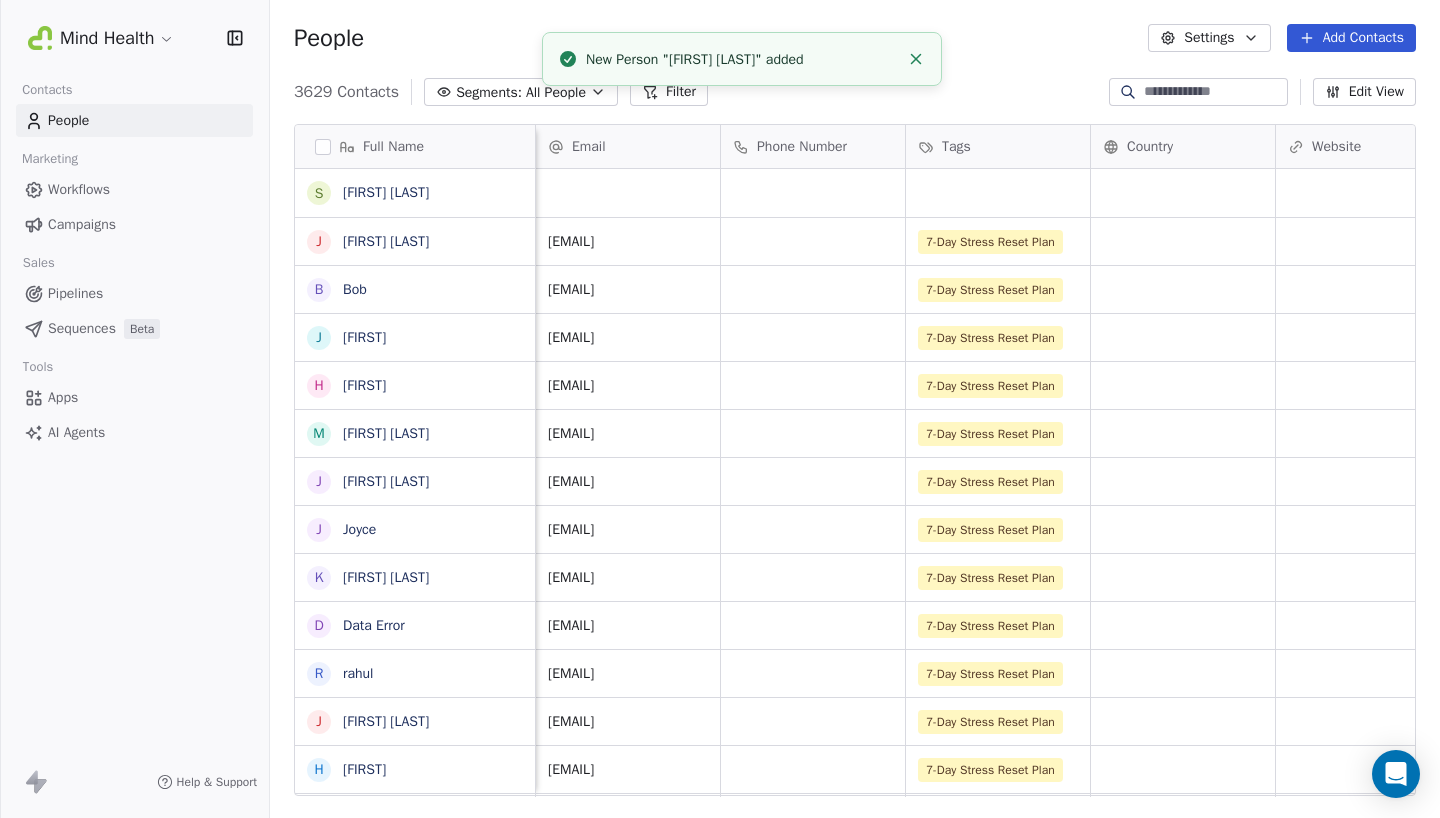 scroll, scrollTop: 0, scrollLeft: 0, axis: both 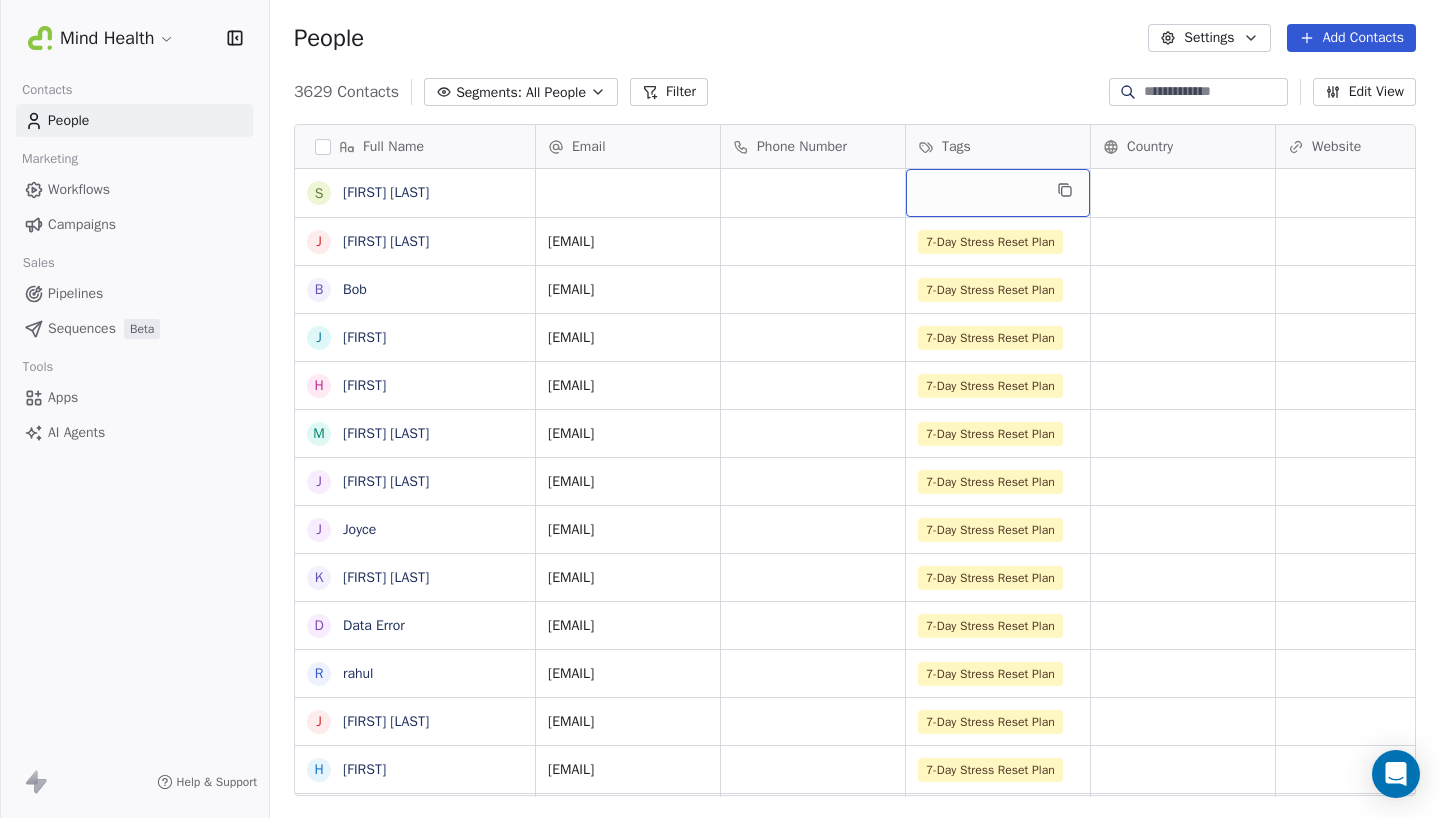 click at bounding box center (998, 193) 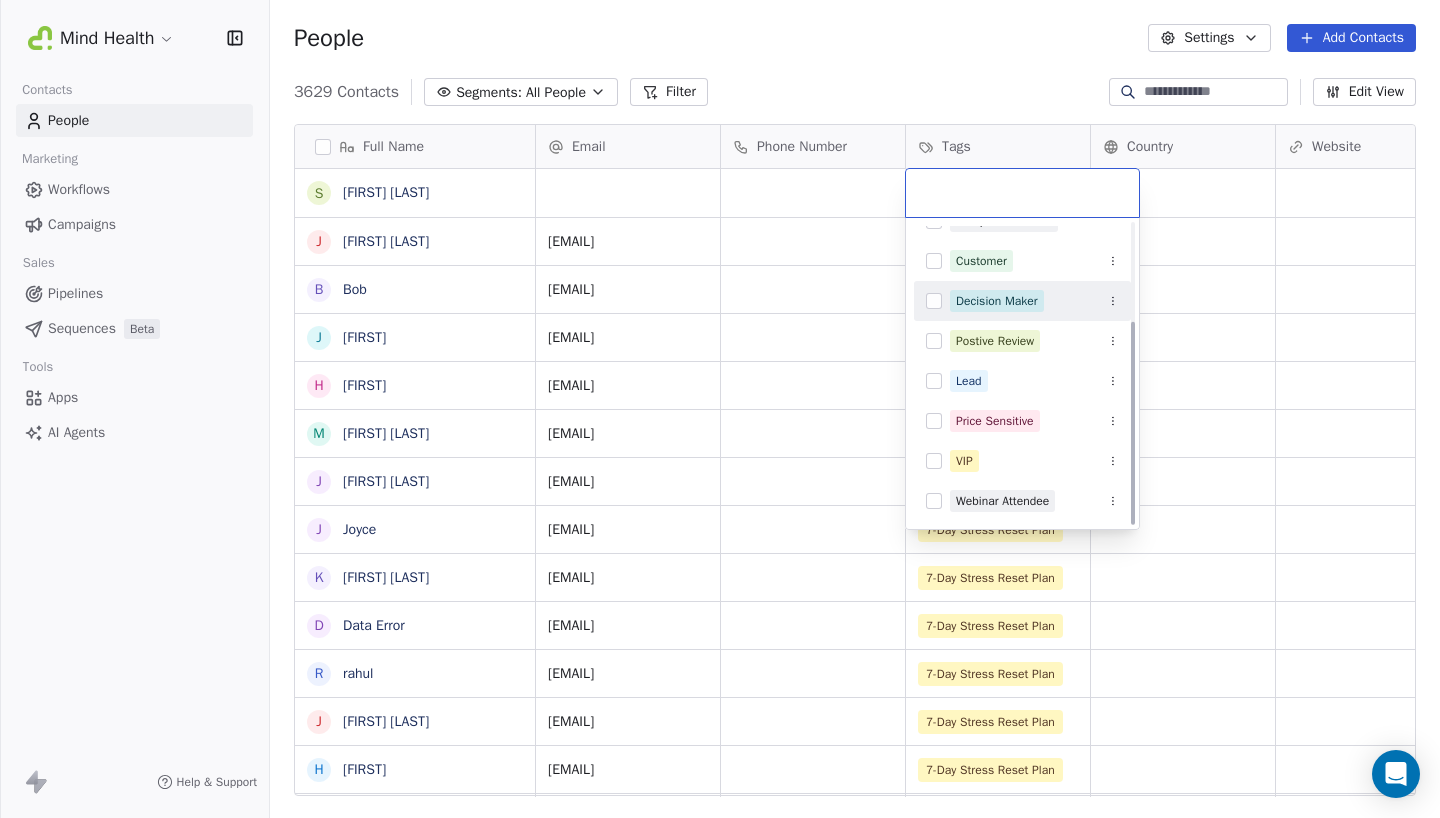 scroll, scrollTop: 145, scrollLeft: 0, axis: vertical 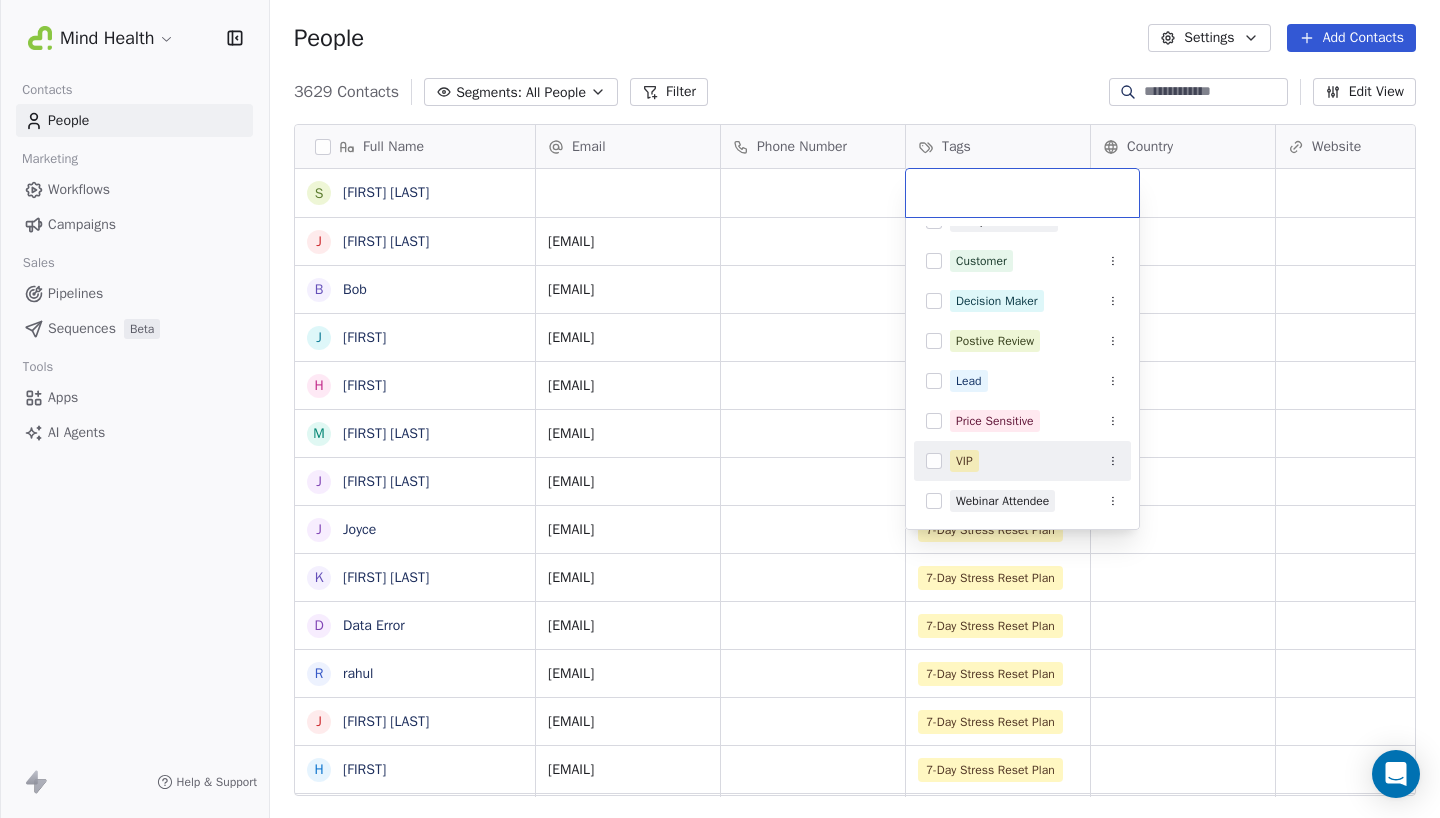 click at bounding box center (934, 461) 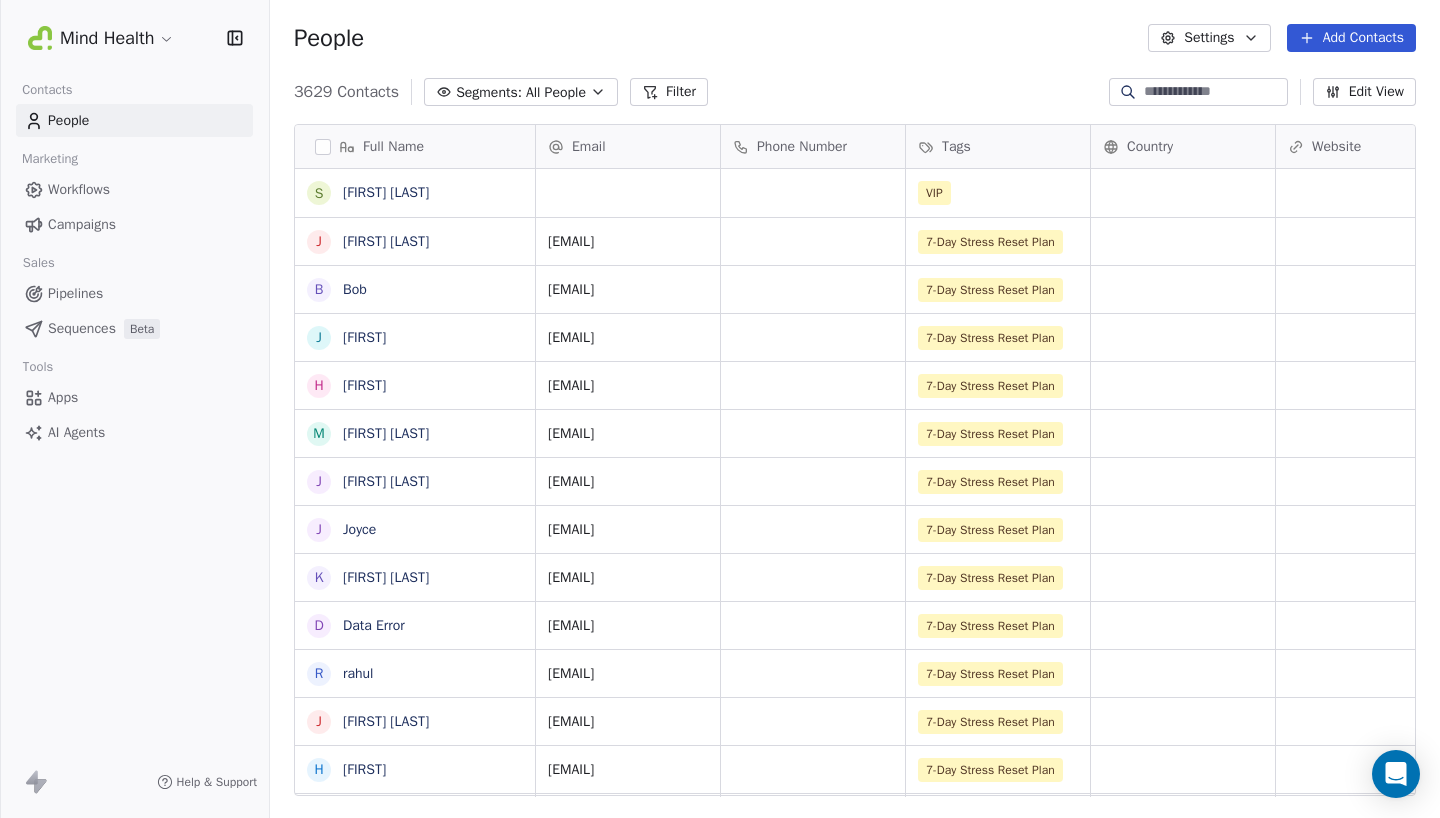 click on "Mind Health Contacts People Marketing Workflows Campaigns Sales Pipelines Sequences Beta Tools Apps AI Agents Help & Support People Settings  Add Contacts 3629 Contacts Segments: All People Filter  Edit View Tag Add to Sequence Export Full Name S Seyhan Ada J Joyce Ann Notarfranco B Bob J Jodie H Hazielle m maria russo J Julie Rowntree J Joyce K Kim STRONG D Data Error r rahul J John Smith H Hugo H Hugo R Reagan B Bulent Ada A Aishee Mukherjee S Sukhleen Kaur N Nageshwari (Linda) Raja K Kristen Jones N Nayef S Sue-Ellen Hogan H Hieu Le W Woohyang Sung M Max Brennen - Leizel Igadna L Leizel Igadna B Behlul Pehlivan B Bilal Syed A Akshay Chougaonkar E Eren Tahmazoglu A Alison Martin F Francis Fox M Melek Al-Faraj M Max Brennen Email Phone Number Tags Country Website Job Title Status Contact Source VIP joy@thejoyoftax.ca  7-Day Stress Reset Plan locks_hasty_6x@icloud.com  7-Day Stress Reset Plan jodieverran@gmail.com  7-Day Stress Reset Plan enjoythebliss7@gmail.com  7-Day Stress Reset Plan jannpot@yahoo.com" at bounding box center [720, 409] 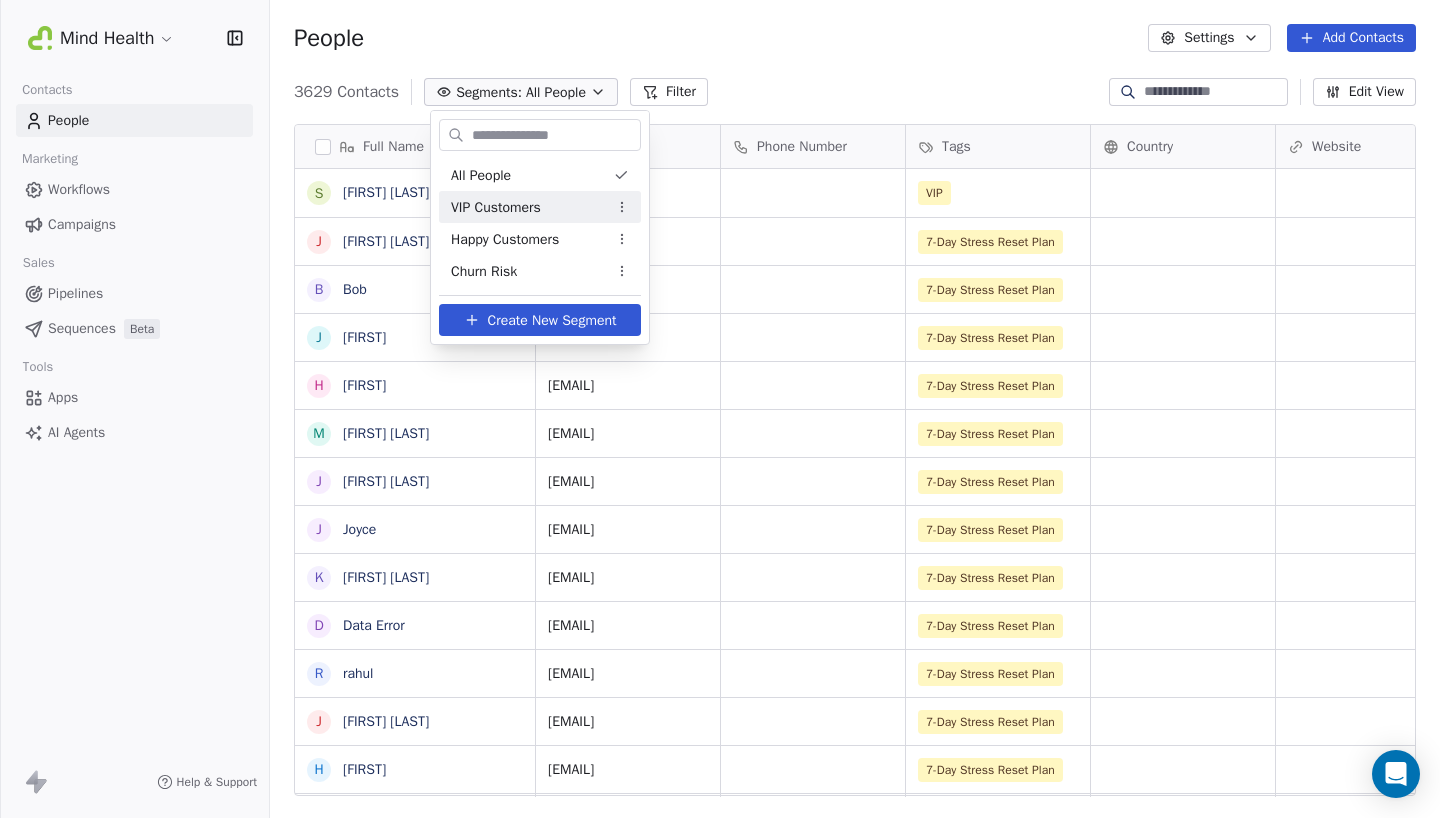 click on "VIP Customers" at bounding box center (496, 207) 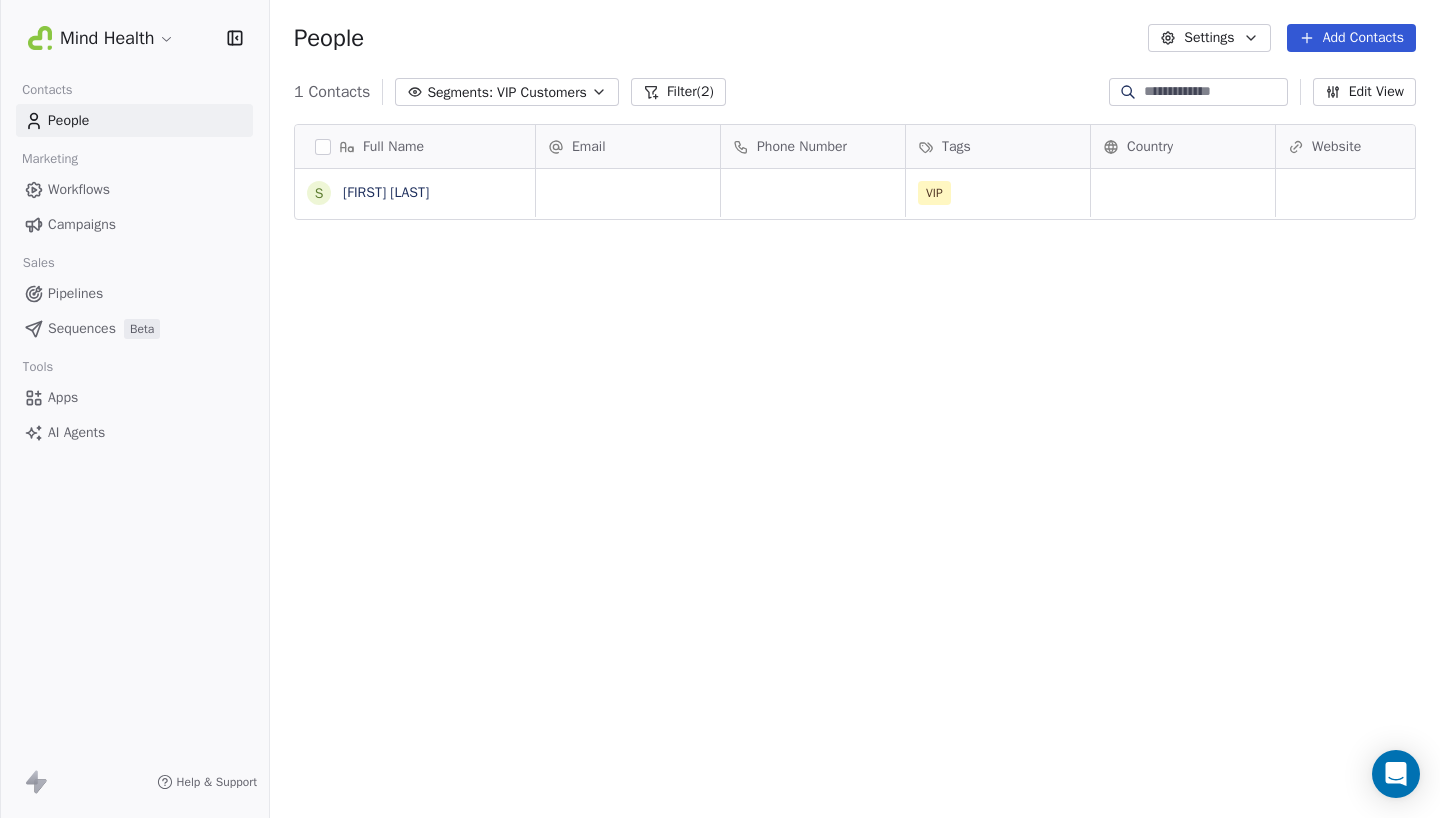 click on "Apps" at bounding box center [63, 397] 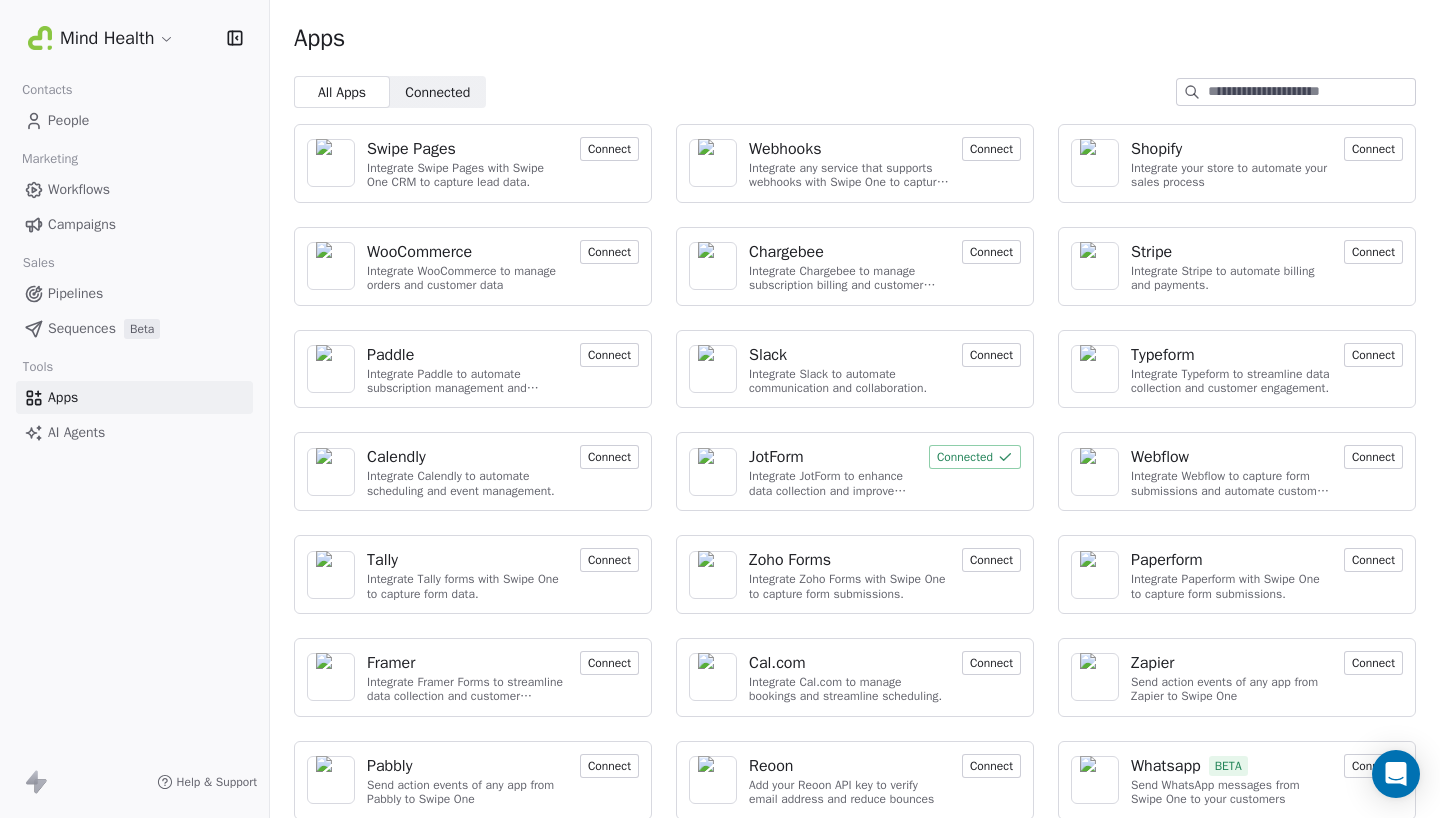 click at bounding box center [331, 163] 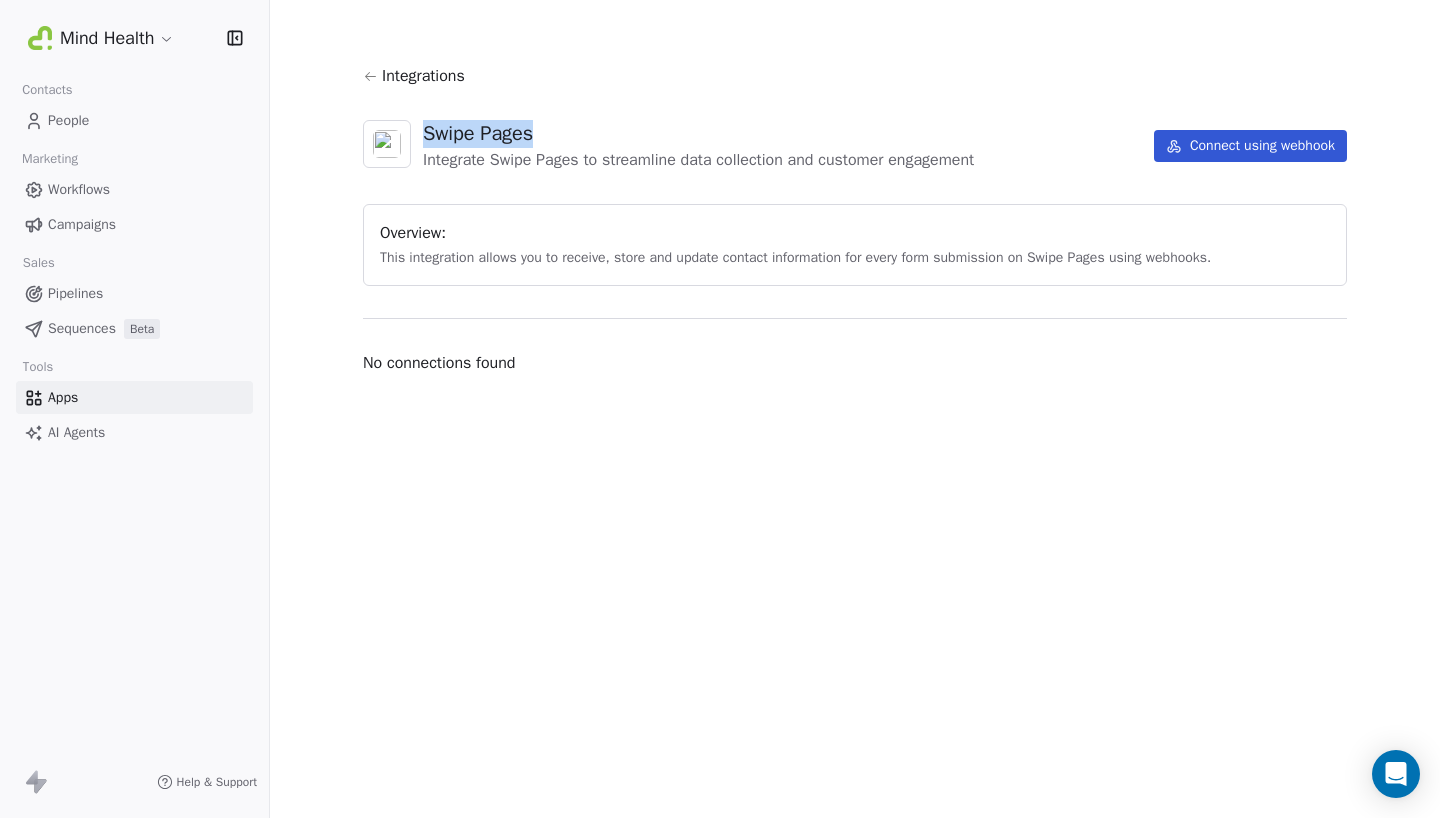 drag, startPoint x: 423, startPoint y: 132, endPoint x: 539, endPoint y: 126, distance: 116.15507 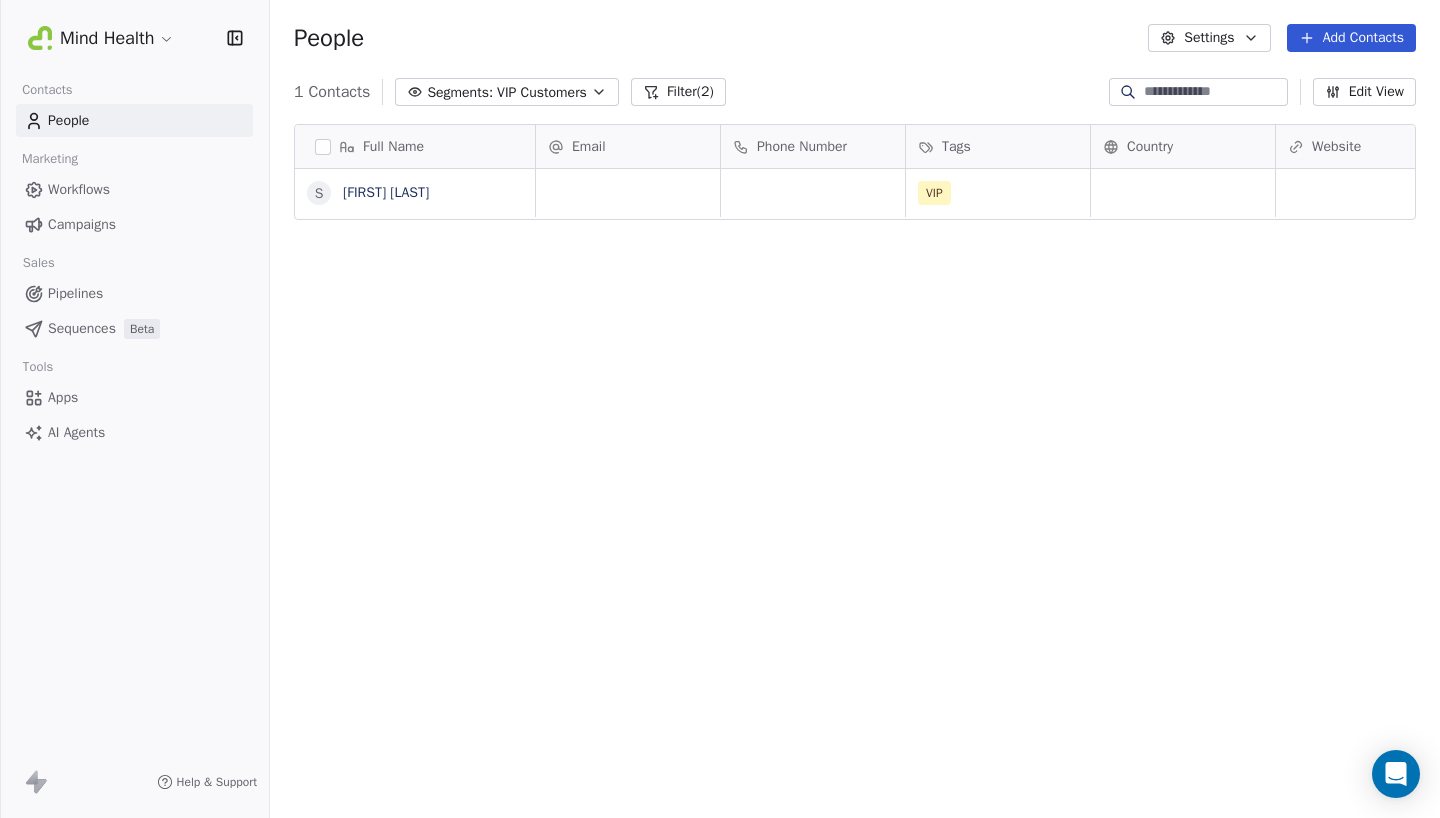 scroll, scrollTop: 1, scrollLeft: 1, axis: both 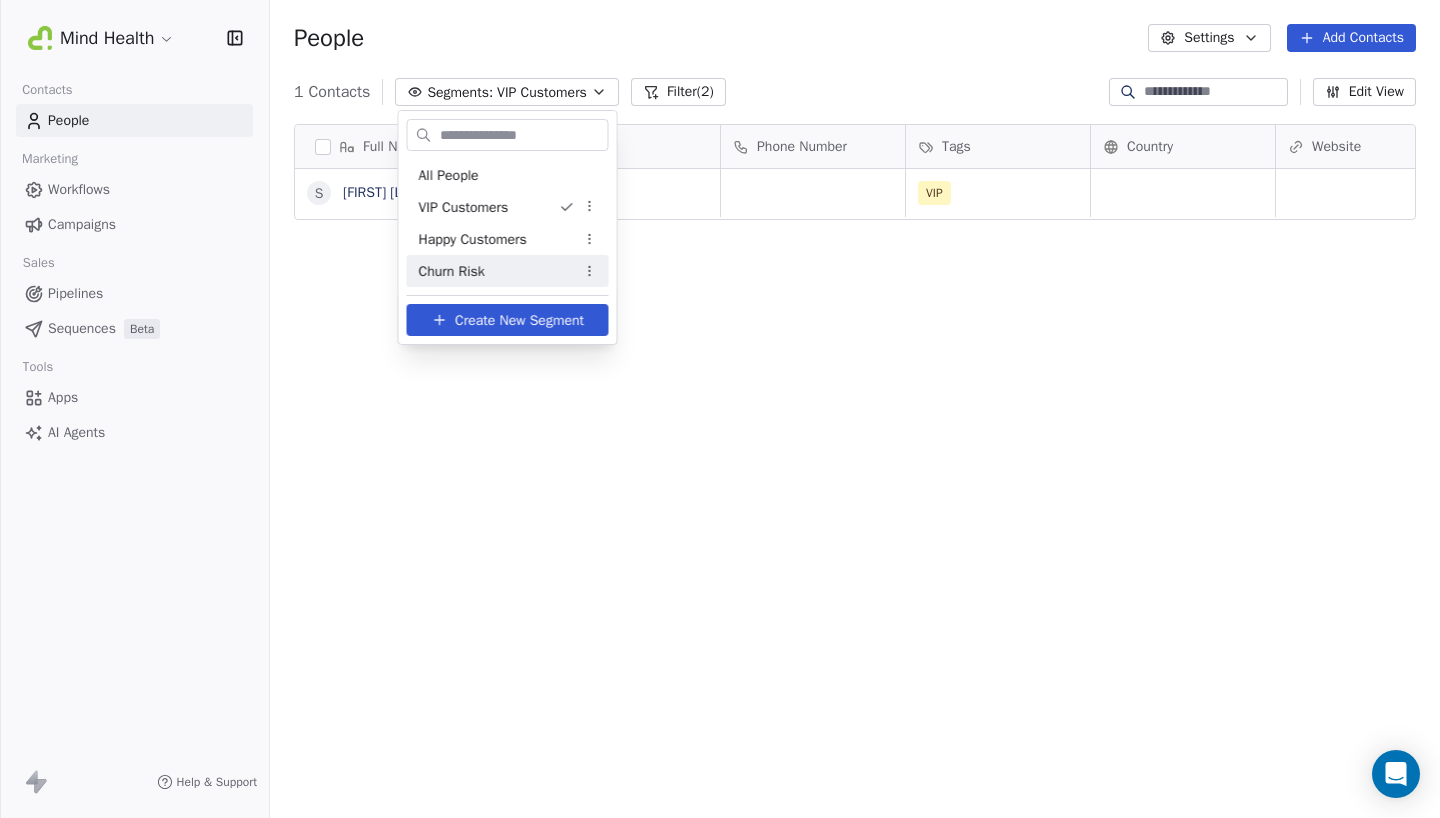 click on "Mind Health Contacts People Marketing Workflows Campaigns Sales Pipelines Sequences Beta Tools Apps AI Agents Help & Support People Settings  Add Contacts 1 Contacts Segments: VIP Customers Filter  (2) Edit View Tag Add to Sequence Export Full Name S Seyhan Ada Email Phone Number Tags Country Website Job Title Status Contact Source VIP
To pick up a draggable item, press the space bar.
While dragging, use the arrow keys to move the item.
Press space again to drop the item in its new position, or press escape to cancel.
All People VIP Customers Happy Customers Churn Risk Create New Segment" at bounding box center (720, 409) 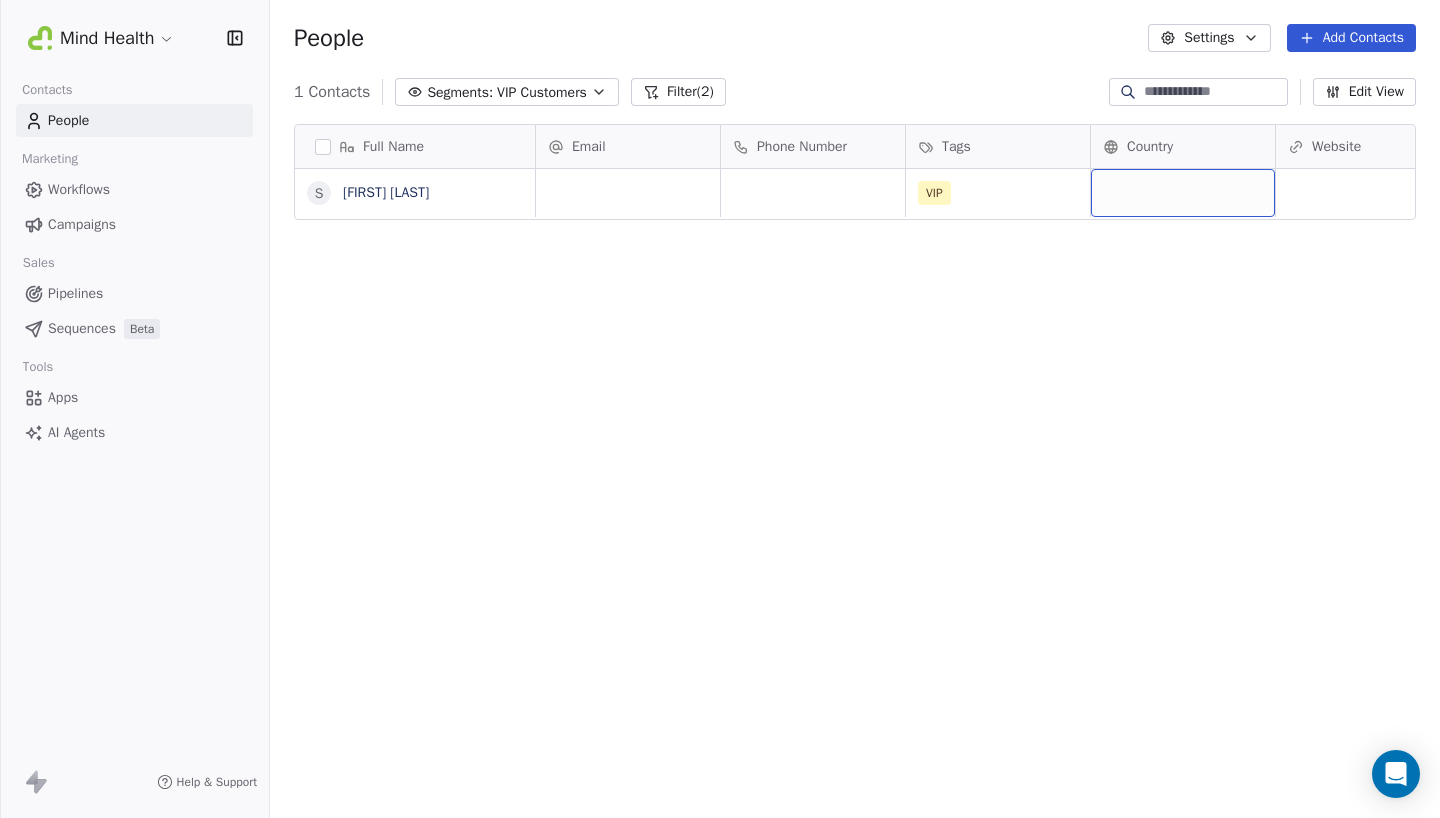 click at bounding box center (1183, 193) 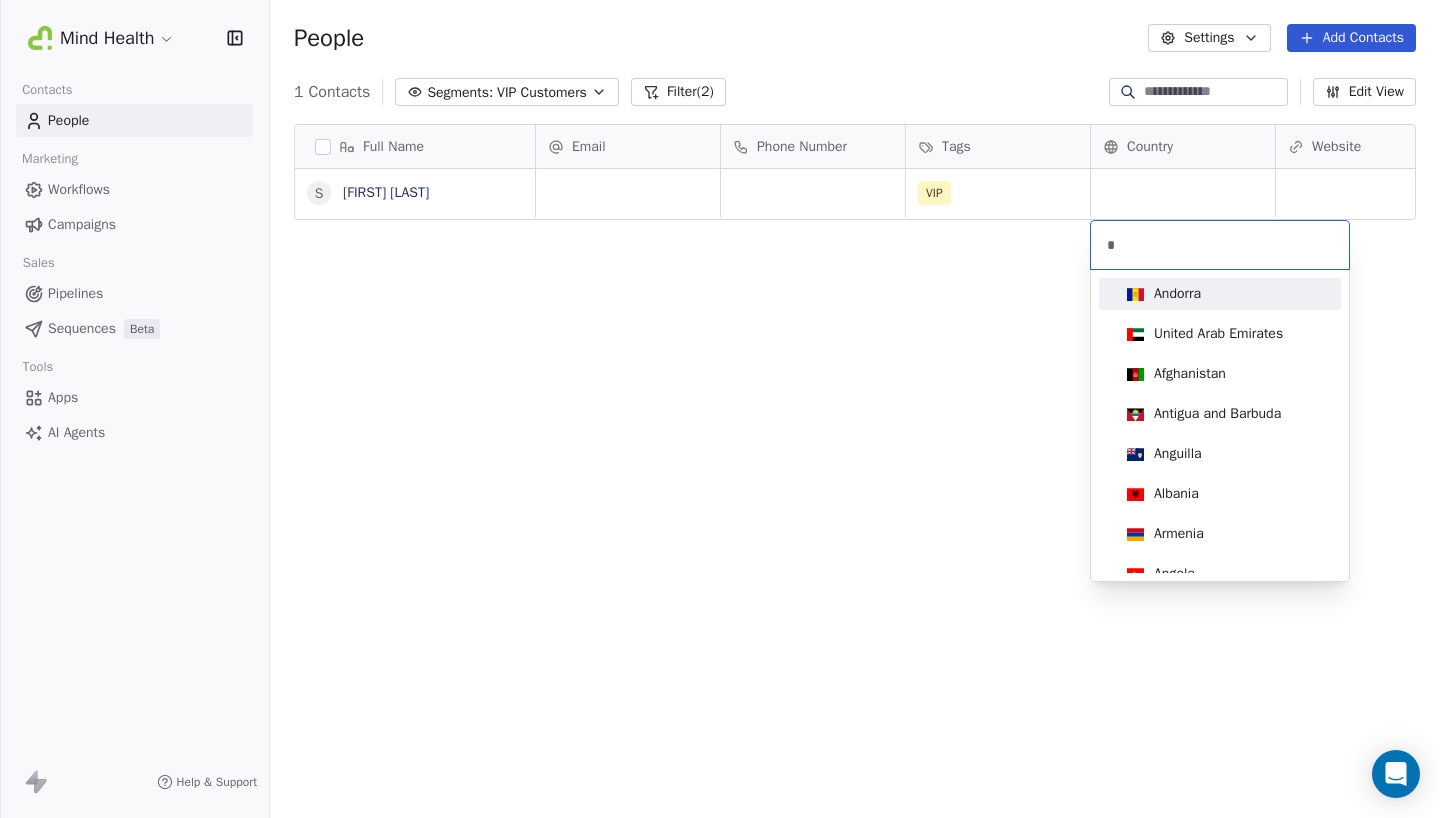 type on "**" 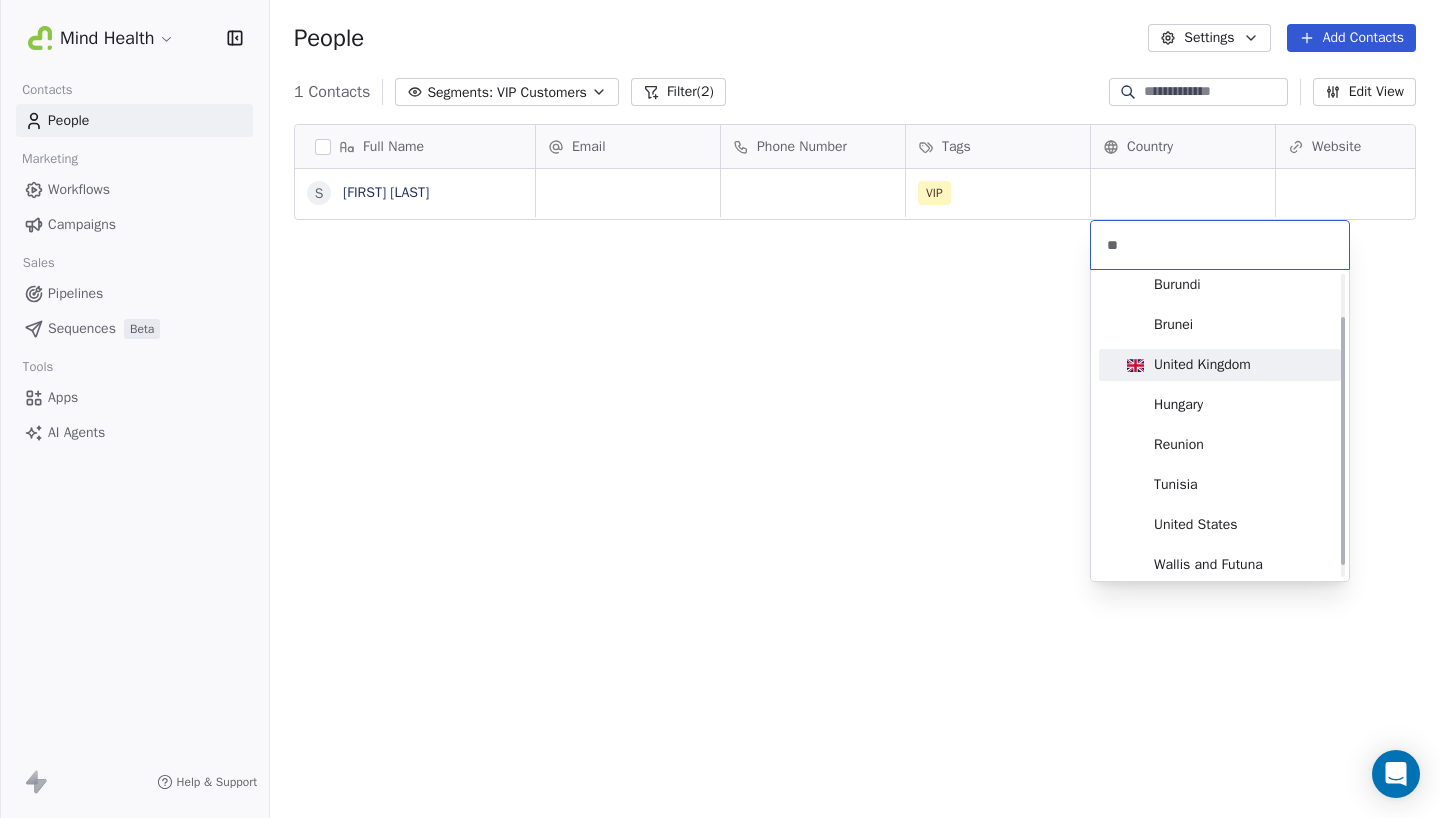 scroll, scrollTop: 53, scrollLeft: 0, axis: vertical 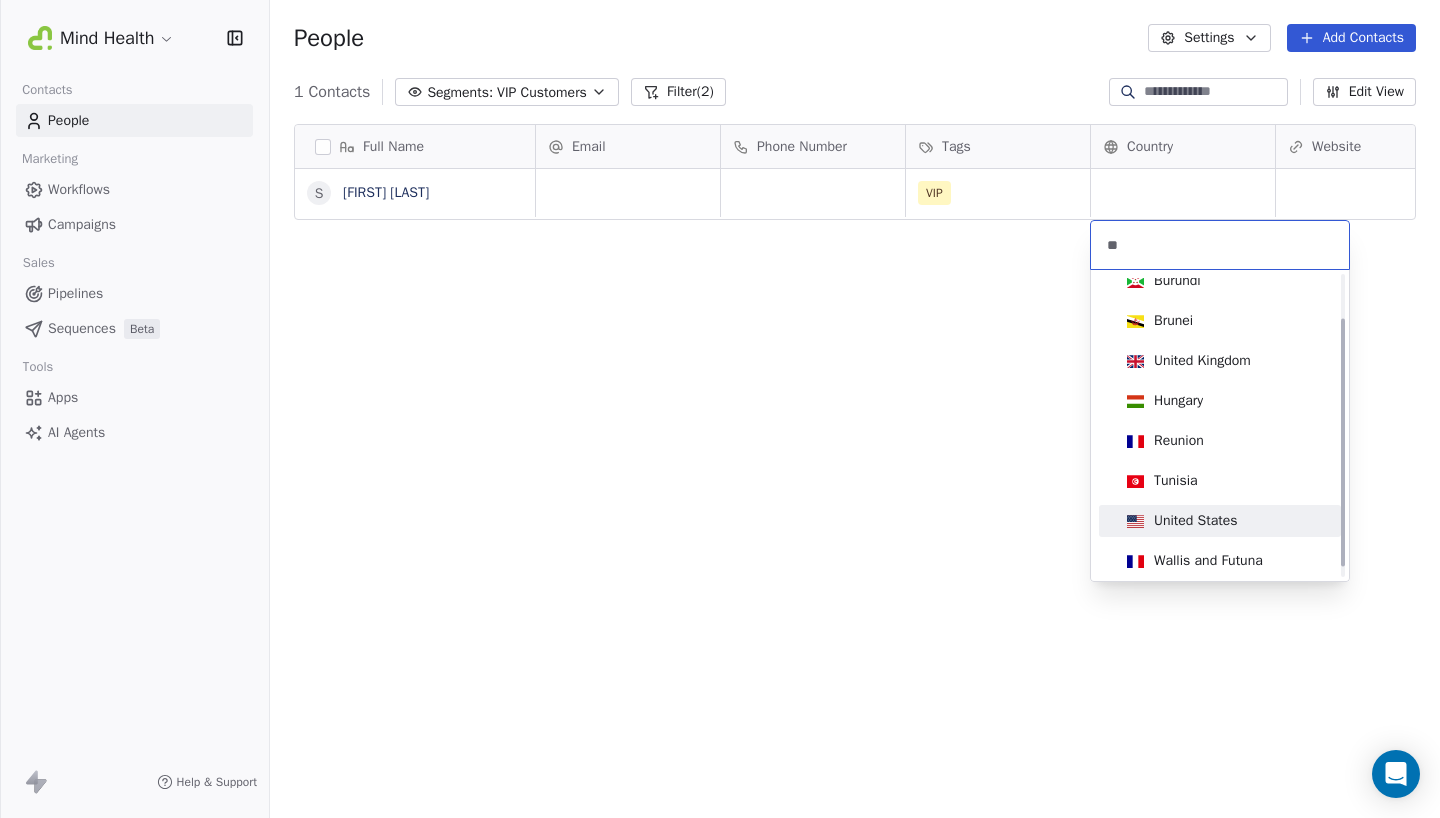 click on "United States" at bounding box center (1196, 521) 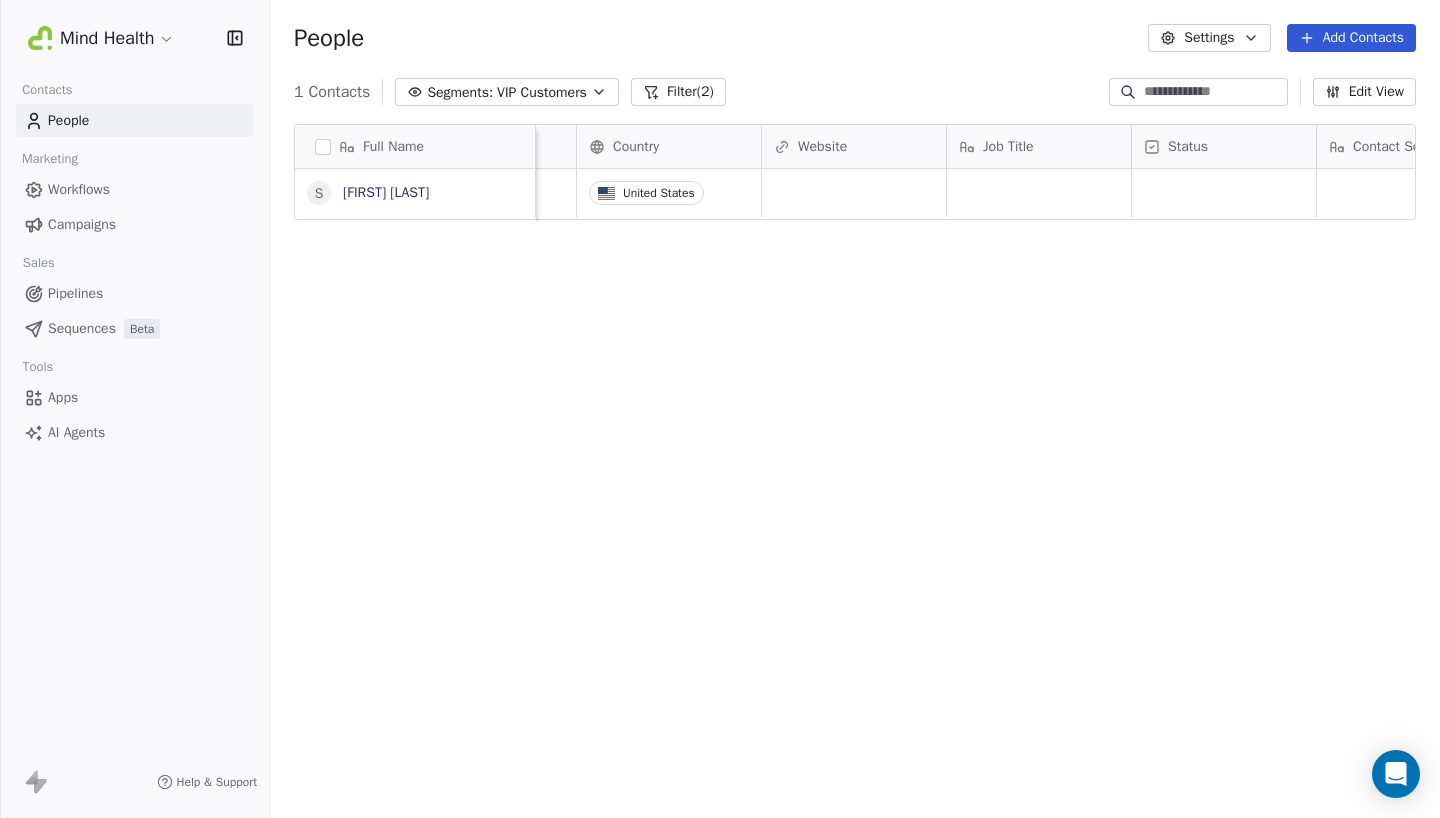 scroll, scrollTop: 0, scrollLeft: 544, axis: horizontal 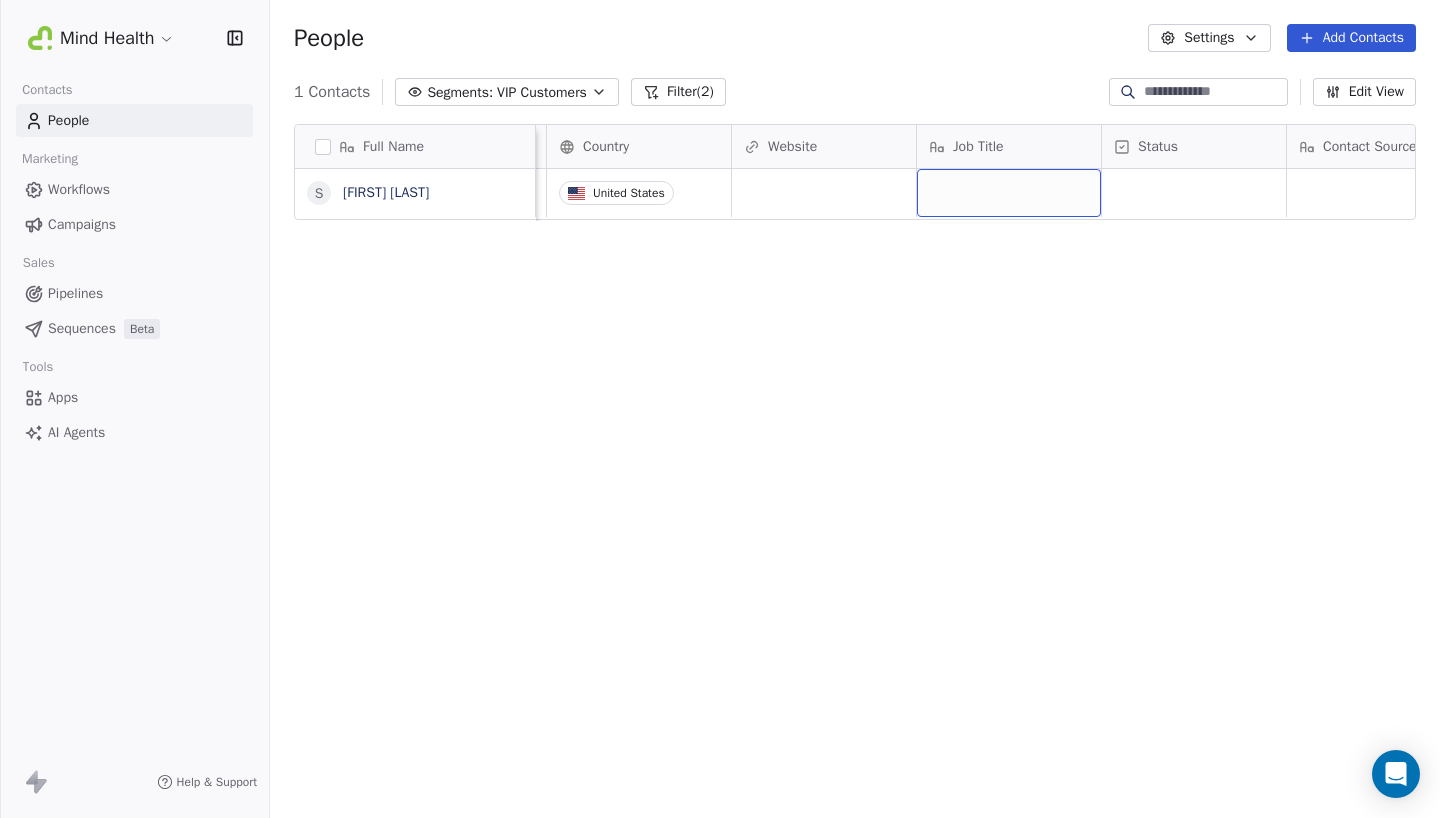 click at bounding box center (1009, 193) 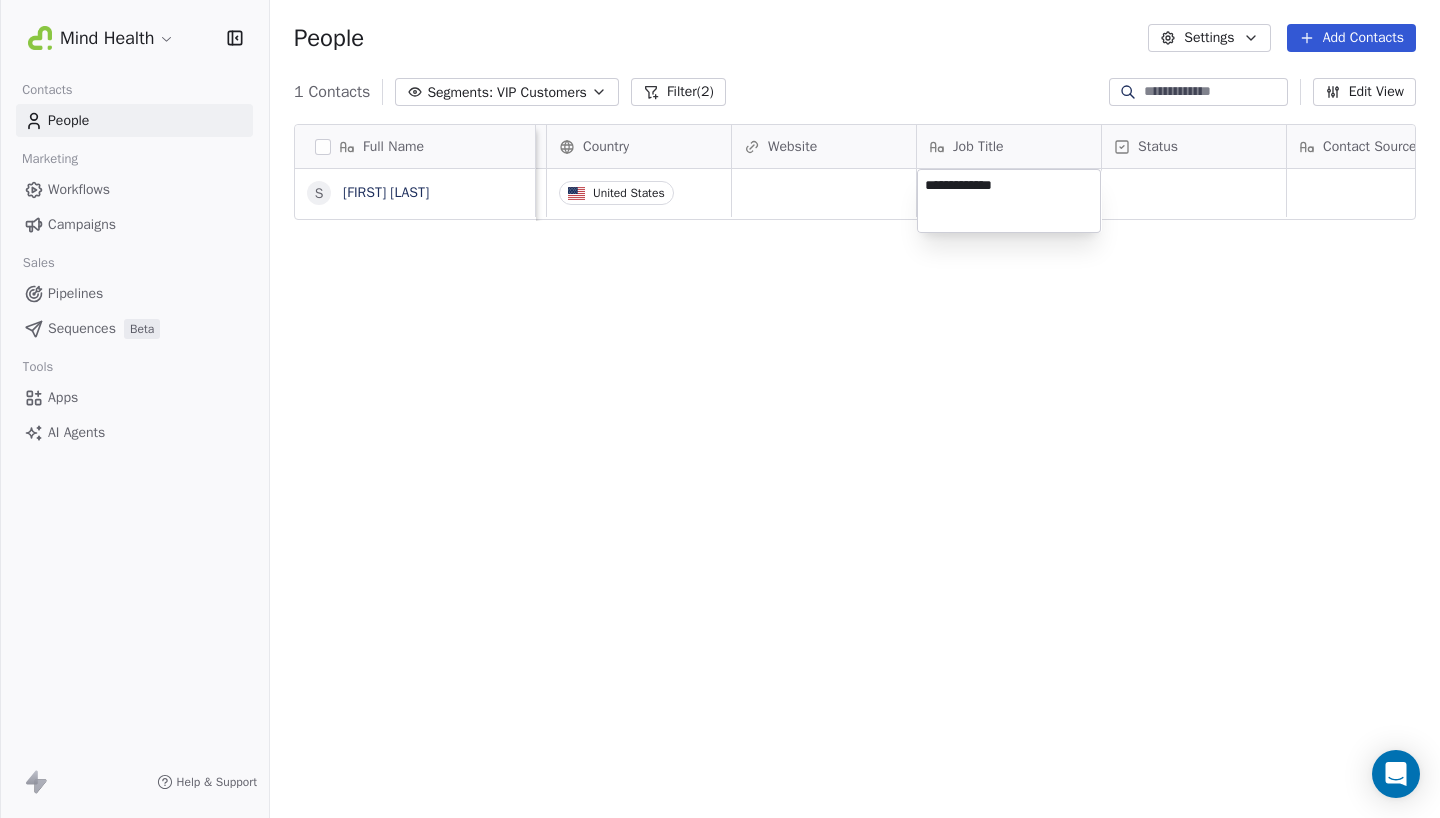 type on "**********" 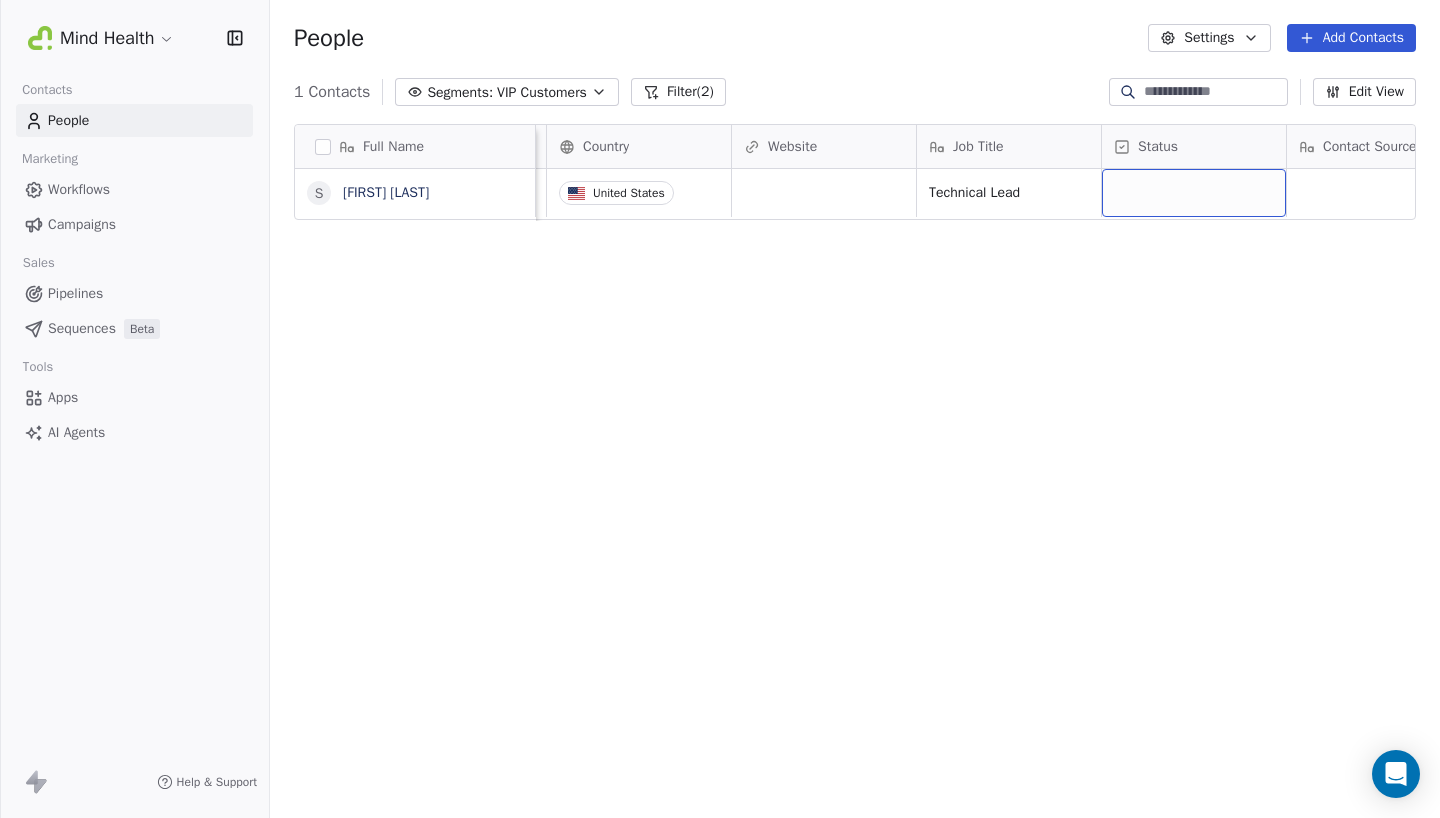 click at bounding box center [1194, 193] 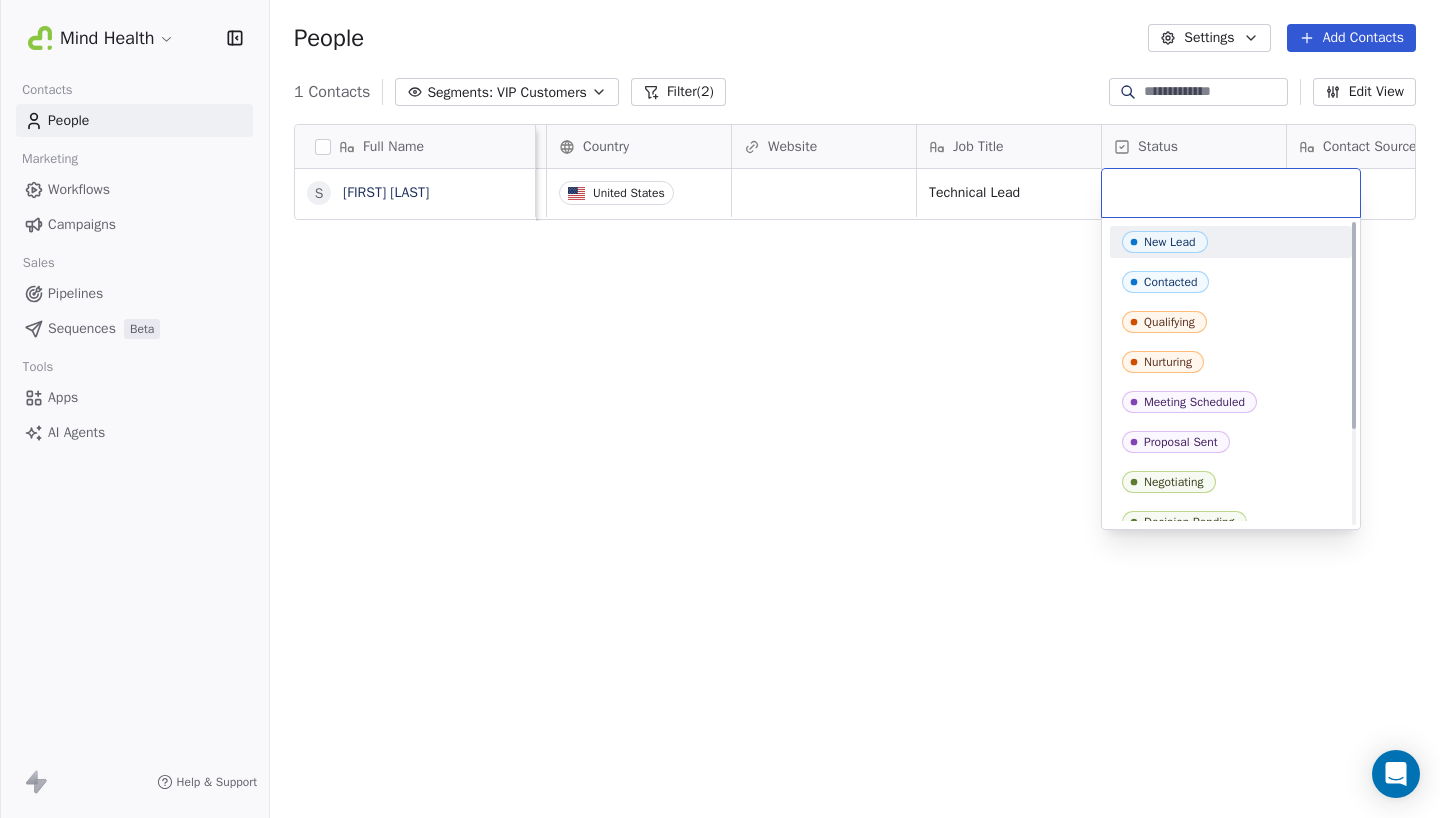 scroll, scrollTop: 0, scrollLeft: 0, axis: both 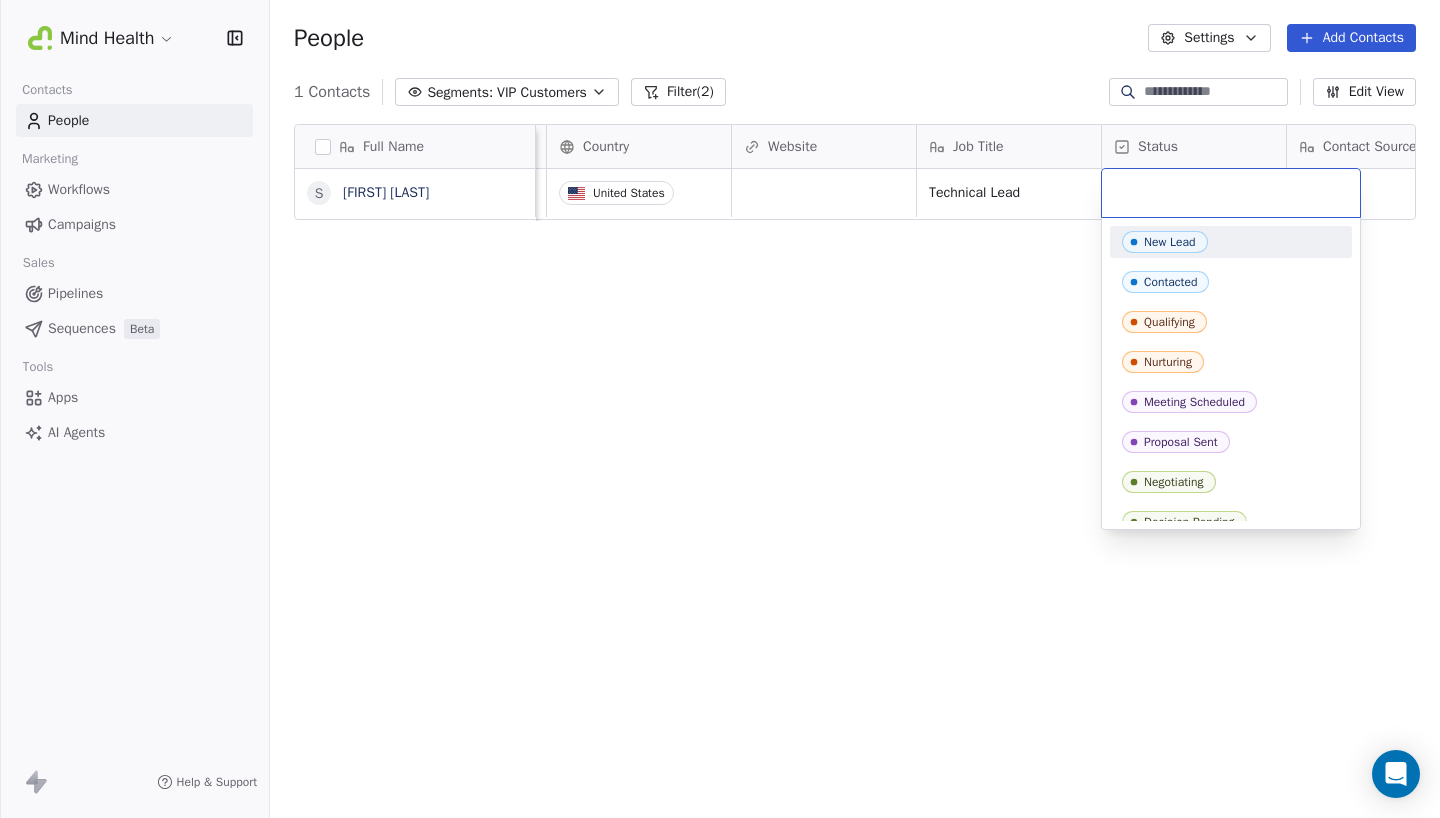 click on "Mind Health Contacts People Marketing Workflows Campaigns Sales Pipelines Sequences Beta Tools Apps AI Agents Help & Support People Settings  Add Contacts 1 Contacts Segments: VIP Customers Filter  (2) Edit View Tag Add to Sequence Export Full Name S Seyhan Ada Email Phone Number Tags Country Website Job Title Status Contact Source NPS Score Customer Lifetime Value Created Date AMT VIP United States Technical Lead Aug 05, 2025 11:34 AM
To pick up a draggable item, press the space bar.
While dragging, use the arrow keys to move the item.
Press space again to drop the item in its new position, or press escape to cancel.
New Lead Contacted Qualifying Nurturing Meeting Scheduled Proposal Sent Negotiating Decision Pending Closed Won Closed Lost Unqualified" at bounding box center [720, 409] 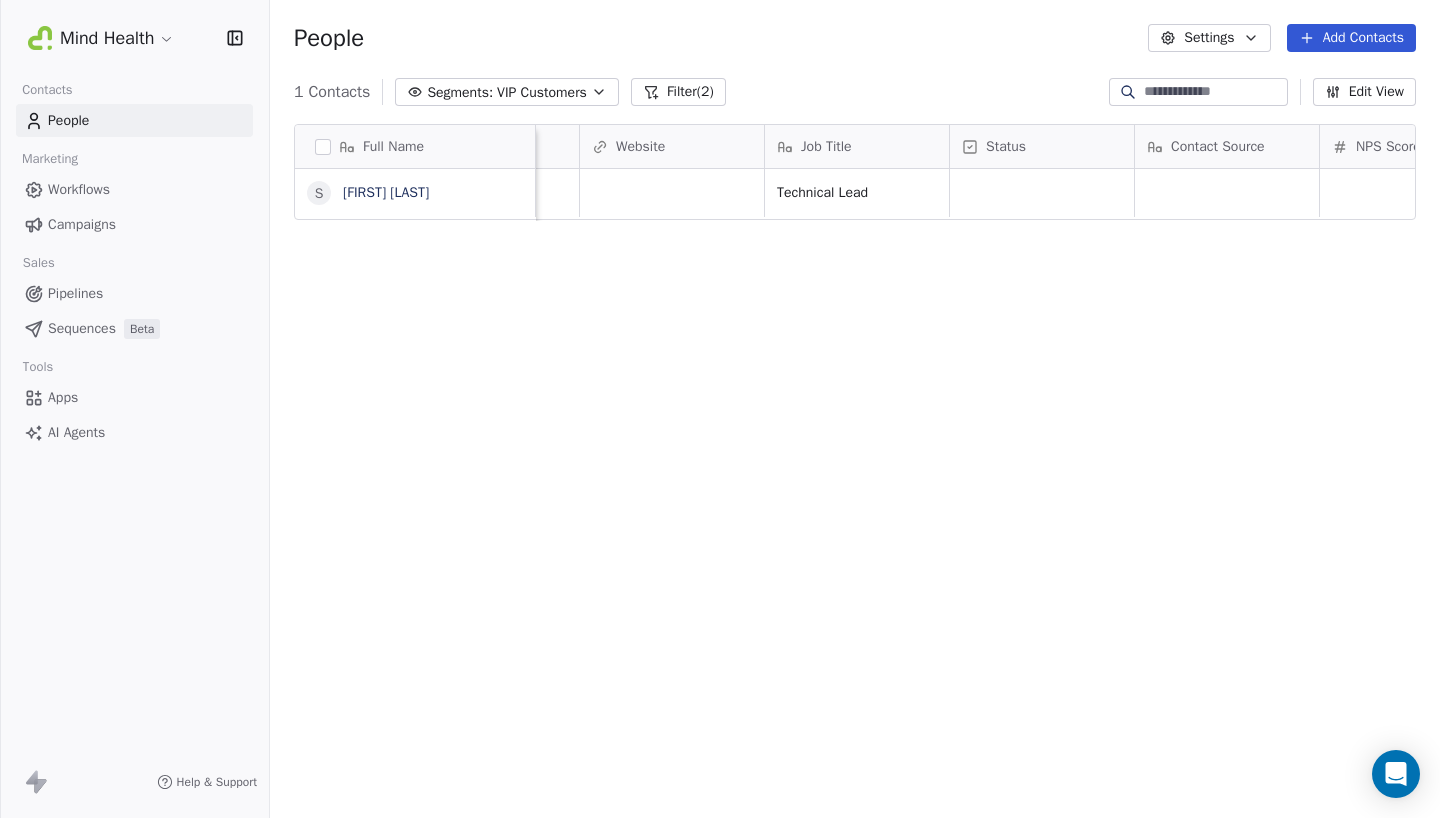 scroll, scrollTop: 0, scrollLeft: 702, axis: horizontal 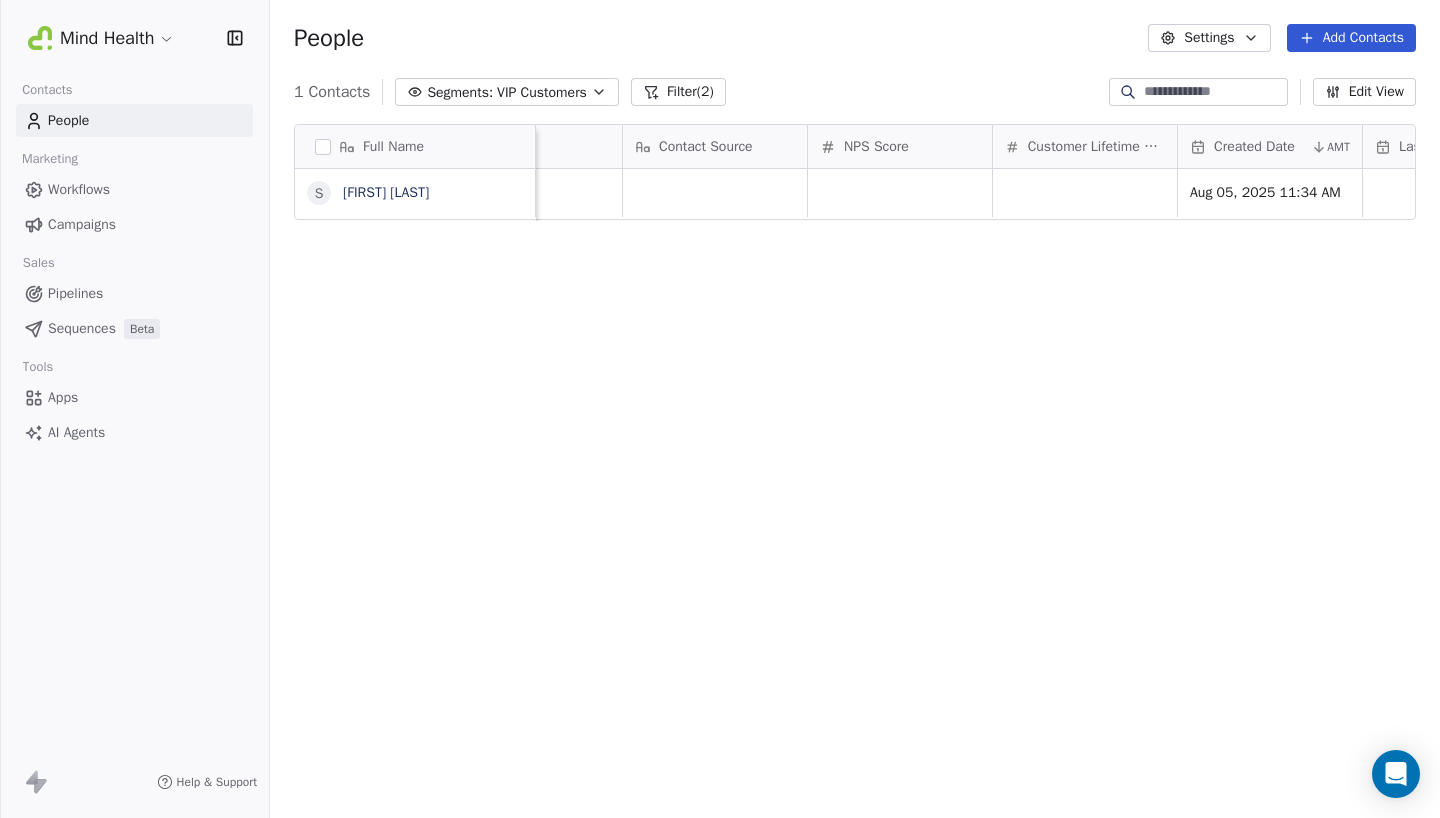 click on "NPS Score" at bounding box center [876, 147] 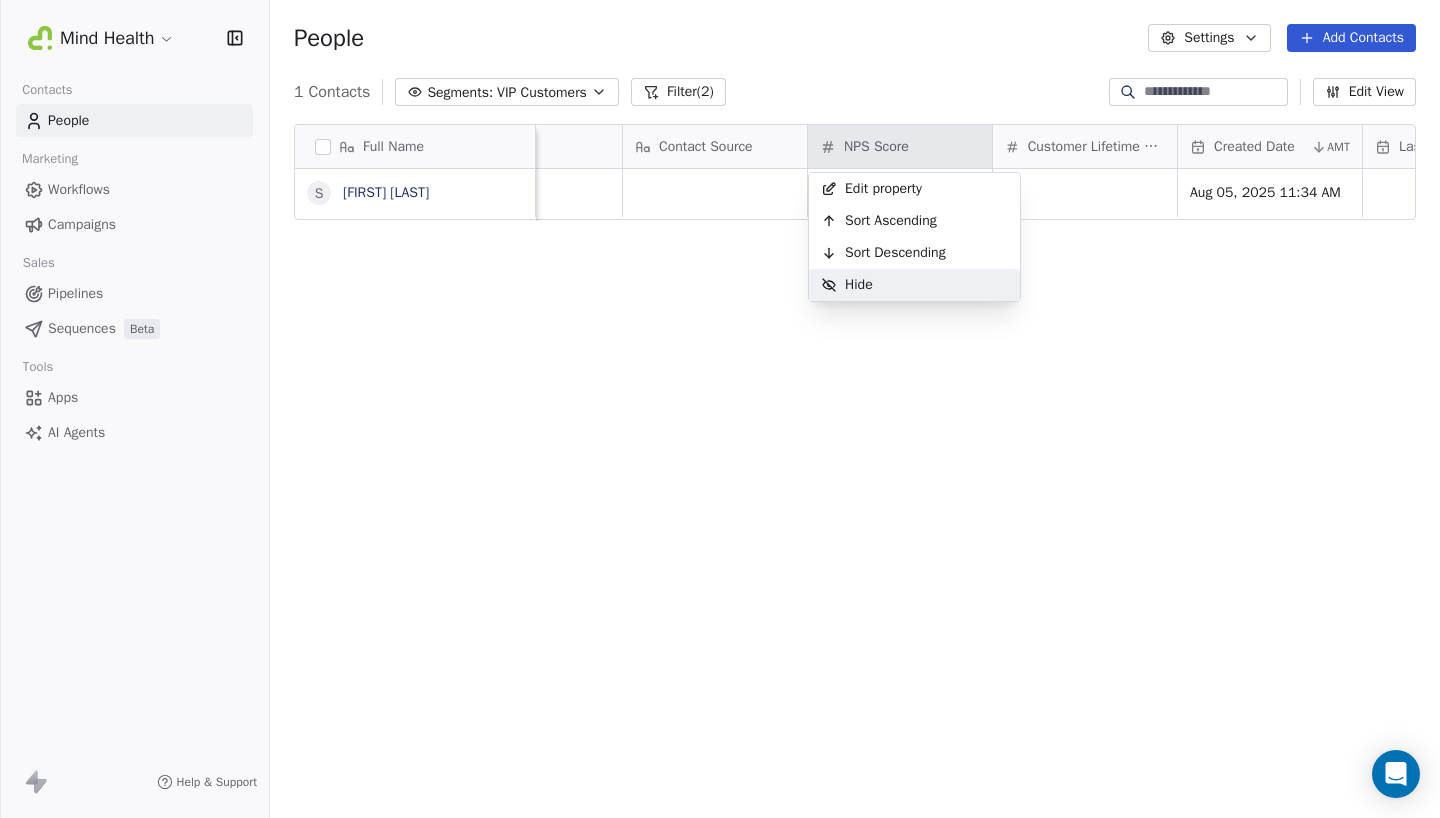 click on "Mind Health Contacts People Marketing Workflows Campaigns Sales Pipelines Sequences Beta Tools Apps AI Agents Help & Support People Settings  Add Contacts 1 Contacts Segments: VIP Customers Filter  (2) Edit View Tag Add to Sequence Export Full Name S Seyhan Ada Country Website Job Title Status Contact Source NPS Score Customer Lifetime Value Created Date AMT Last Activity Date AMT Email Marketing Consent Subscribed Email Categories   United States Technical Lead Aug 05, 2025 11:34 AM Subscribed
To pick up a draggable item, press the space bar.
While dragging, use the arrow keys to move the item.
Press space again to drop the item in its new position, or press escape to cancel.
Edit property Sort Ascending Sort Descending Hide" at bounding box center [720, 409] 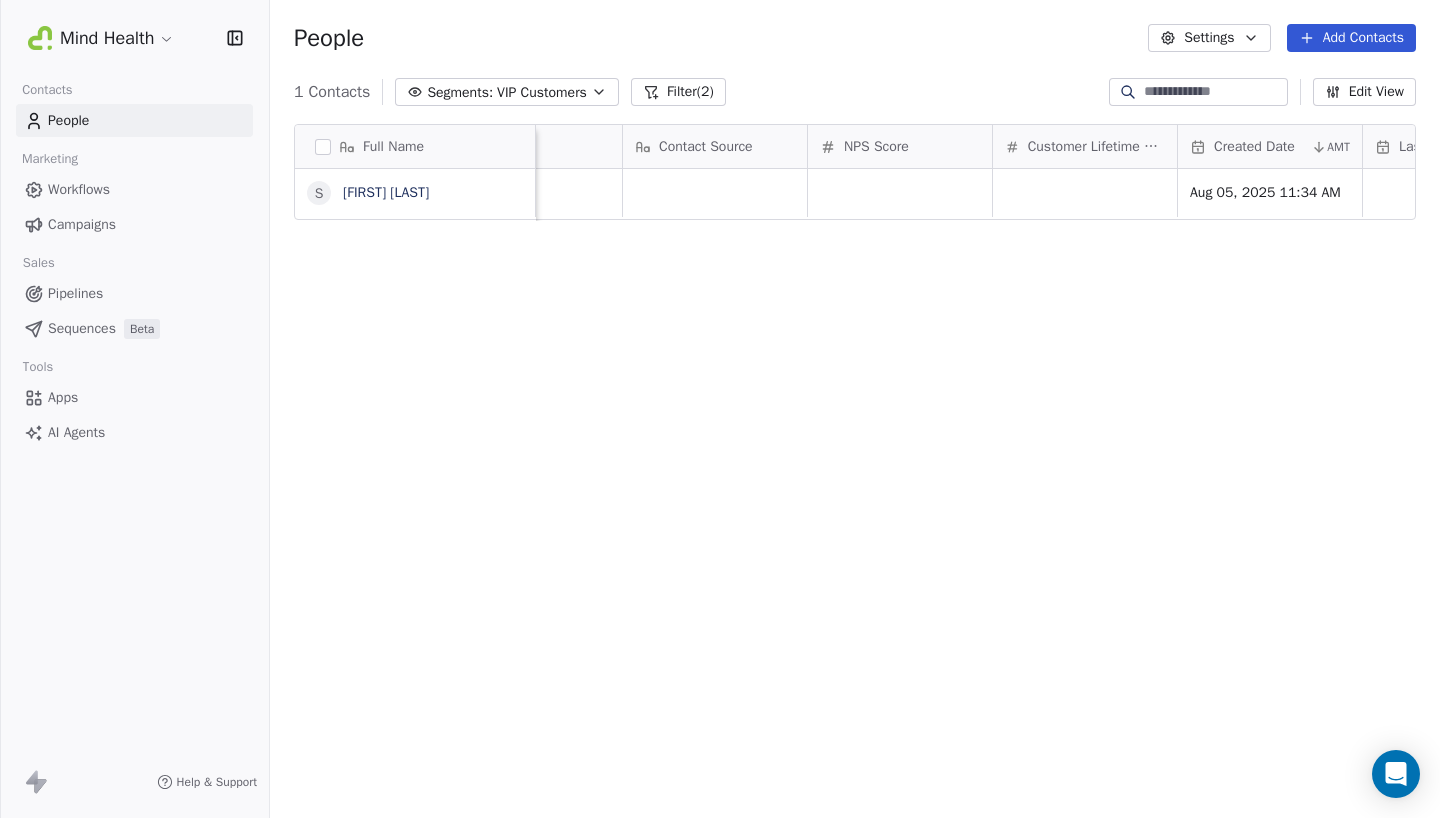 scroll, scrollTop: 0, scrollLeft: 0, axis: both 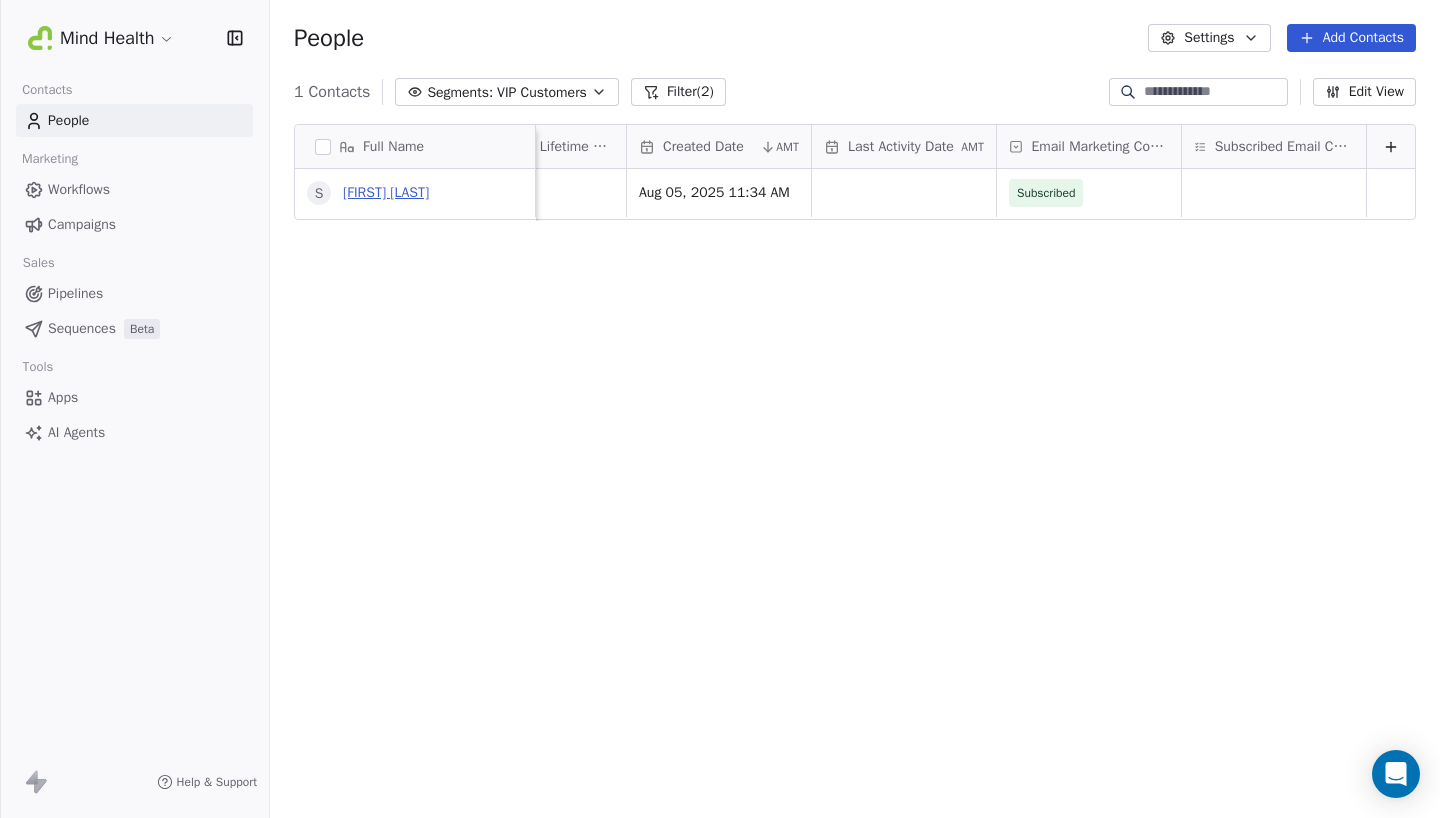 click on "[FIRST] [LAST]" at bounding box center [386, 192] 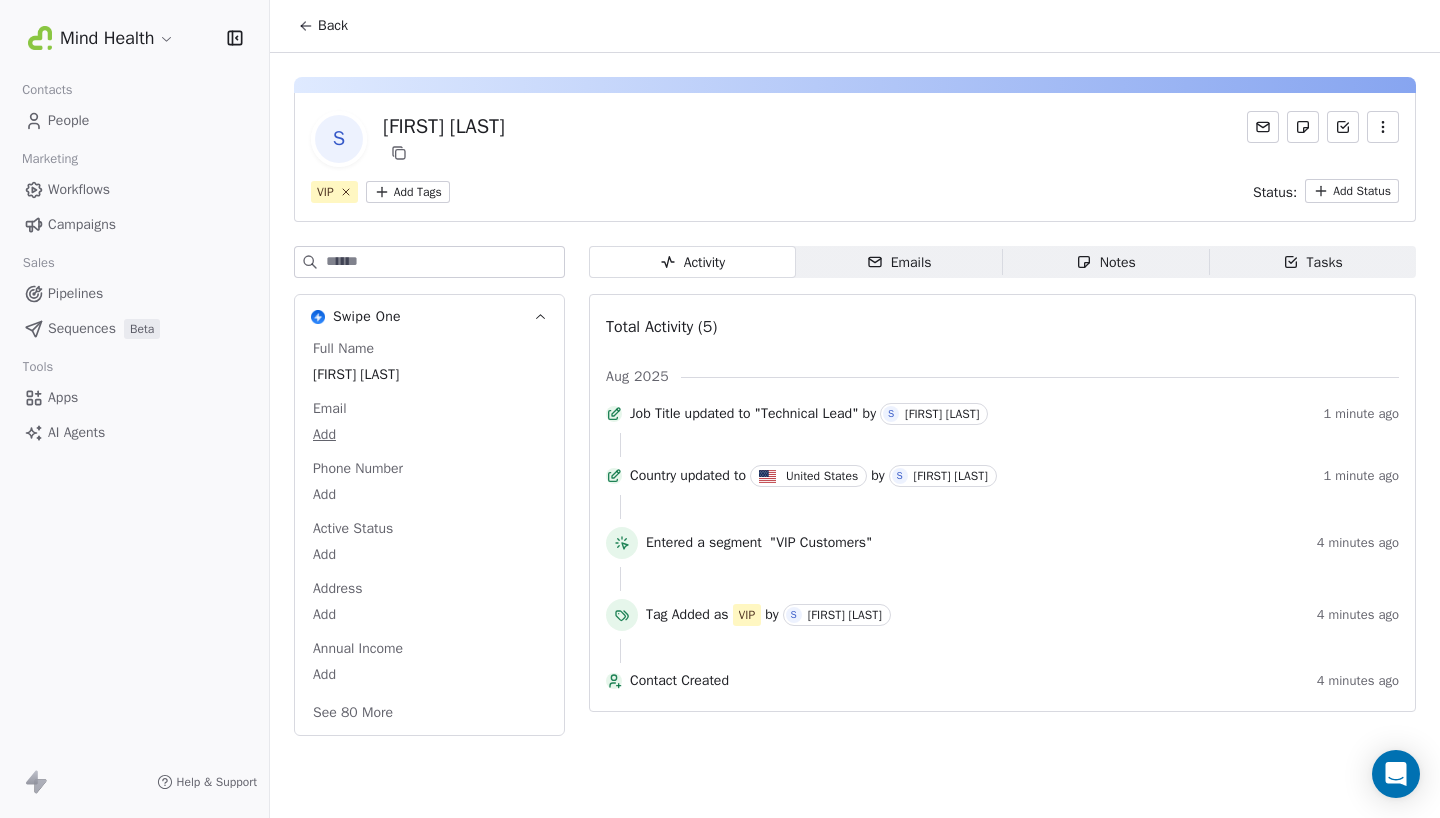 click on "S" at bounding box center [339, 139] 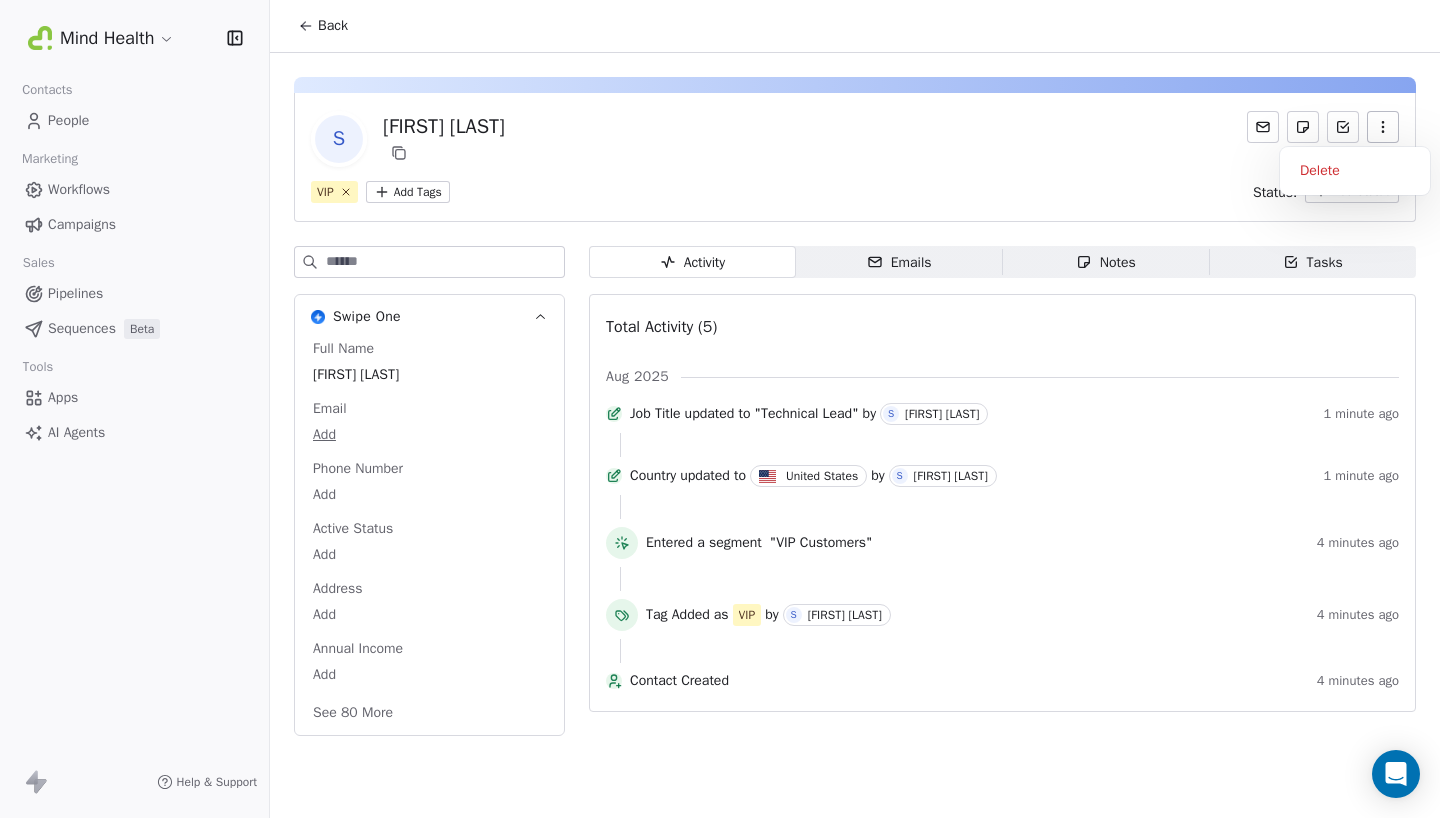 click 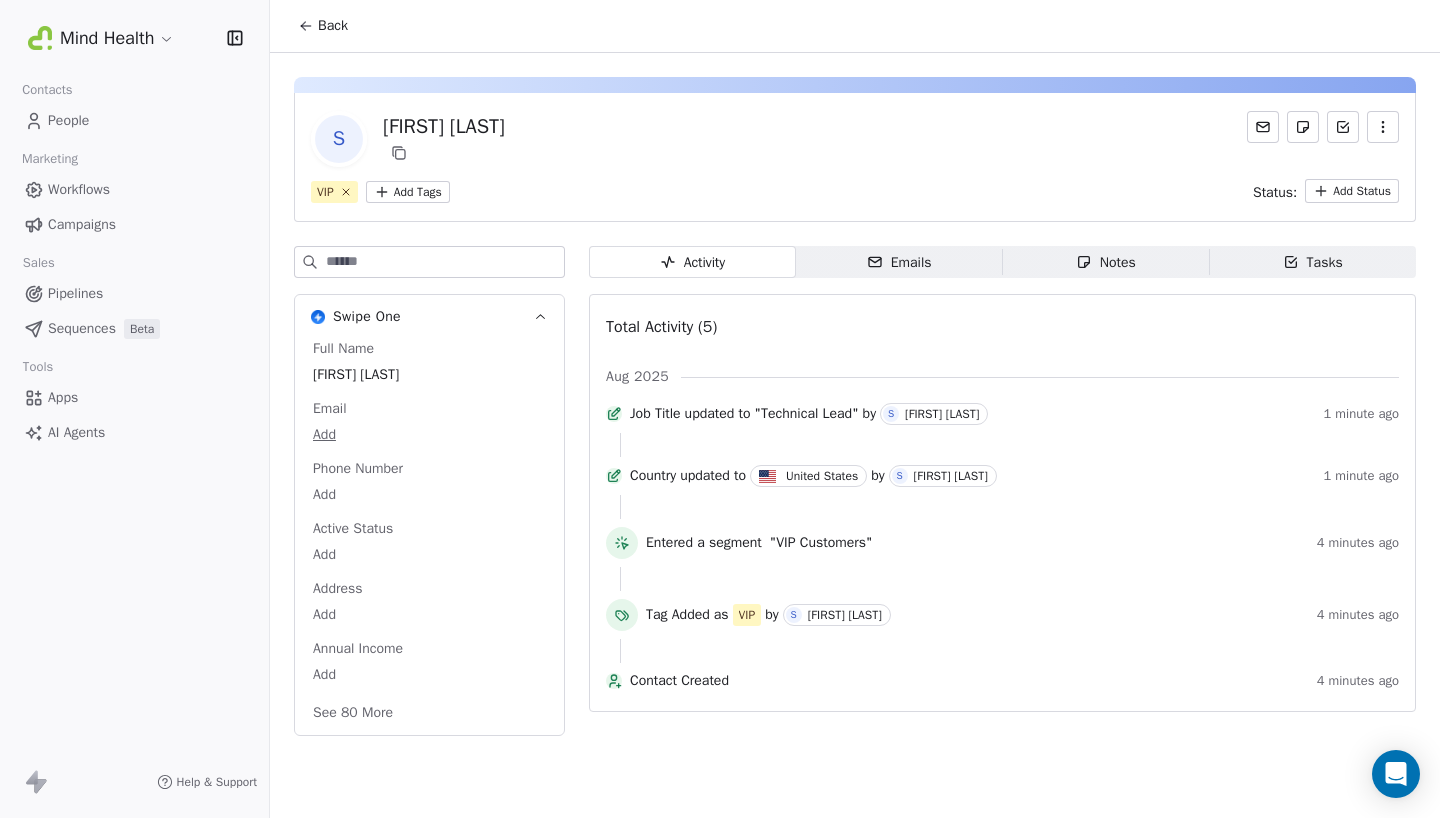 click on "S" at bounding box center (339, 139) 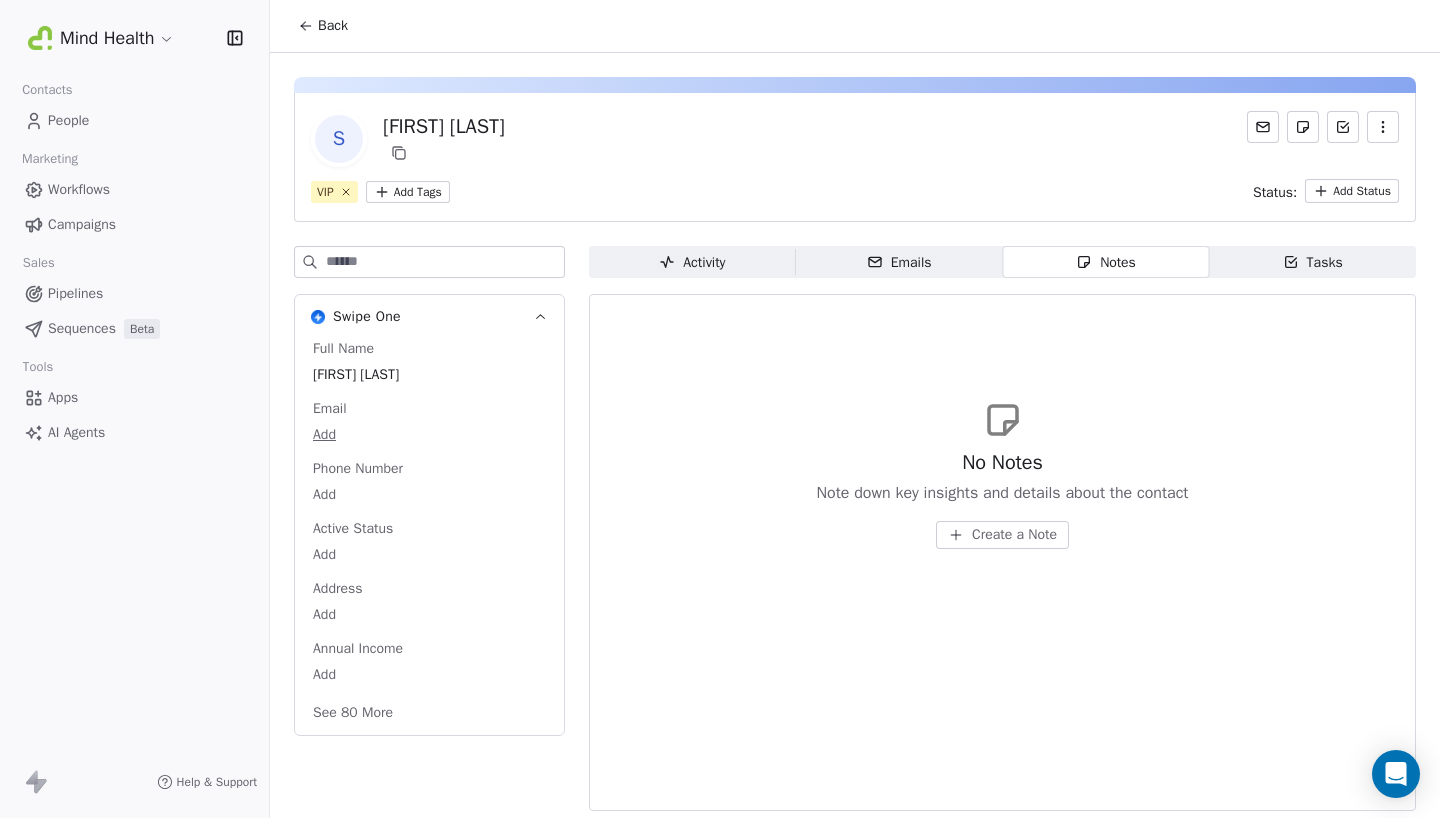 click on "Create a Note" at bounding box center [1014, 535] 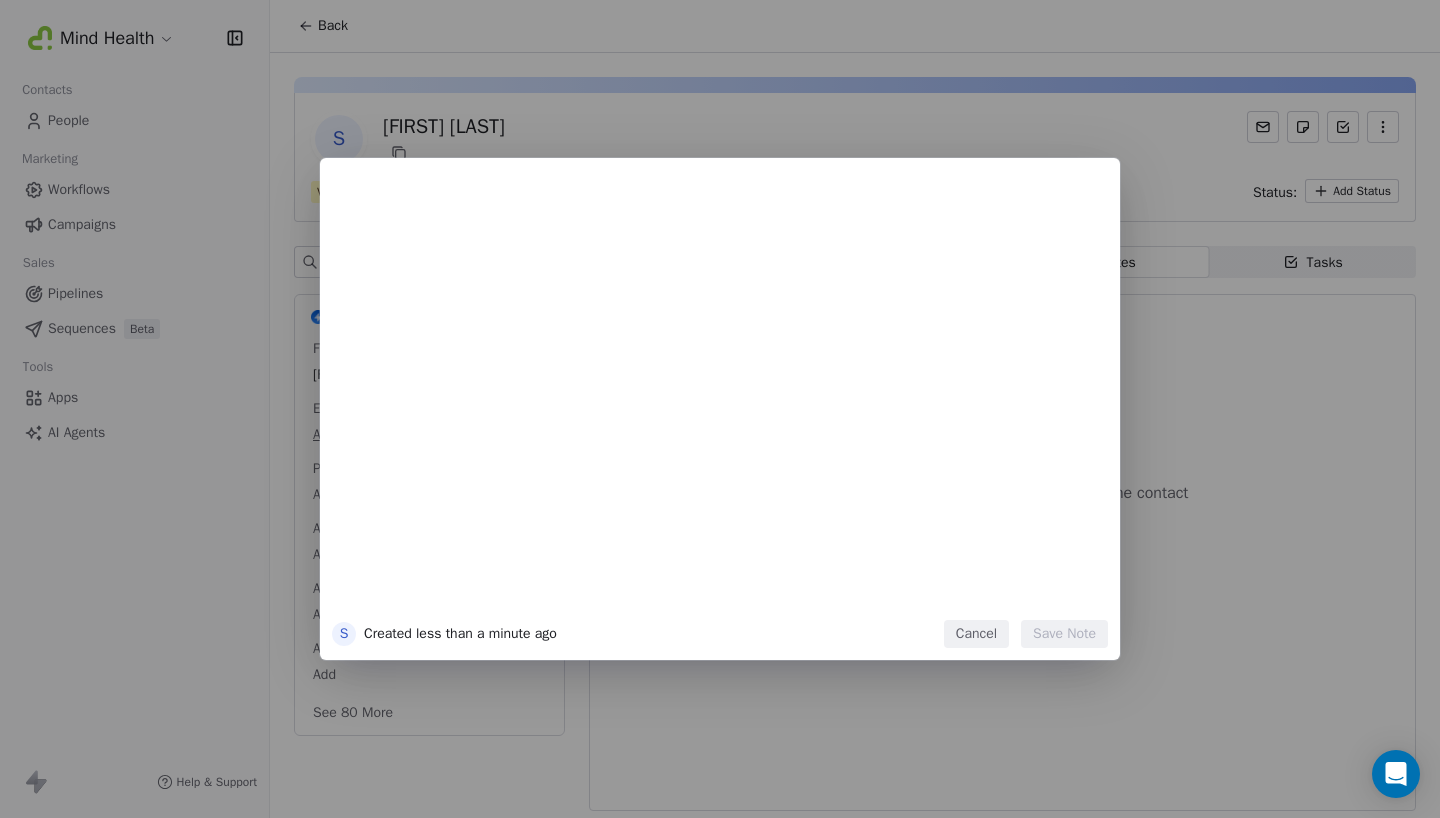 type 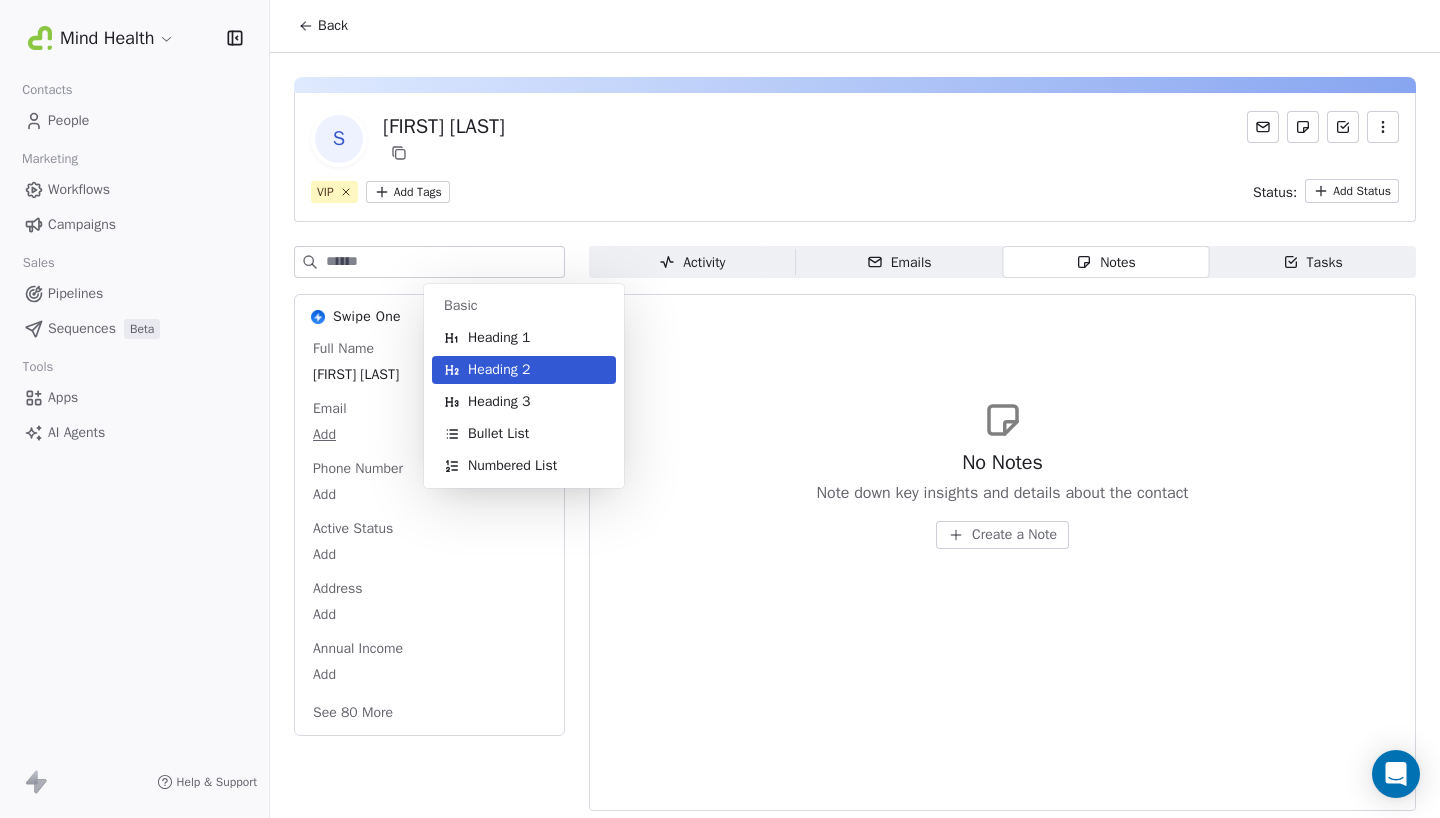 type 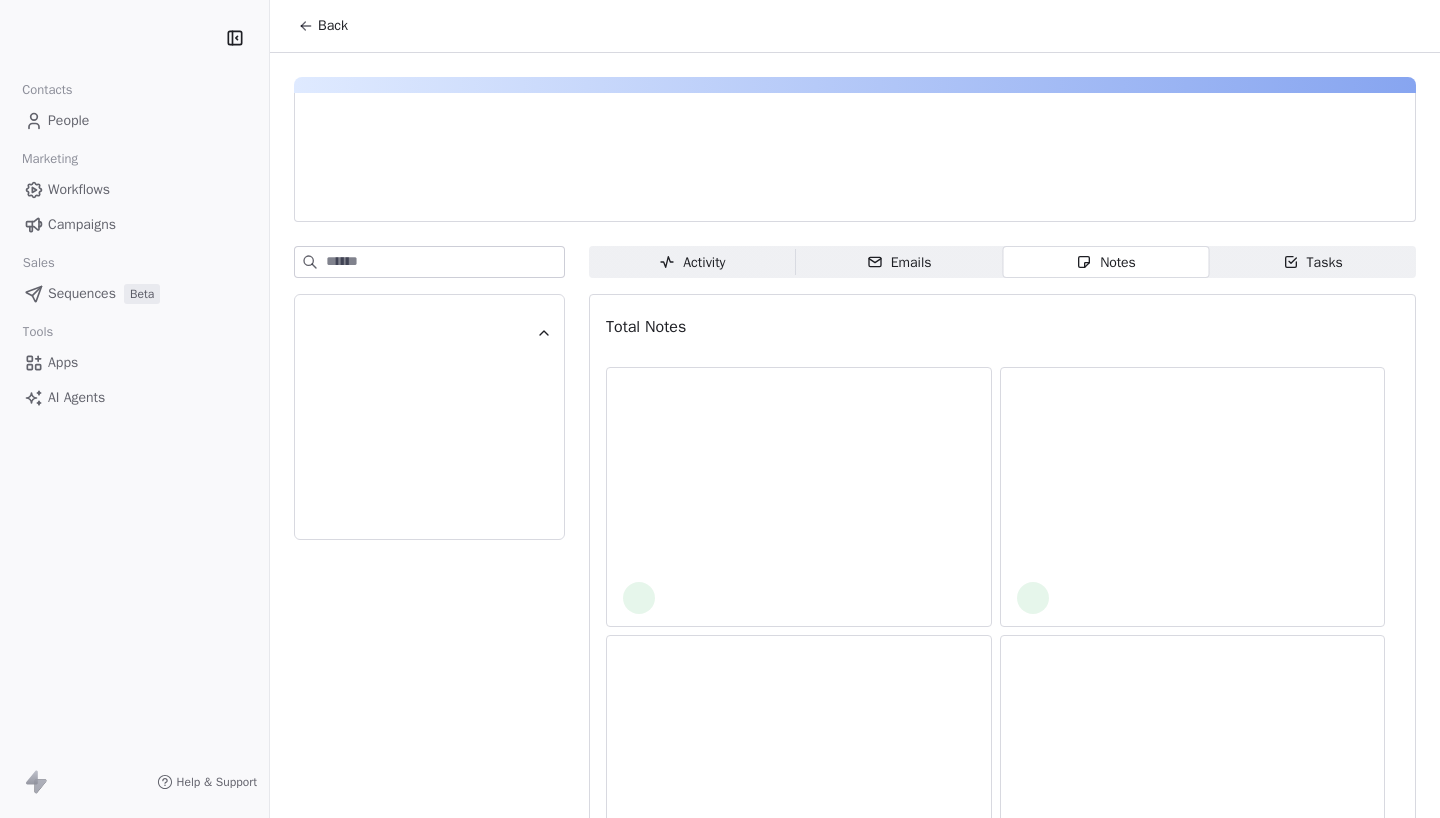 scroll, scrollTop: 0, scrollLeft: 0, axis: both 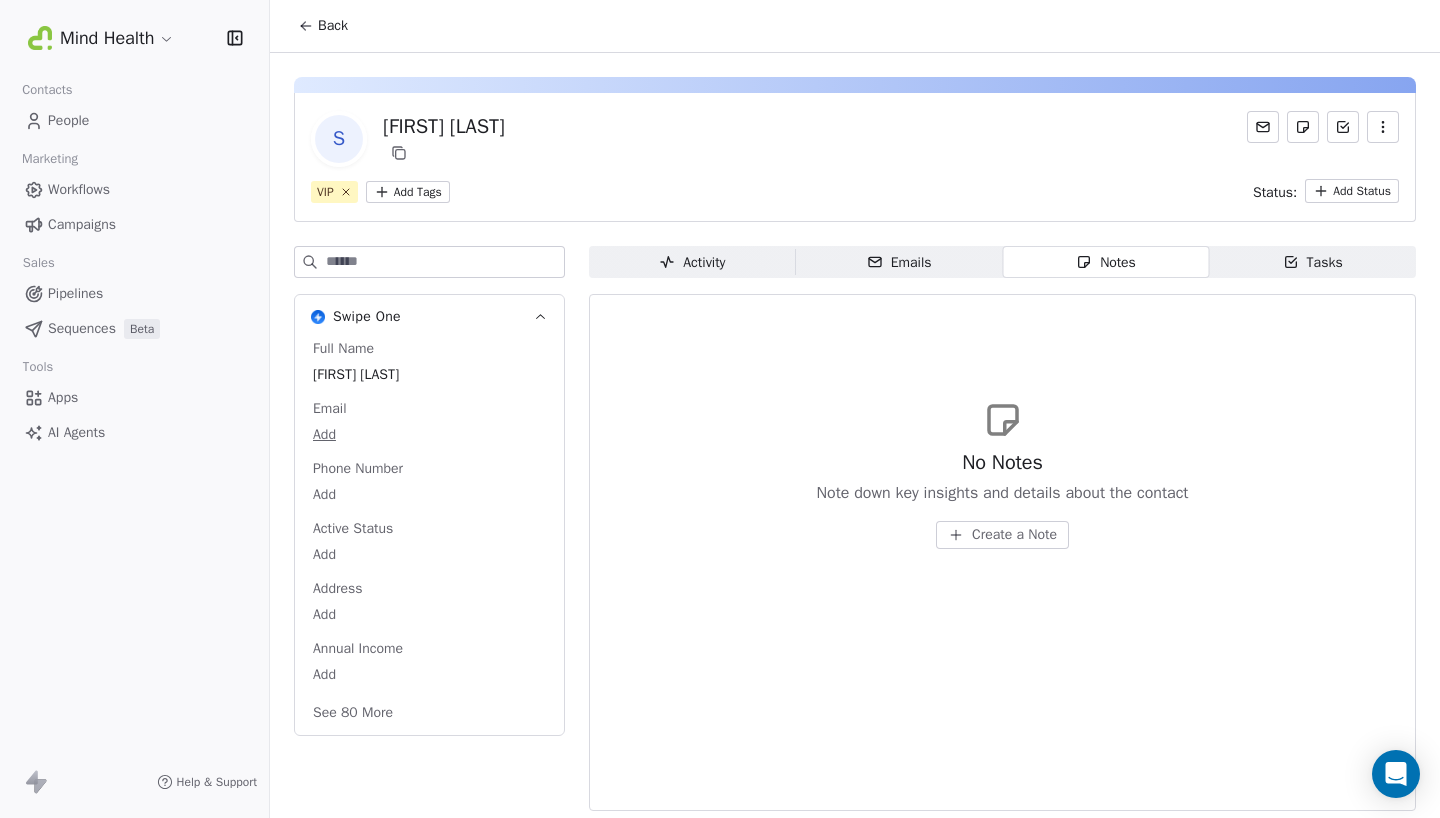 click on "Mind Health Contacts People Marketing Workflows Campaigns Sales Pipelines Sequences Beta Tools Apps AI Agents Help & Support Back S [FIRST] [LAST] VIP  Add Tags Status:   Add Status Swipe One Full Name [FIRST] [LAST] Email Add Phone Number Add Active Status Add Address Add Annual Income Add See   80   More   Activity Activity Emails Emails   Notes   Notes Tasks Tasks No Notes Note down key insights and details about the contact   Create a Note" at bounding box center [720, 409] 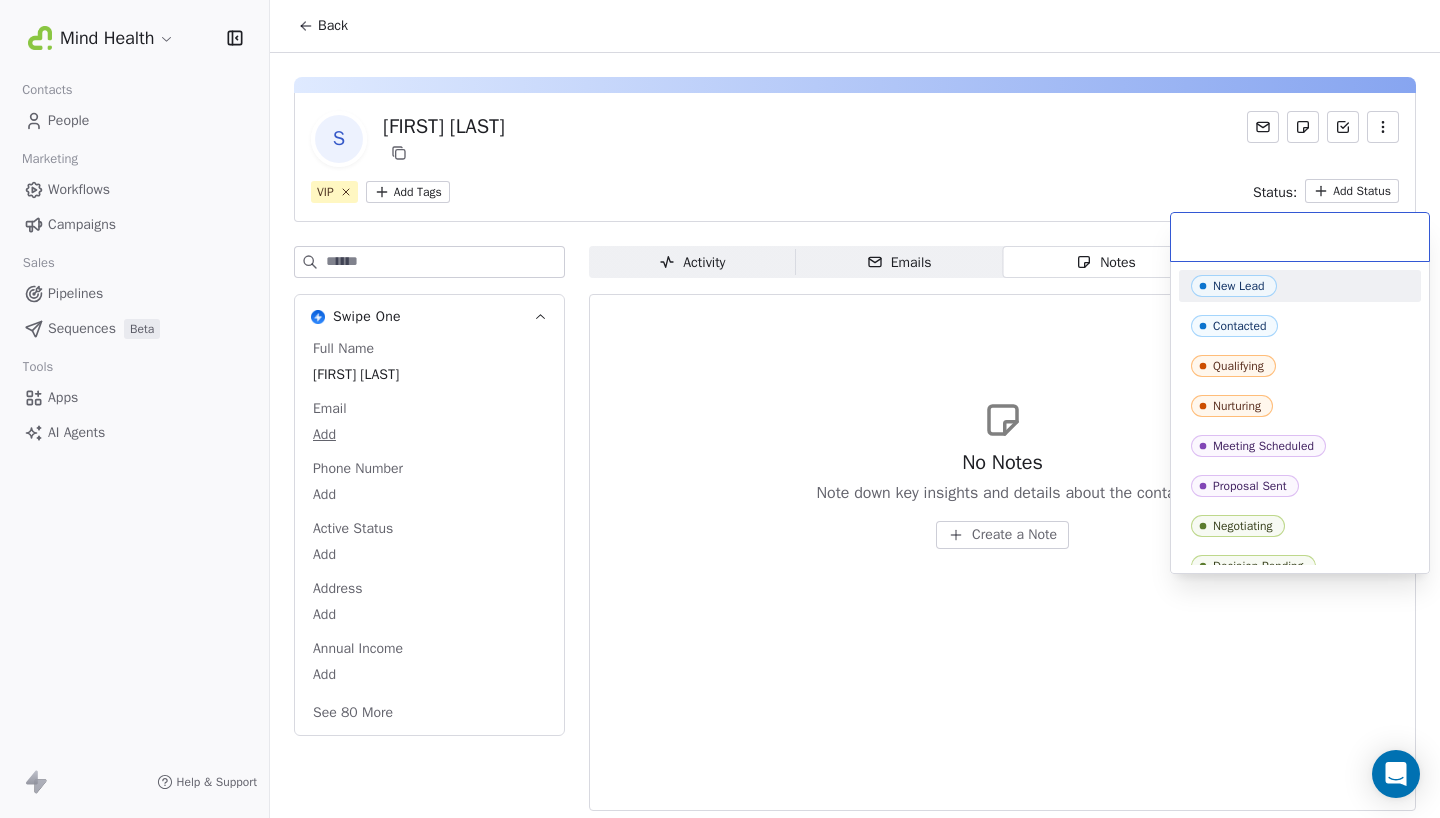 click on "Mind Health Contacts People Marketing Workflows Campaigns Sales Pipelines Sequences Beta Tools Apps AI Agents Help & Support Back S Seyhan Ada VIP  Add Tags Status:   Add Status Swipe One Full Name Seyhan Ada Email Add Phone Number Add Active Status Add Address Add Annual Income Add See   80   More   Activity Activity Emails Emails   Notes   Notes Tasks Tasks No Notes Note down key insights and details about the contact   Create a Note
New Lead Contacted Qualifying Nurturing Meeting Scheduled Proposal Sent Negotiating Decision Pending Closed Won Closed Lost Unqualified" at bounding box center (720, 409) 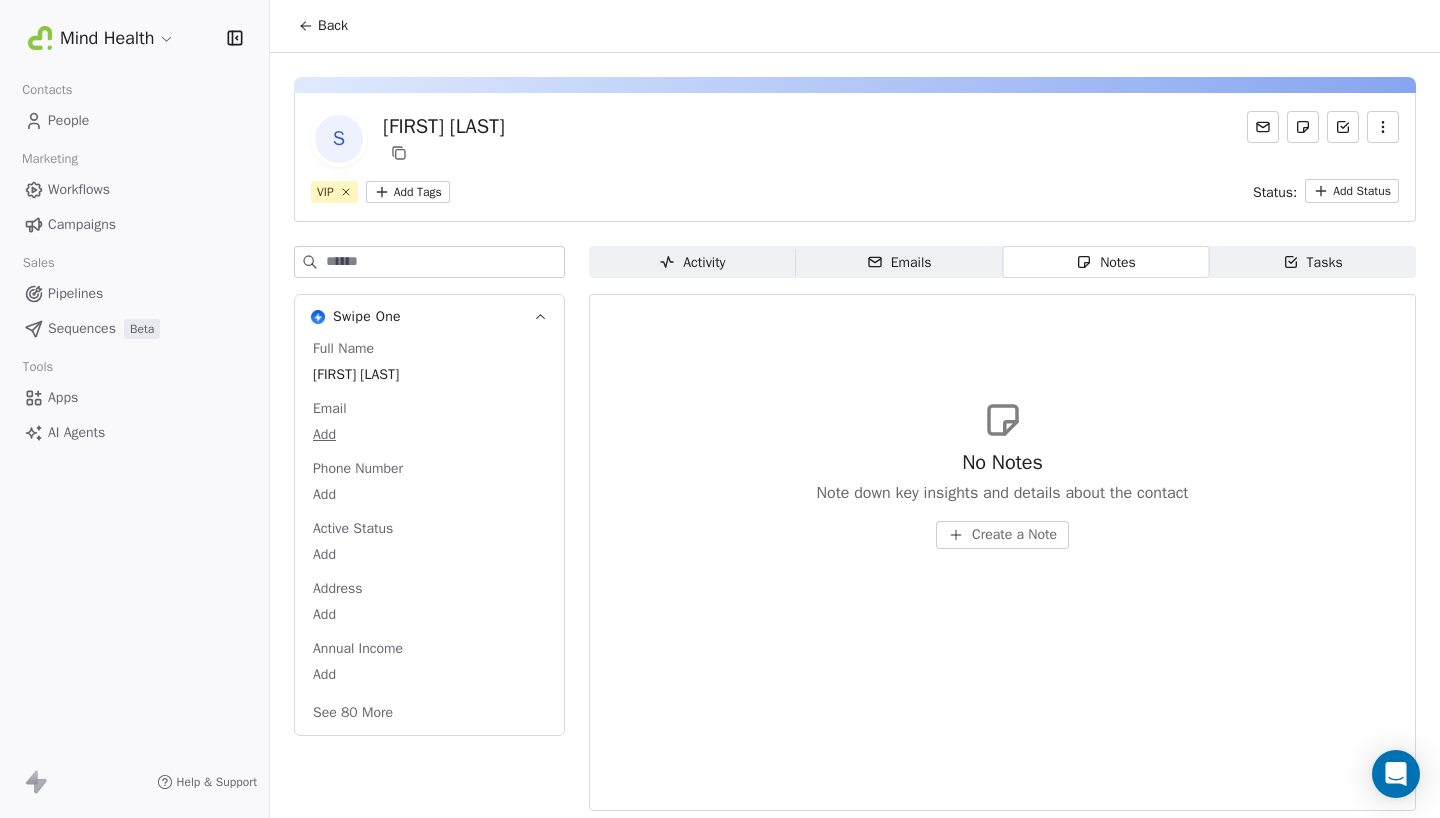 click on "Seyhan Ada" at bounding box center [444, 127] 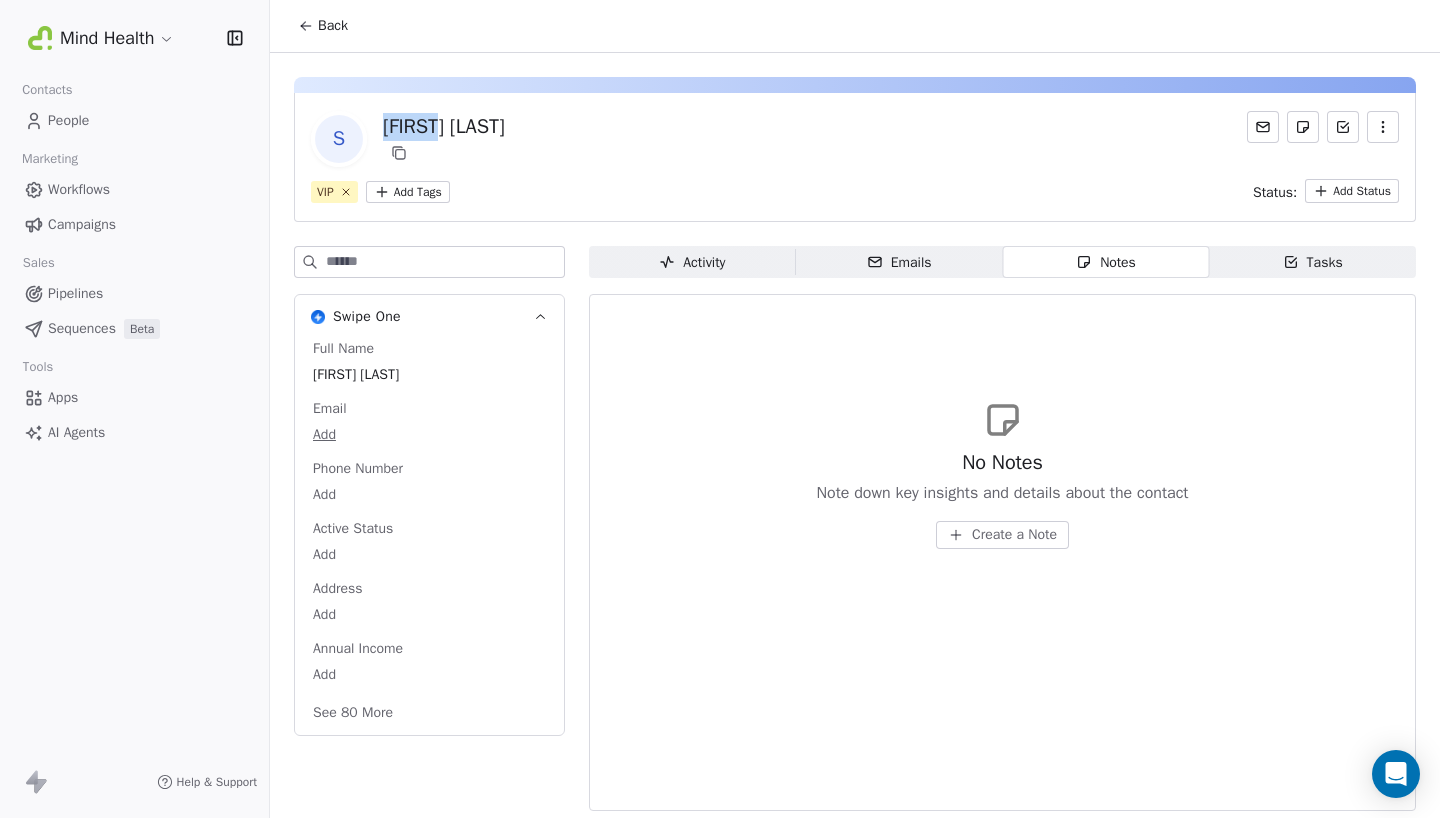 click on "Seyhan Ada" at bounding box center [444, 127] 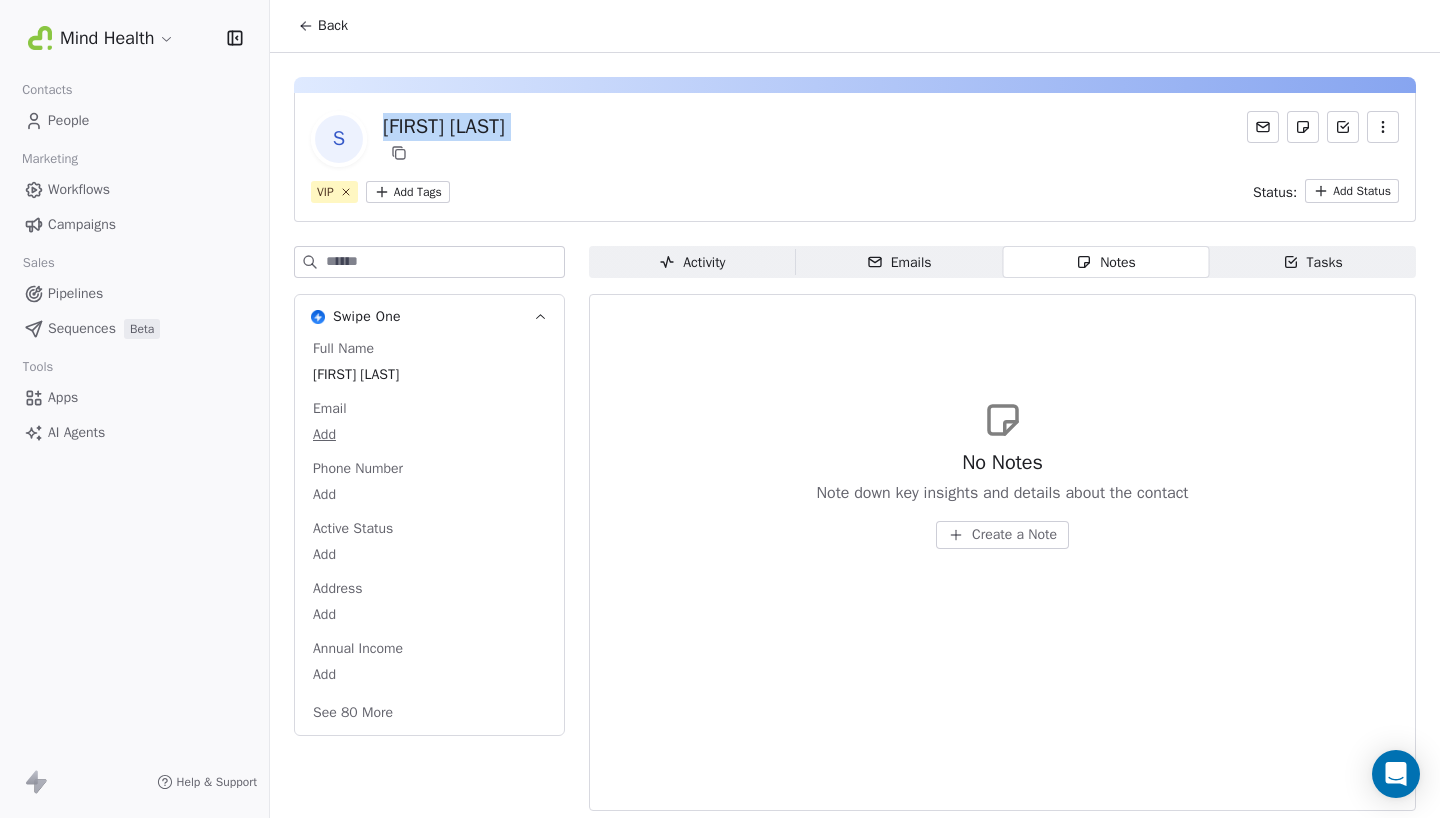 click on "Seyhan Ada" at bounding box center [444, 127] 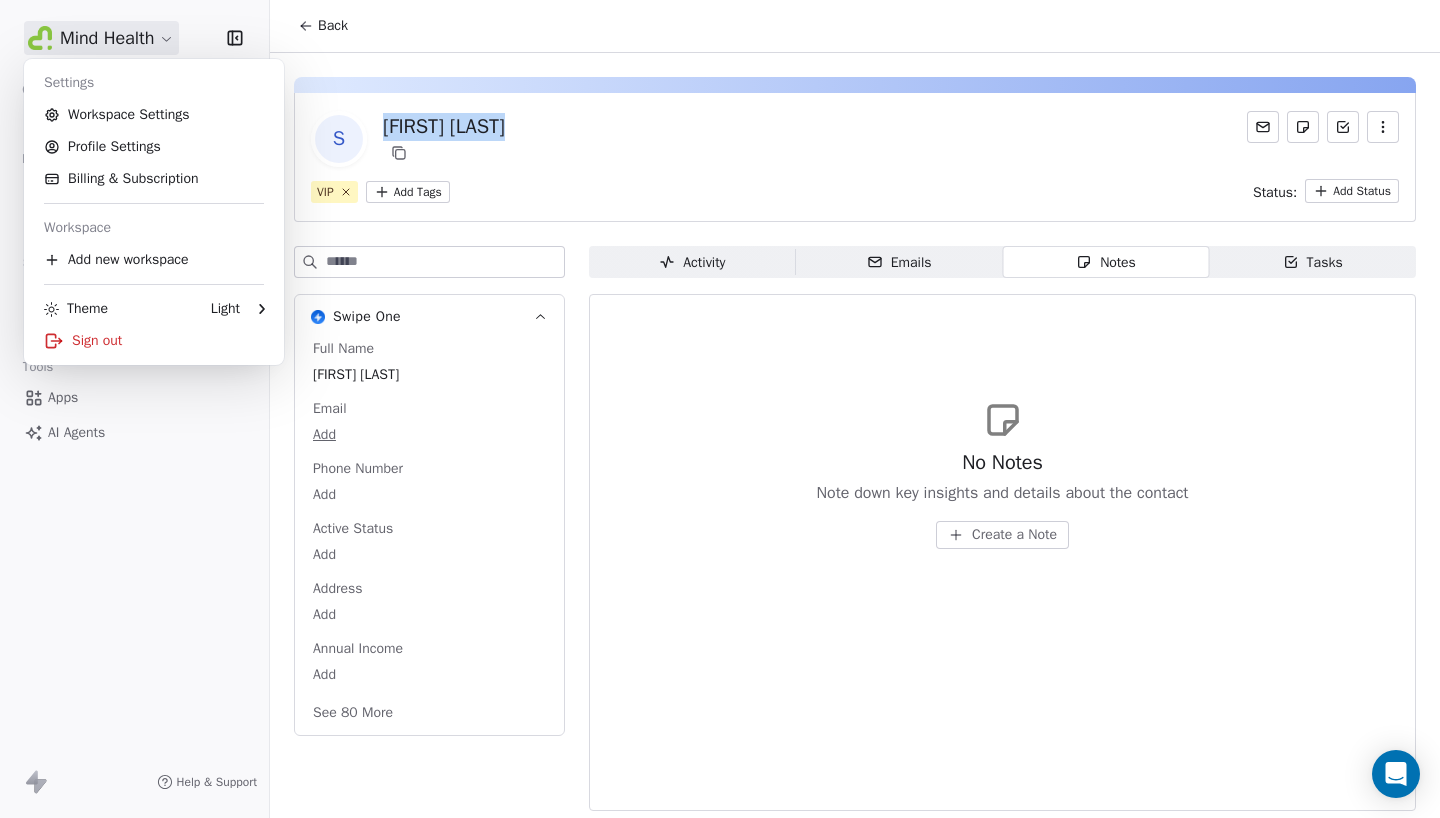 click on "Mind Health Contacts People Marketing Workflows Campaigns Sales Pipelines Sequences Beta Tools Apps AI Agents Help & Support Back S Seyhan Ada VIP  Add Tags Status:   Add Status Swipe One Full Name Seyhan Ada Email Add Phone Number Add Active Status Add Address Add Annual Income Add See   80   More   Activity Activity Emails Emails   Notes   Notes Tasks Tasks No Notes Note down key insights and details about the contact   Create a Note
Settings Workspace Settings Profile Settings Billing & Subscription   Workspace Add new workspace Theme Light Sign out" at bounding box center (720, 409) 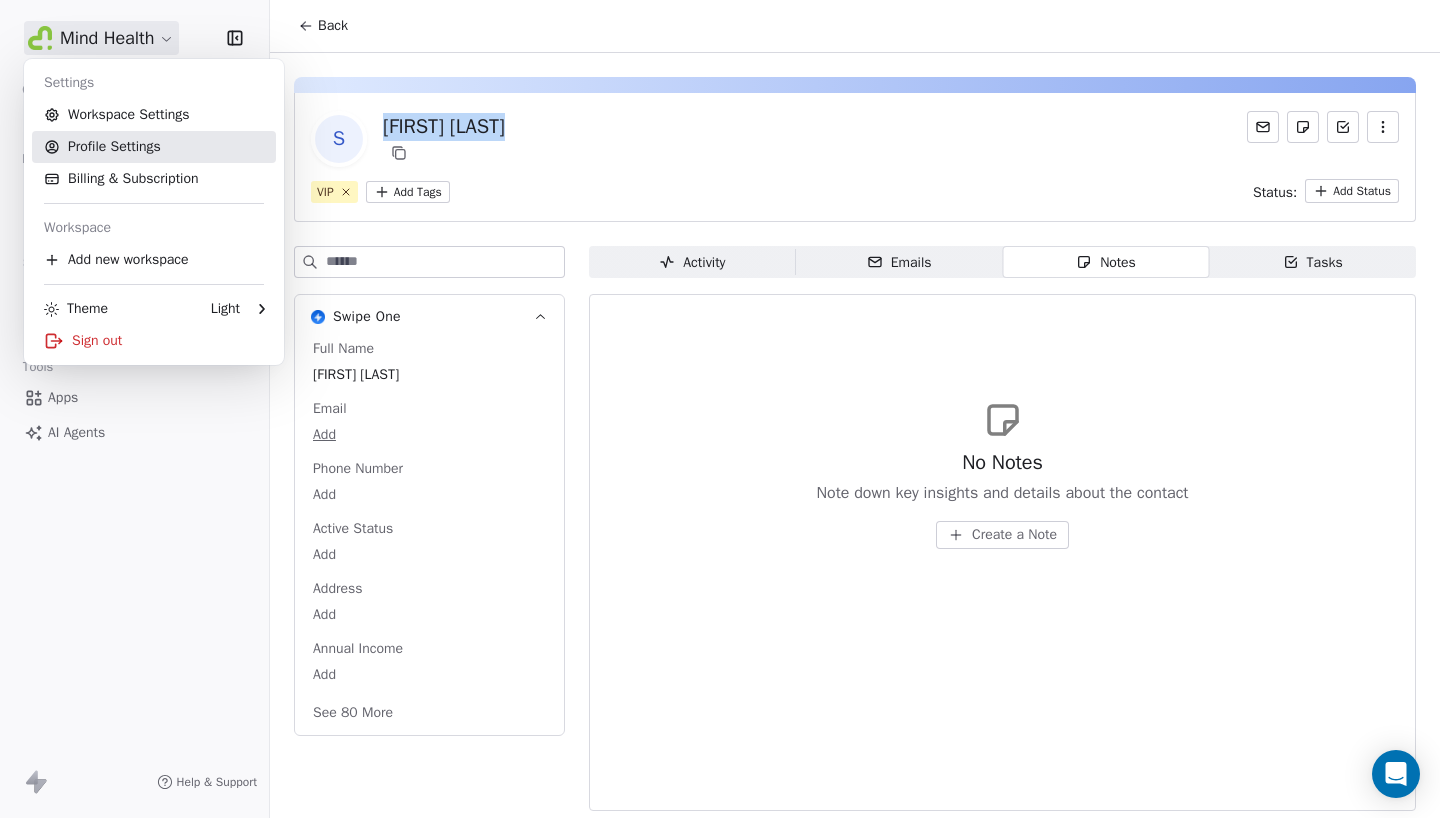 click on "Profile Settings" at bounding box center (154, 147) 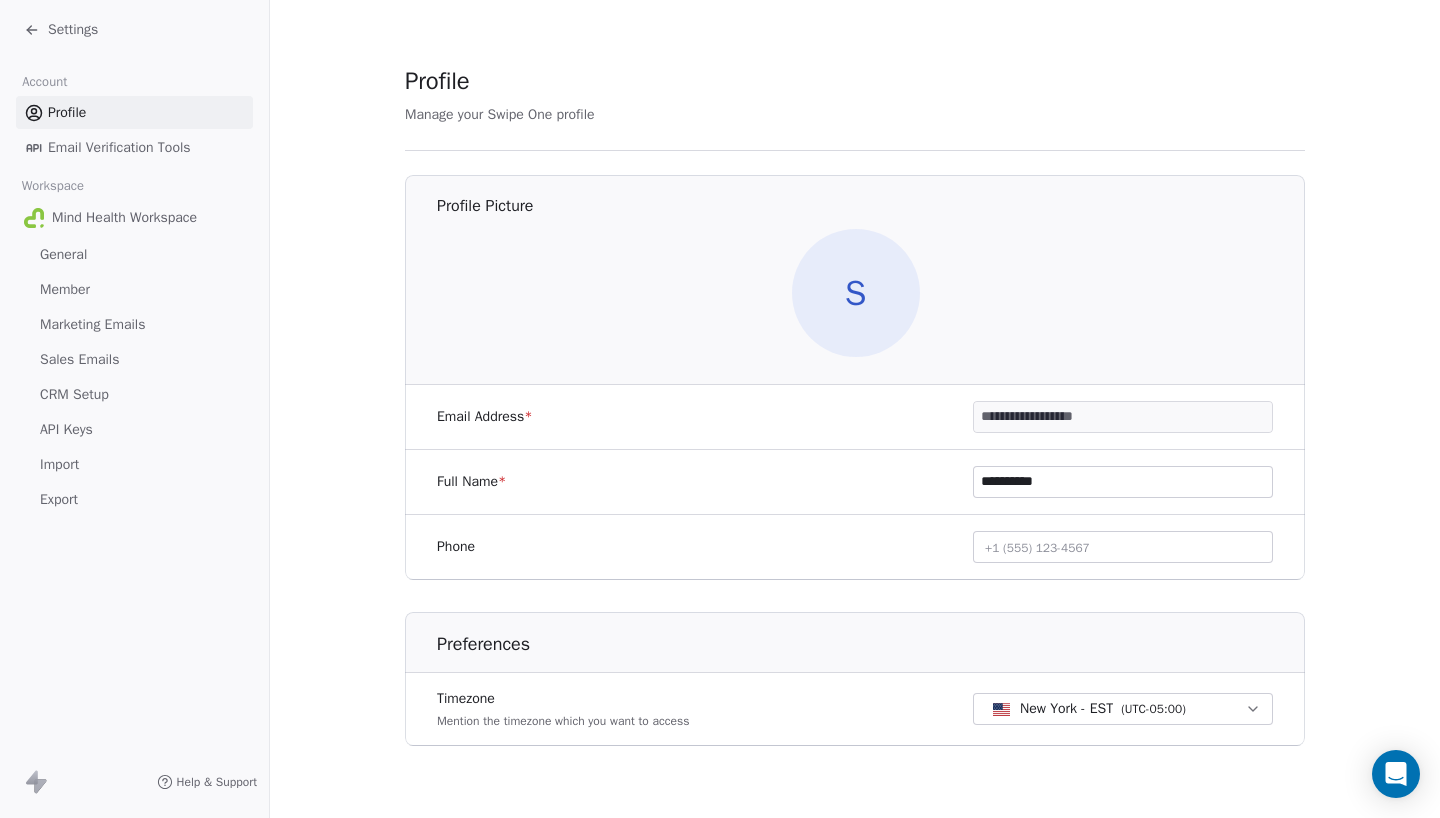 click on "S" at bounding box center [856, 293] 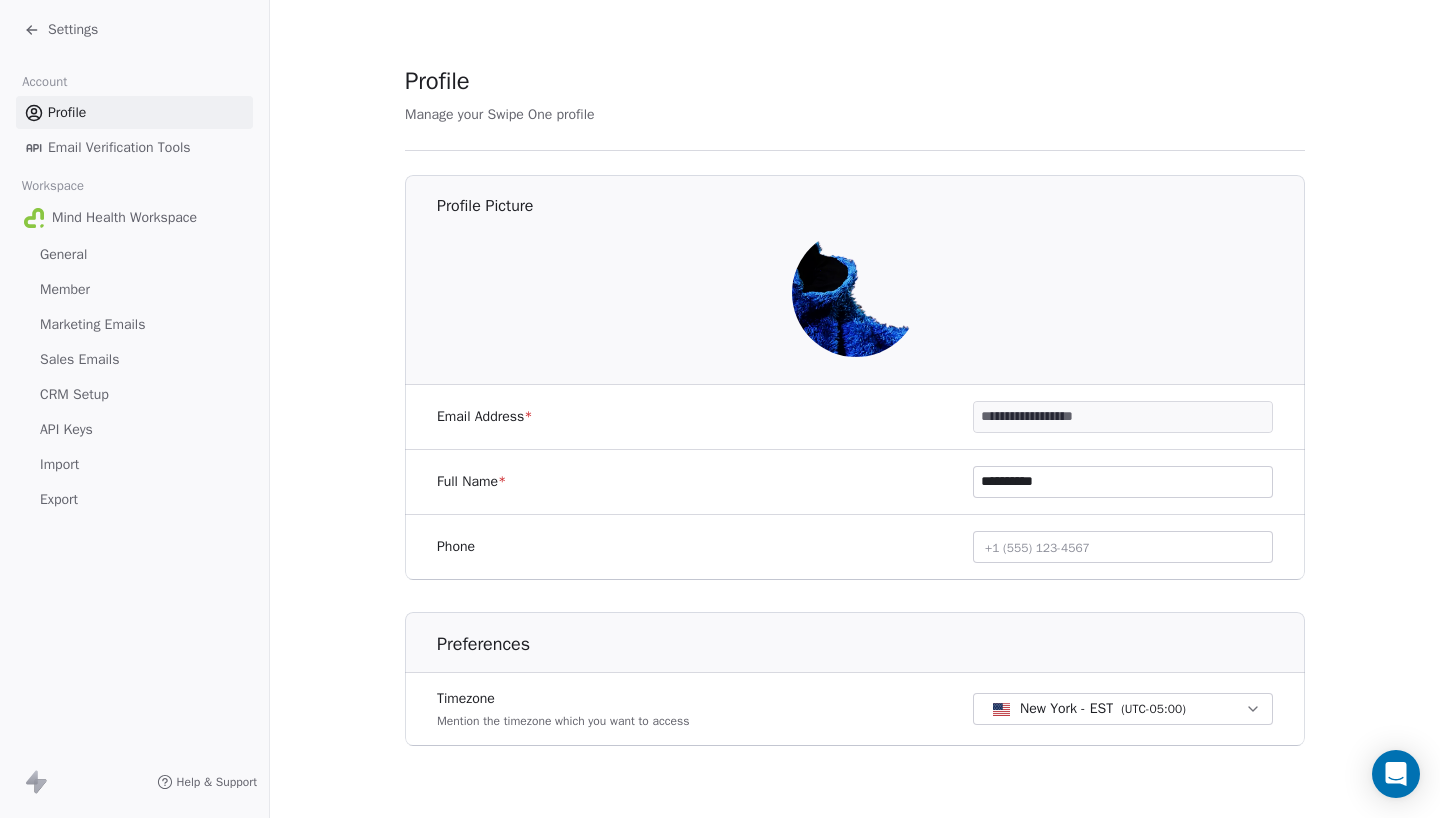 click at bounding box center (856, 293) 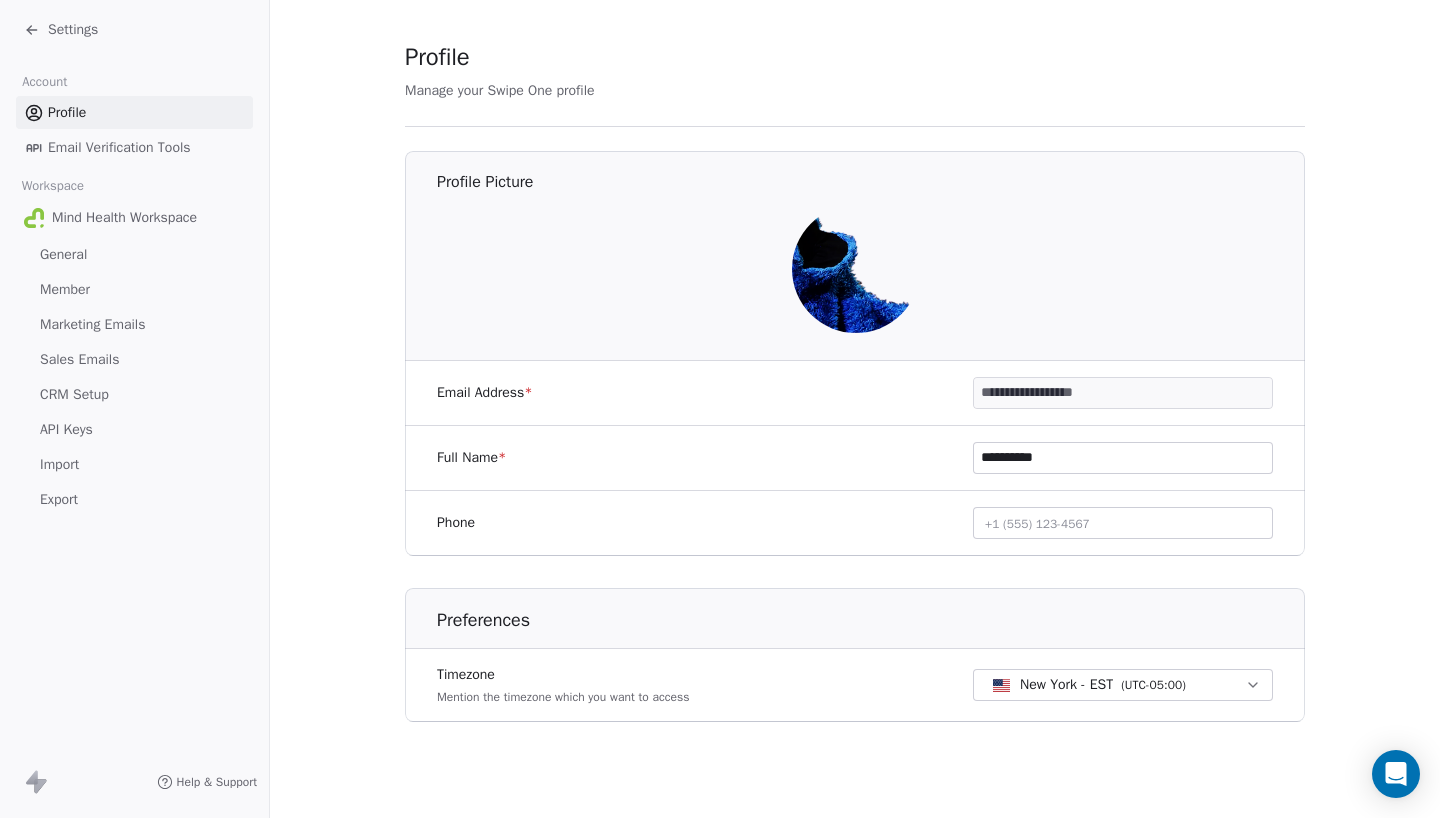 scroll, scrollTop: 24, scrollLeft: 0, axis: vertical 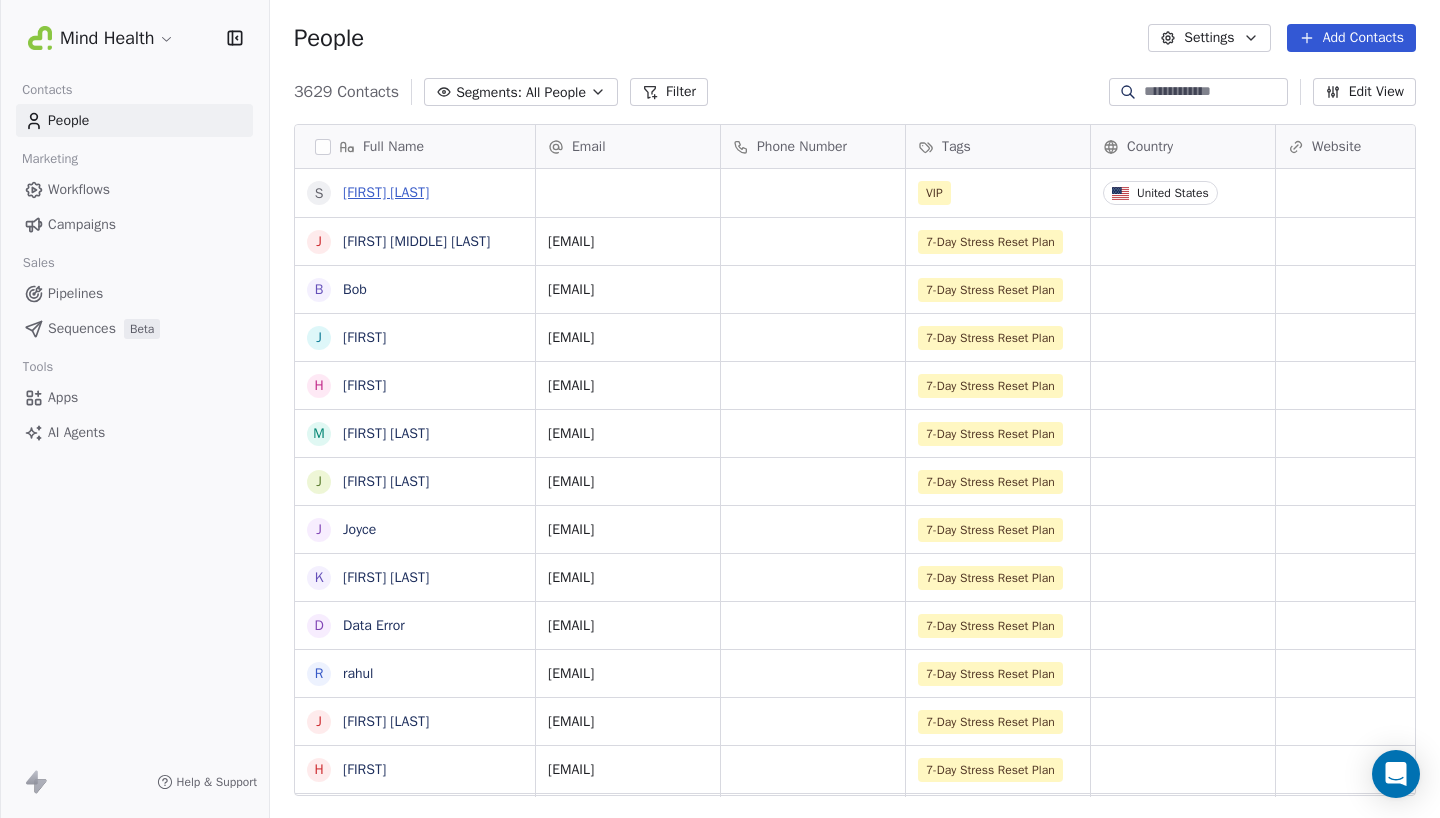click on "[FIRST] [LAST]" at bounding box center (386, 192) 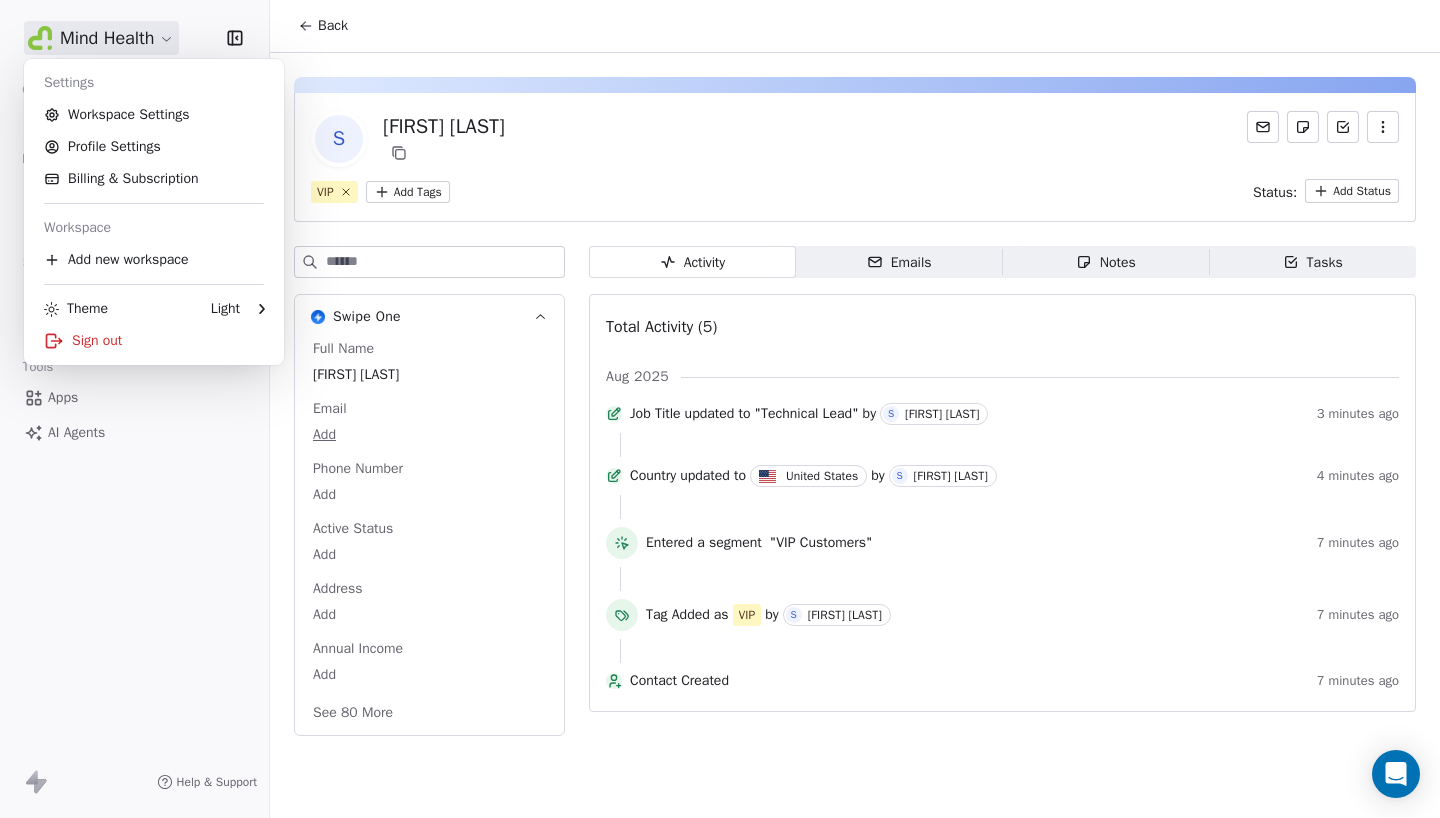 click on "Mind Health Contacts People Marketing Workflows Campaigns Sales Pipelines Sequences Beta Tools Apps AI Agents Help & Support Back S Seyhan Ada VIP  Add Tags Status:   Add Status Swipe One Full Name Seyhan Ada Email Add Phone Number Add Active Status Add Address Add Annual Income Add See   80   More   Activity Activity Emails Emails   Notes   Notes Tasks Tasks Total Activity (5) Aug 2025 Job Title updated to "Technical Lead" by S Seyhan Ada   3 minutes ago Country updated to United States by S Seyhan Ada   4 minutes ago Entered a segment "VIP Customers"   7 minutes ago Tag Added as VIP by S Seyhan Ada   7 minutes ago Contact Created   7 minutes ago
Settings Workspace Settings Profile Settings Billing & Subscription   Workspace Add new workspace Theme Light Sign out" at bounding box center [720, 409] 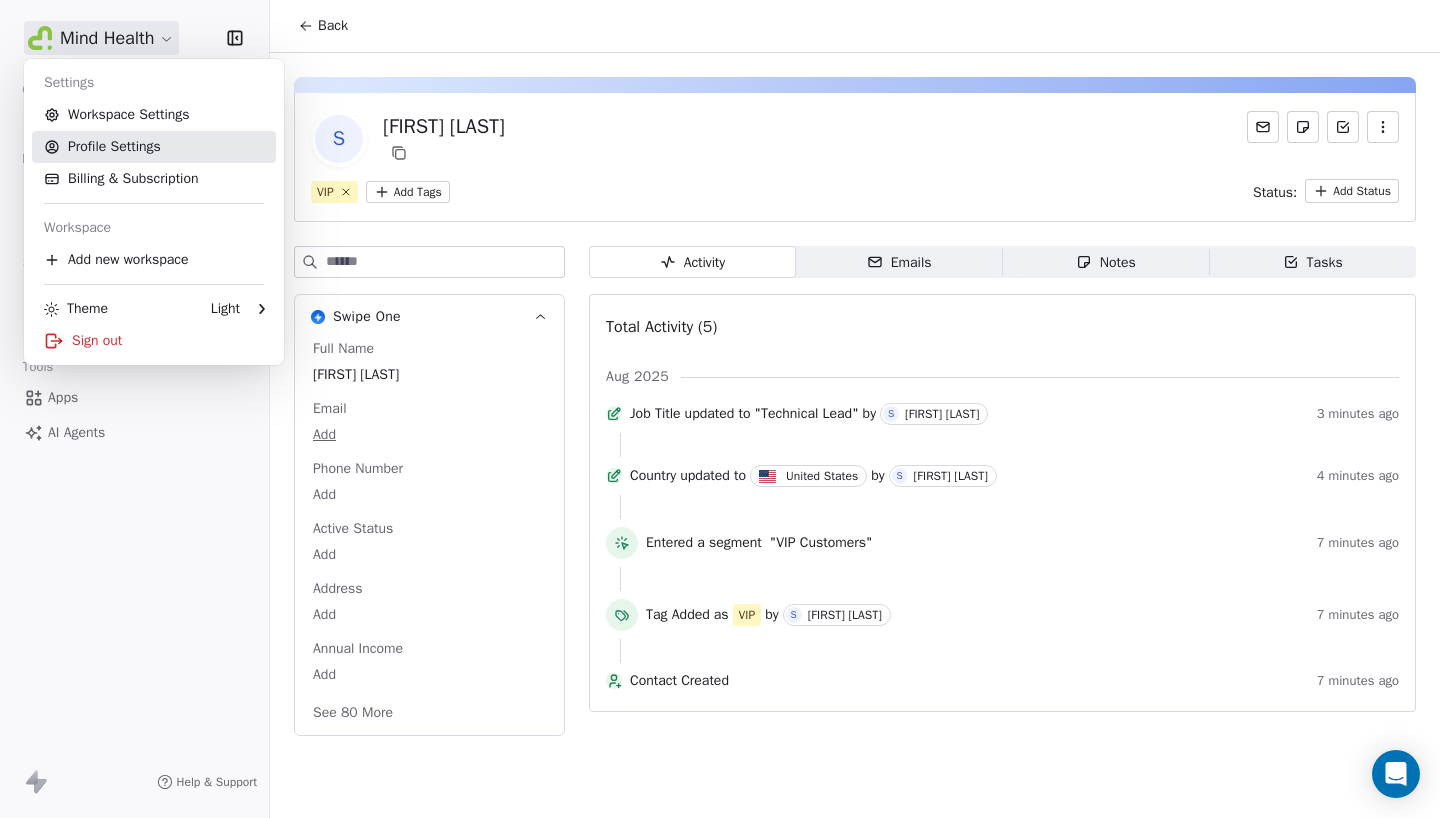 click on "Profile Settings" at bounding box center (154, 147) 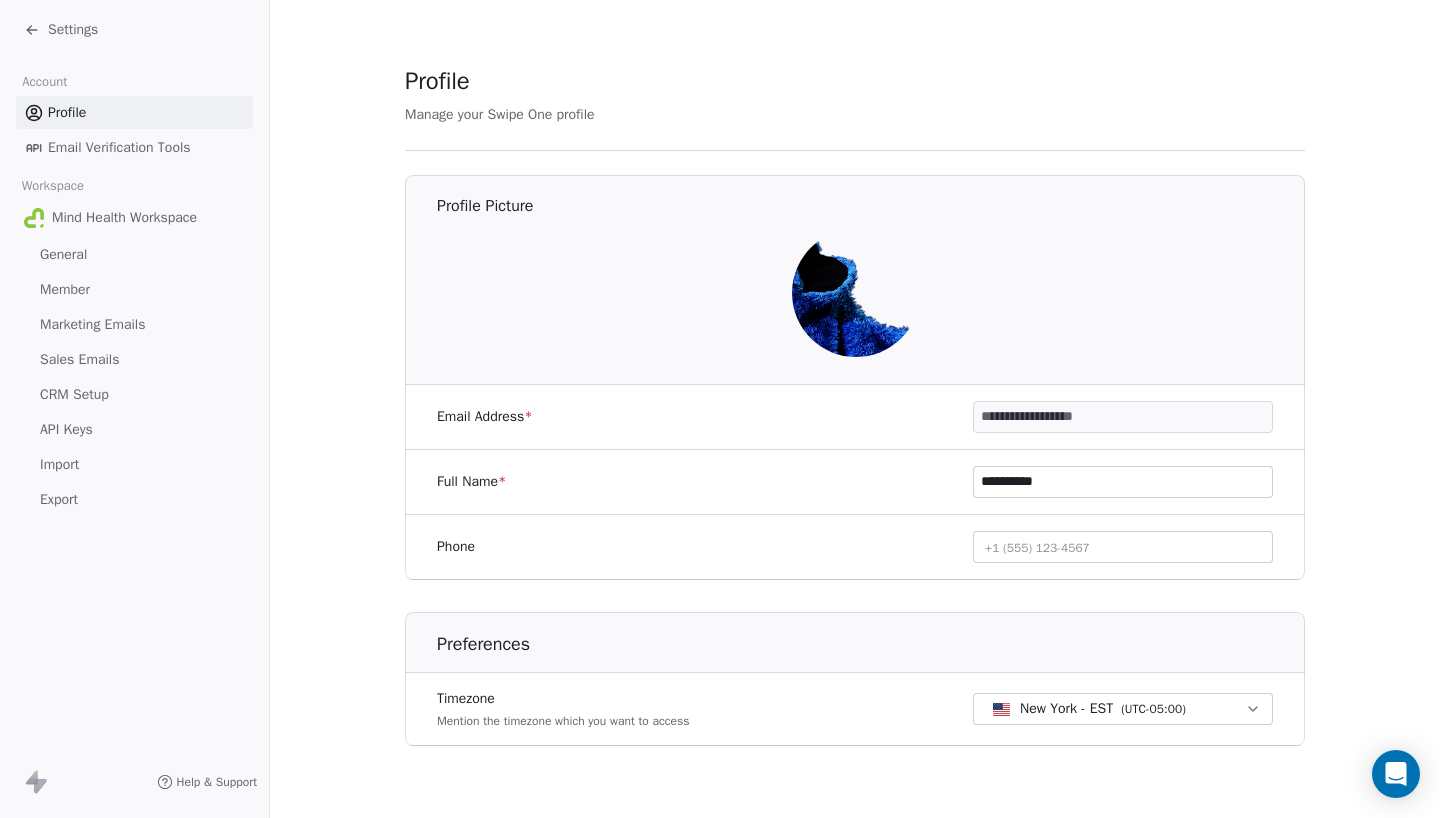 scroll, scrollTop: 0, scrollLeft: 0, axis: both 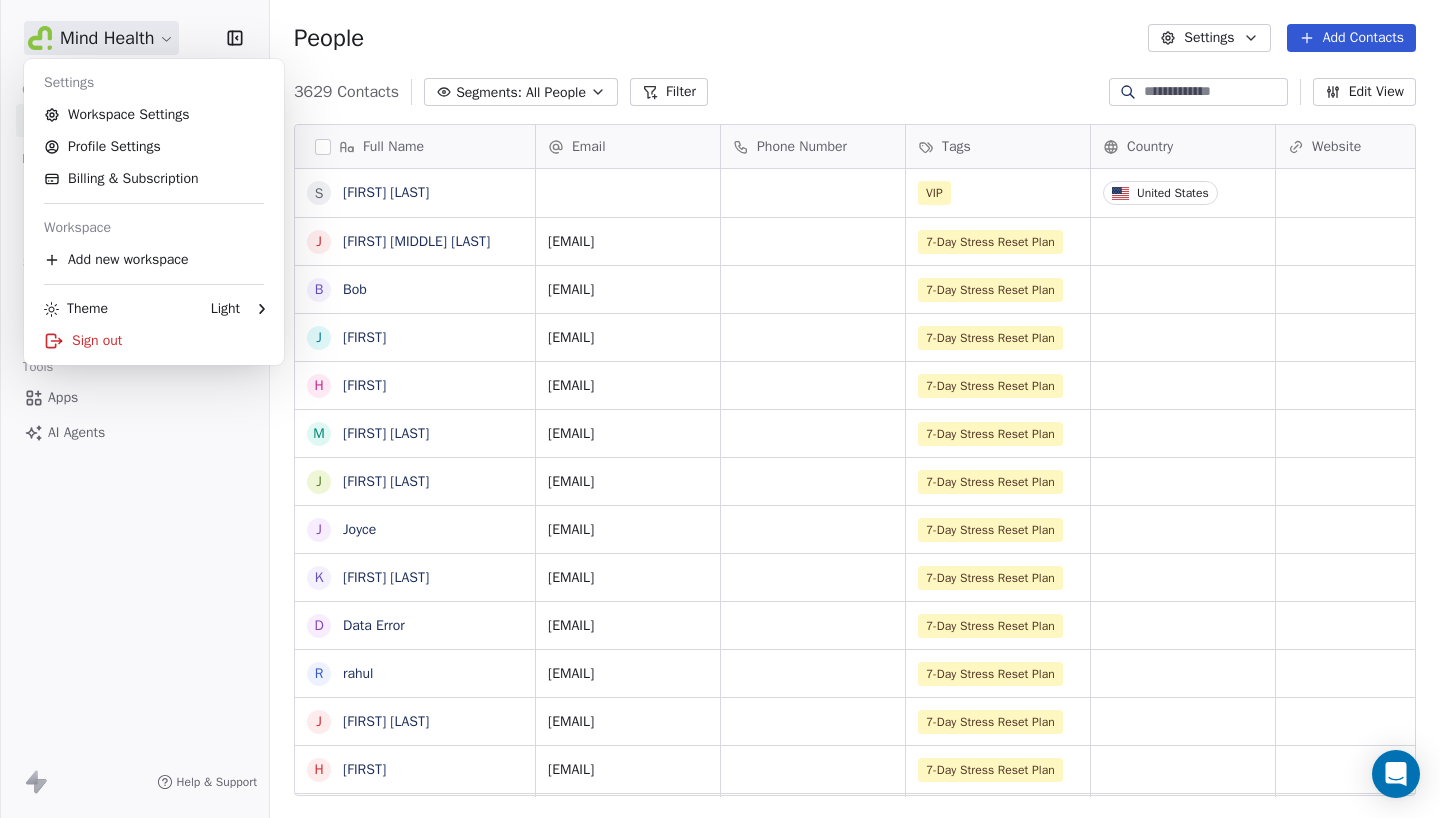 click on "Mind Health Contacts People Marketing Workflows Campaigns Sales Pipelines Sequences Beta Tools Apps AI Agents Help & Support People Settings  Add Contacts 3629 Contacts Segments: All People Filter  Edit View Tag Add to Sequence Export Full Name S Seyhan Ada J Joyce Ann Notarfranco B Bob J Jodie H Hazielle m maria russo J Julie Rowntree J Joyce K Kim STRONG D Data Error r rahul J John Smith H Hugo H Hugo R Reagan B Bulent Ada A Aishee Mukherjee S Sukhleen Kaur N Nageshwari (Linda) Raja K Kristen Jones N Nayef S Sue-Ellen Hogan H Hieu Le W Woohyang Sung M Max Brennen - Leizel Igadna L Leizel Igadna B Behlul Pehlivan B Bilal Syed A Akshay Chougaonkar E Eren Tahmazoglu A Alison Martin F Francis Fox M Melek Al-Faraj M Max Brennen Email Phone Number Tags Country Website Job Title Status Contact Source VIP United States Technical Lead joy@thejoyoftax.ca  7-Day Stress Reset Plan locks_hasty_6x@icloud.com  7-Day Stress Reset Plan jodieverran@gmail.com  7-Day Stress Reset Plan enjoythebliss7@gmail.com Lead Lead" at bounding box center [720, 409] 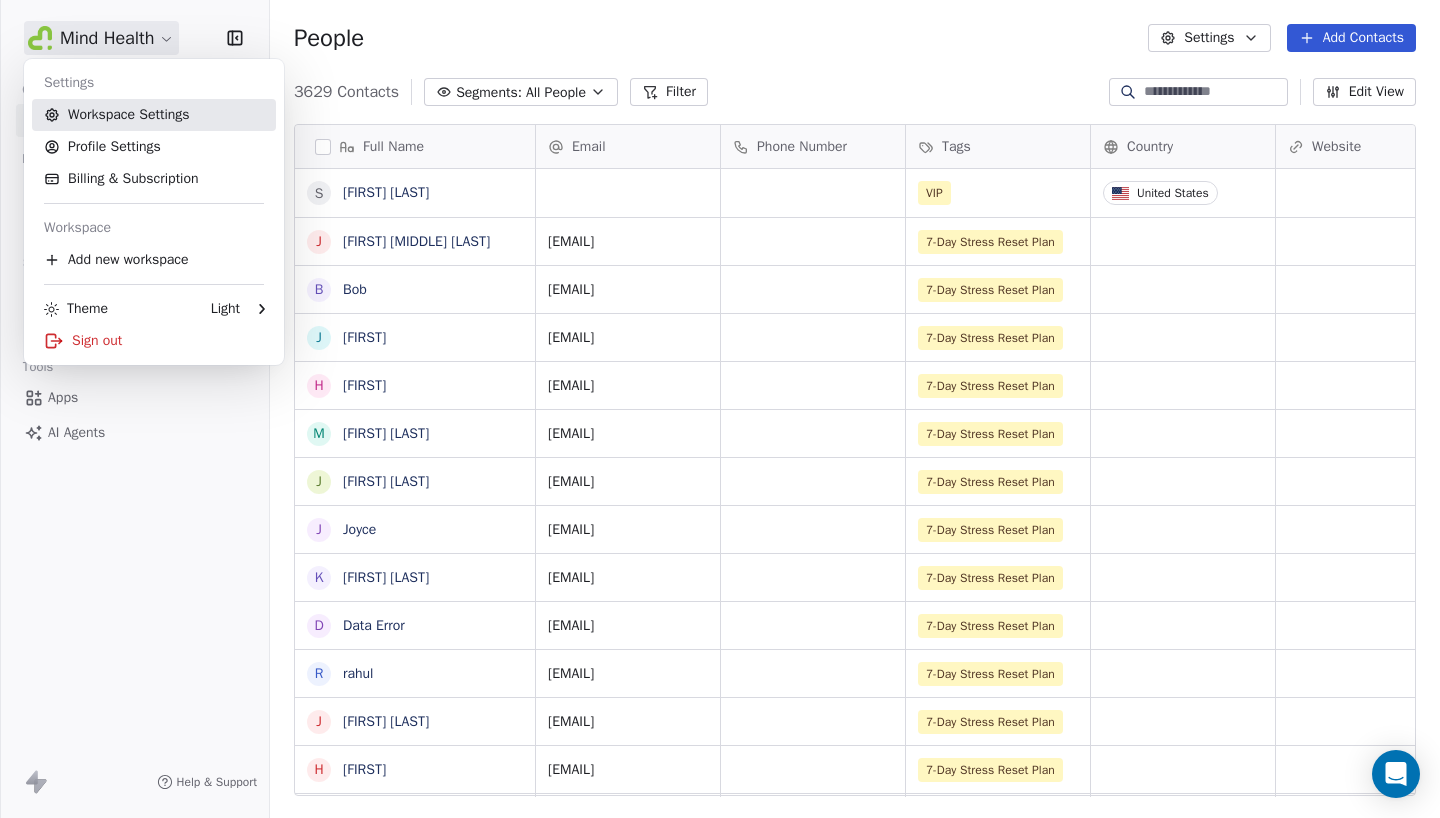 click on "Workspace Settings" at bounding box center [154, 115] 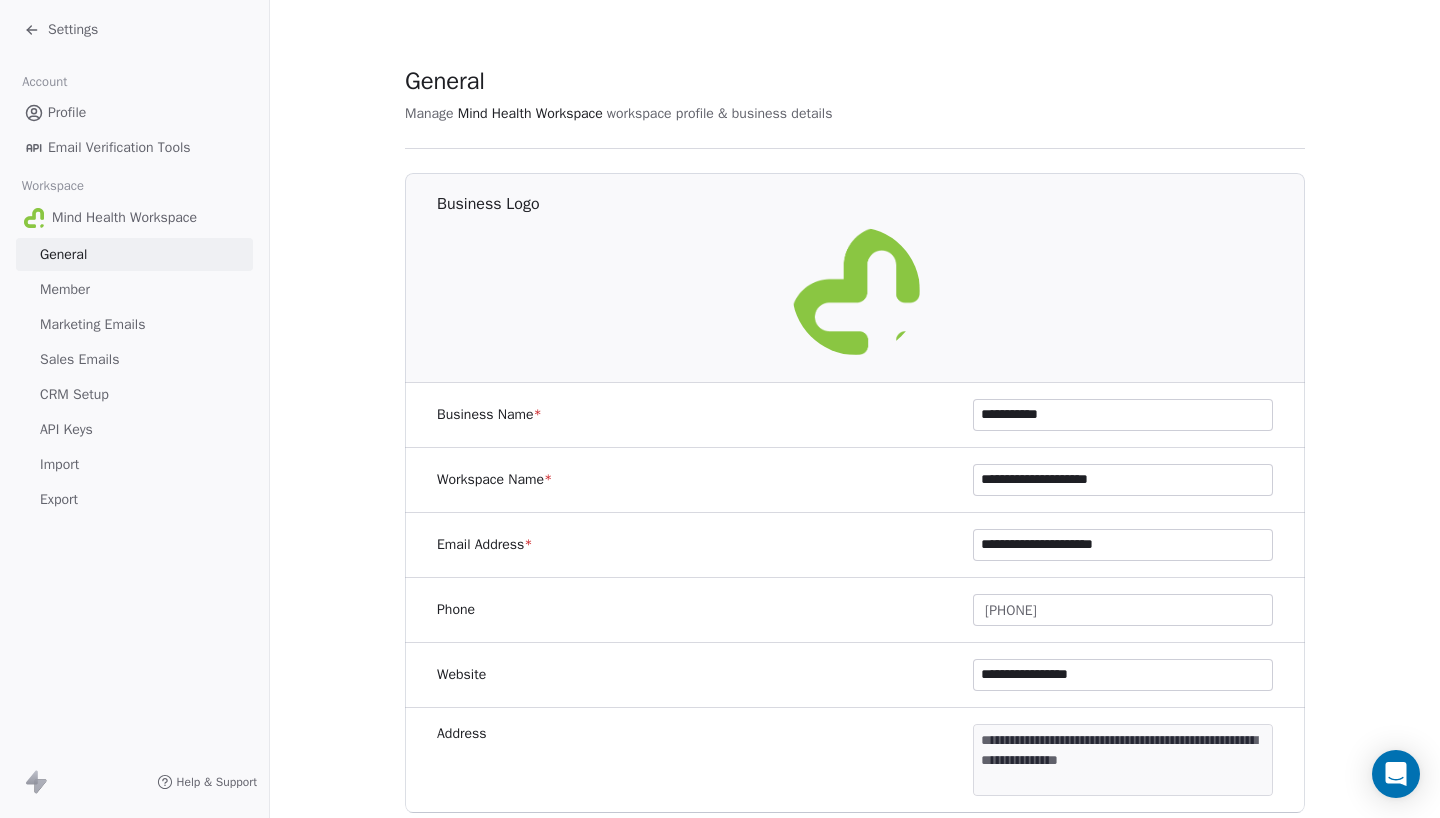 scroll, scrollTop: 0, scrollLeft: 0, axis: both 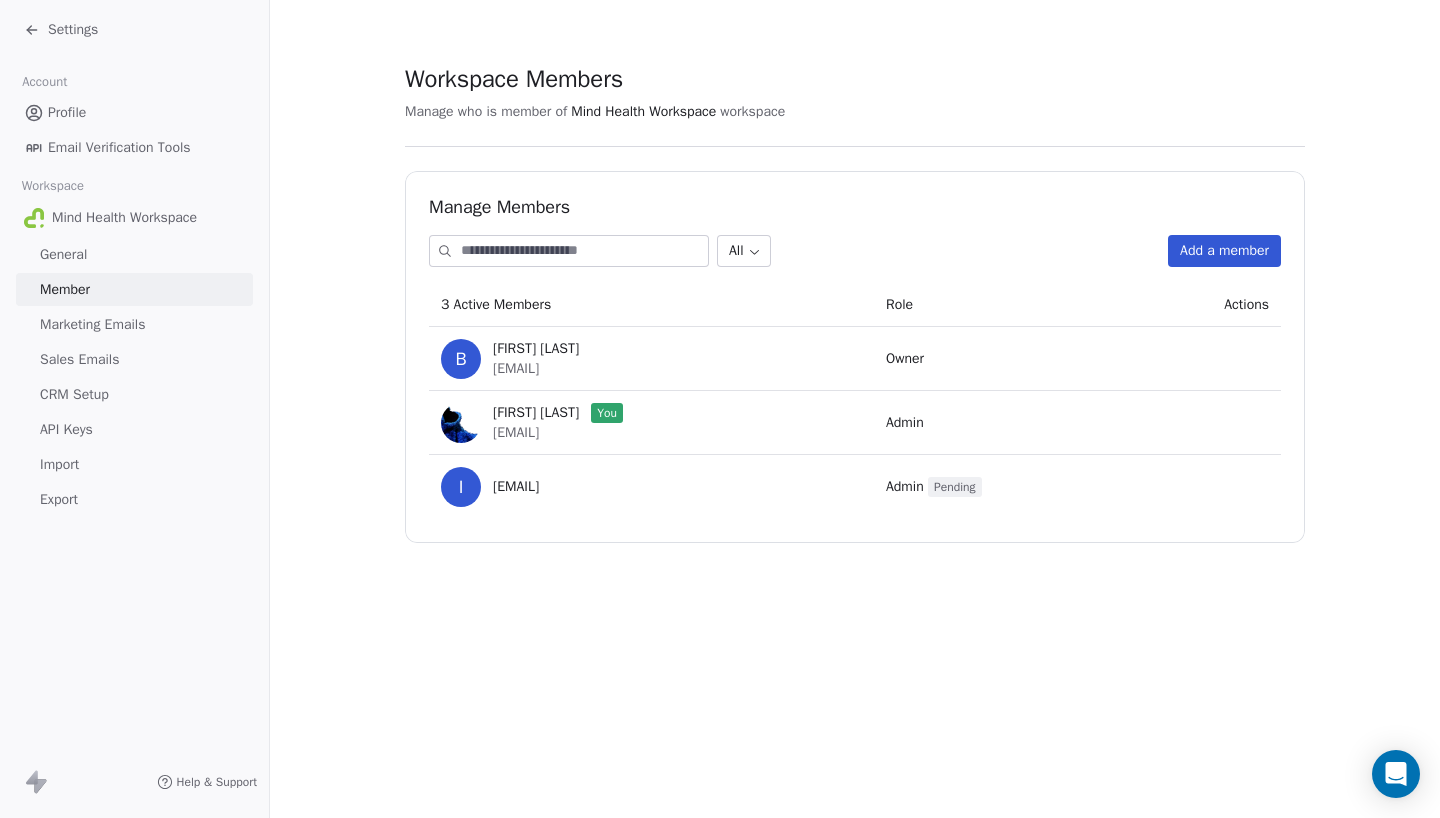 click on "Marketing Emails" at bounding box center [92, 324] 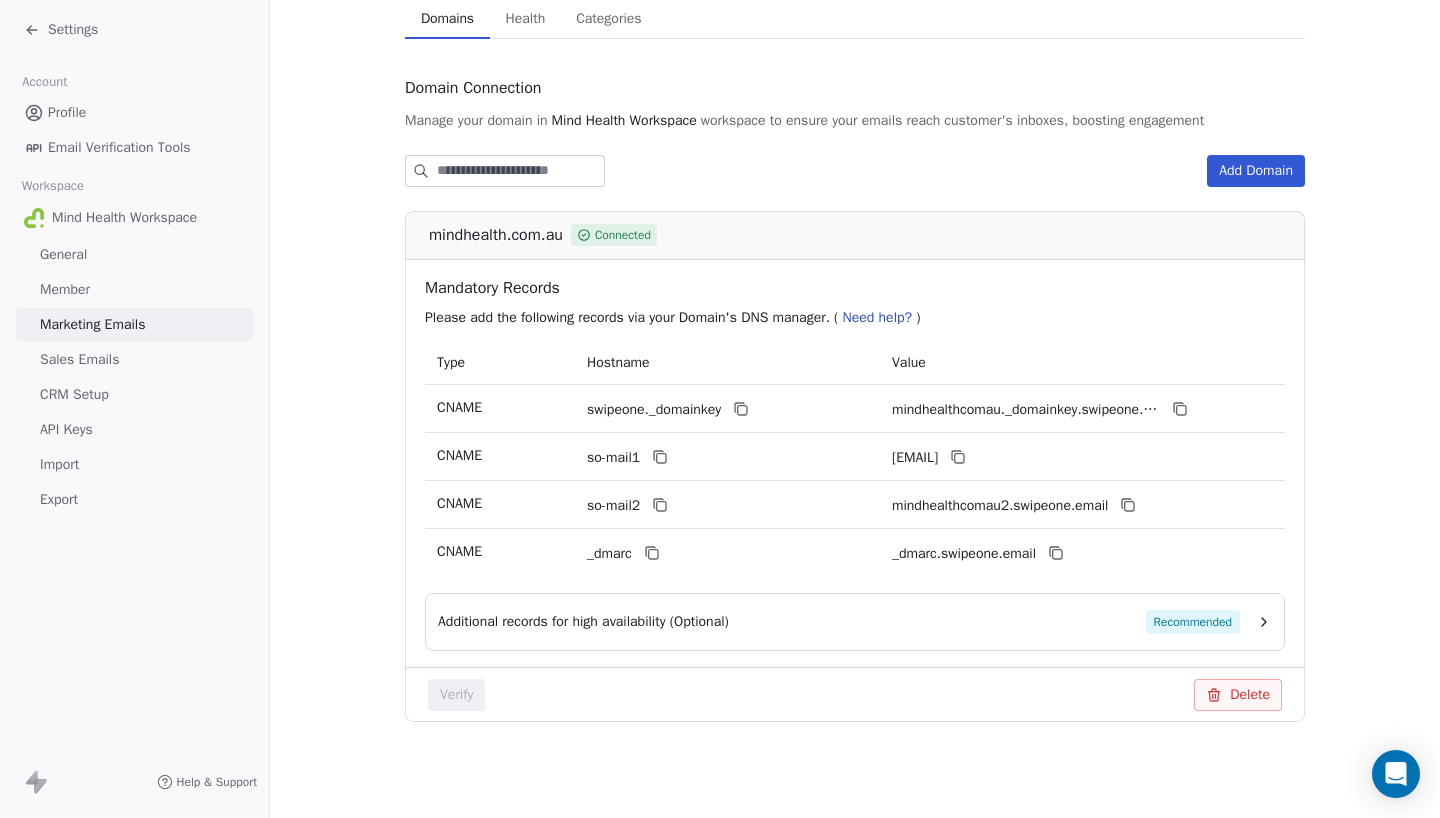 scroll, scrollTop: 163, scrollLeft: 0, axis: vertical 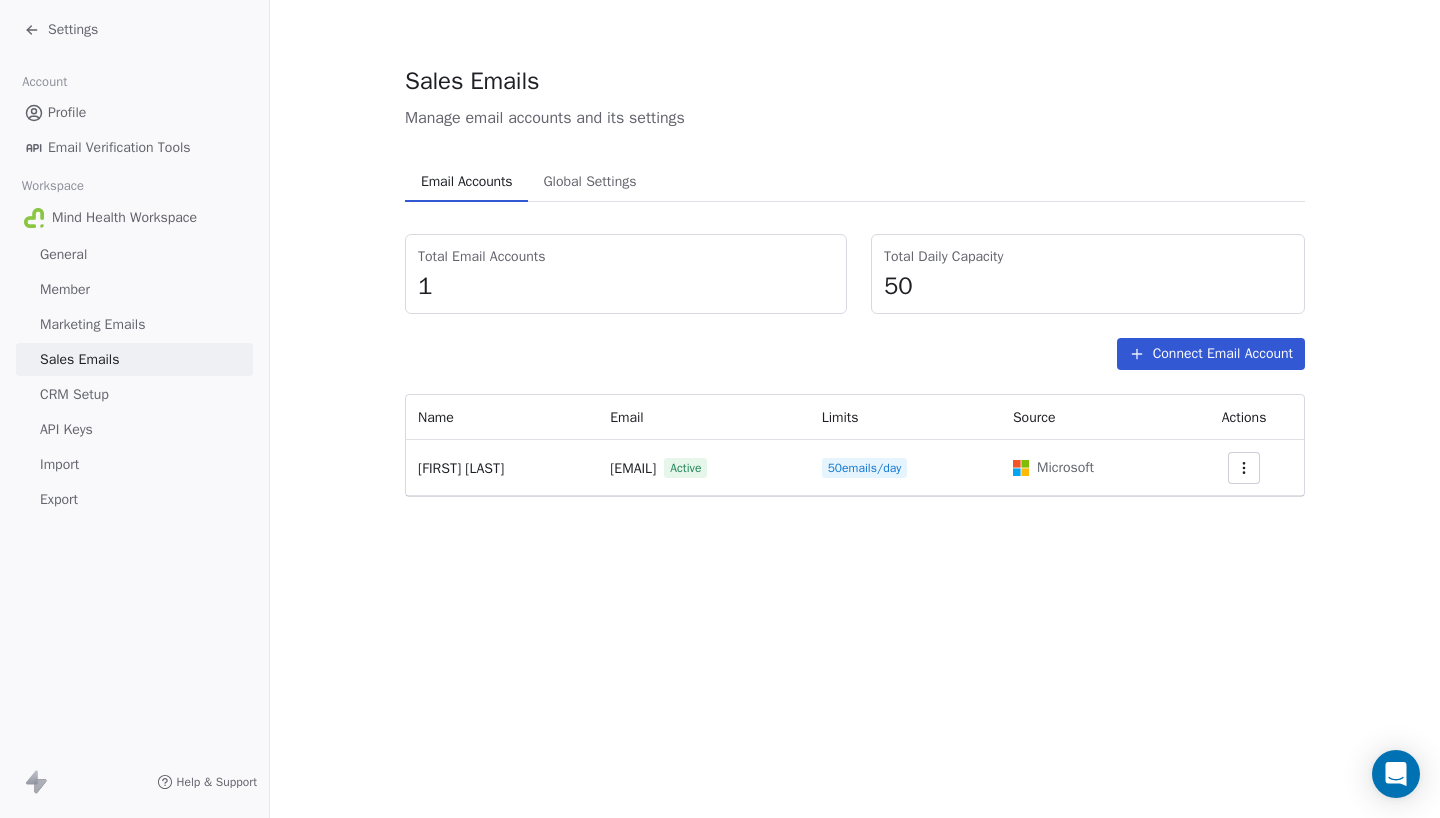 click on "CRM Setup" at bounding box center [74, 394] 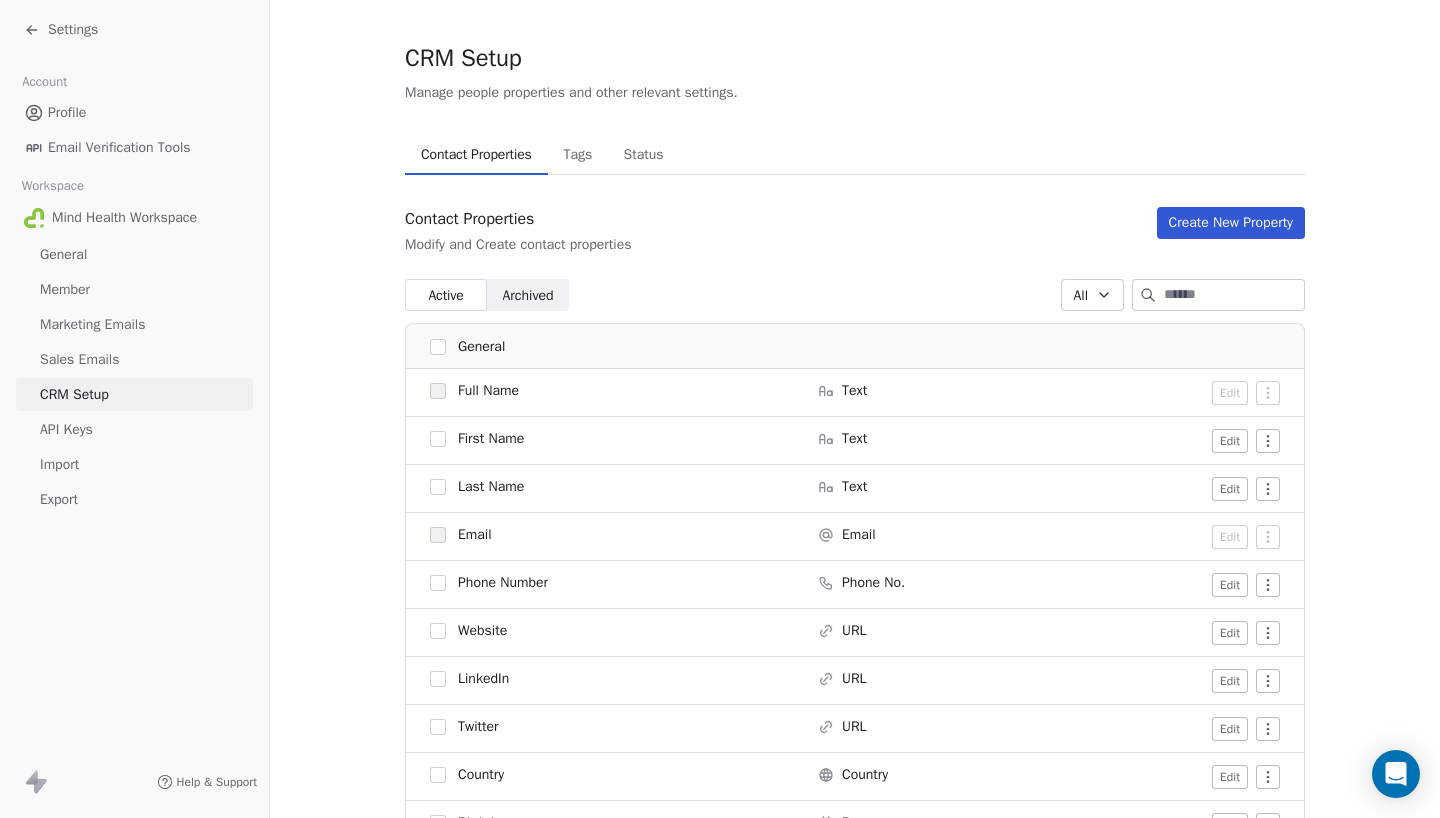 scroll, scrollTop: 20, scrollLeft: 0, axis: vertical 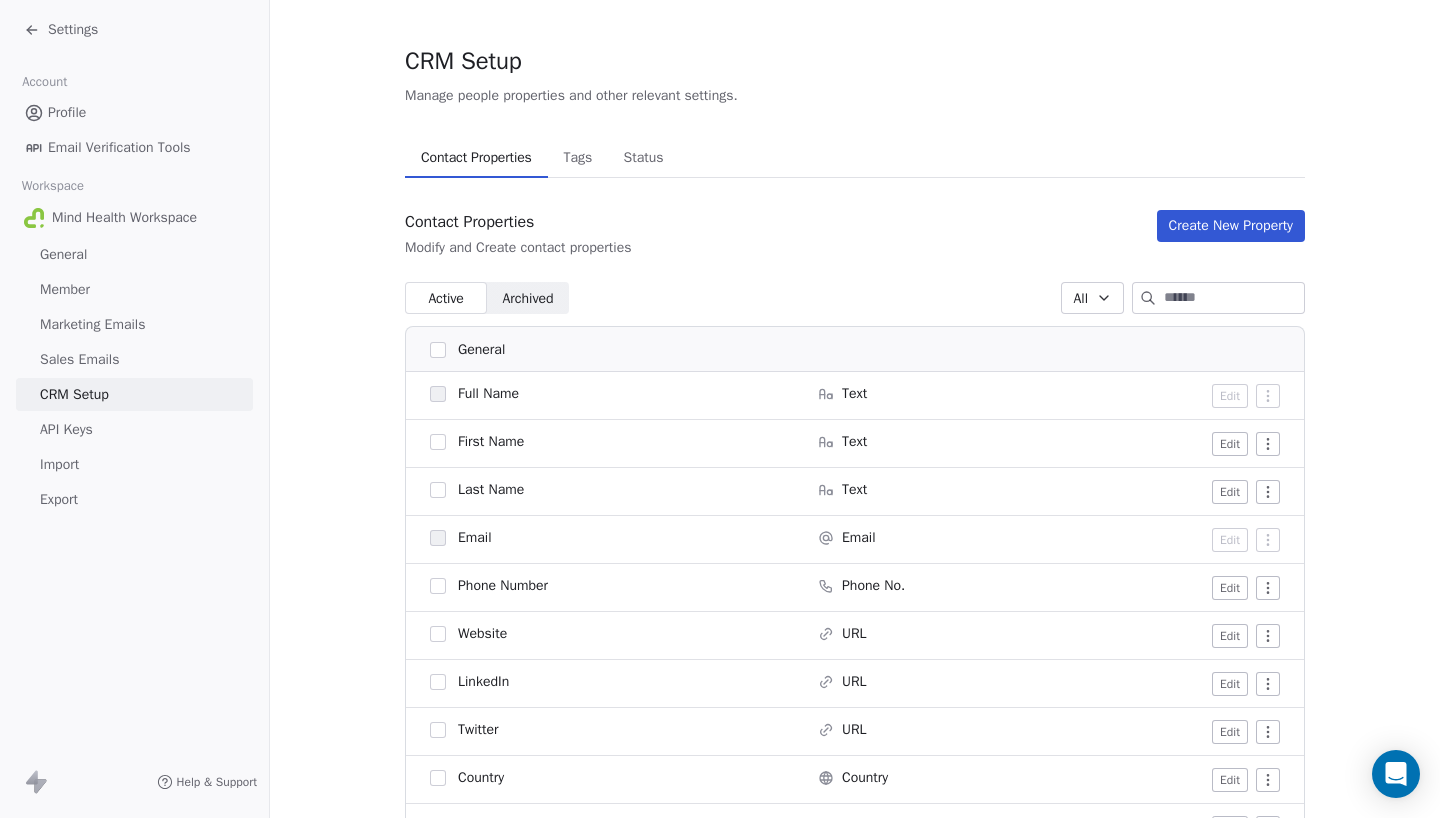 click on "Tags" at bounding box center (577, 158) 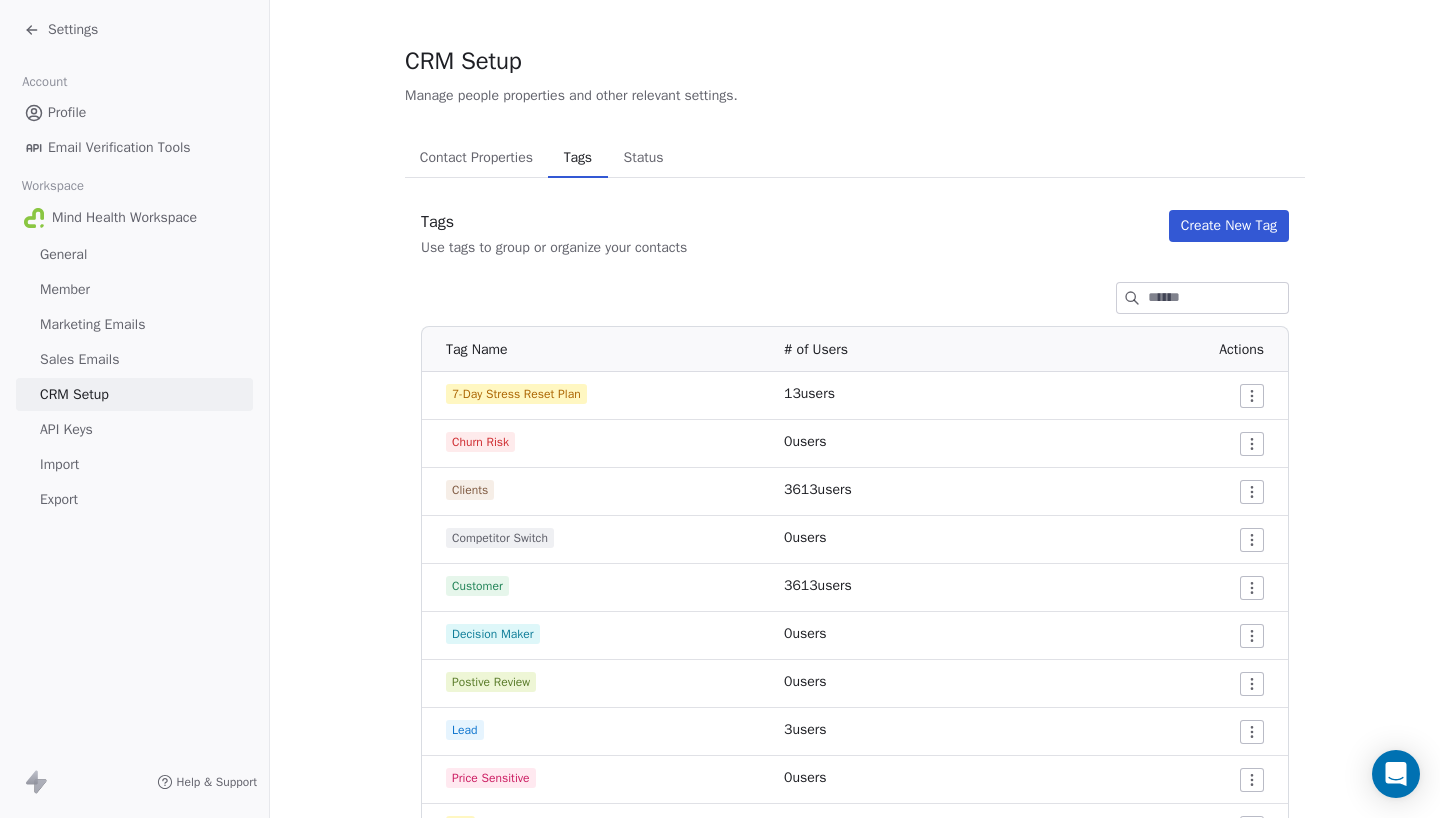 click on "Status" at bounding box center (644, 158) 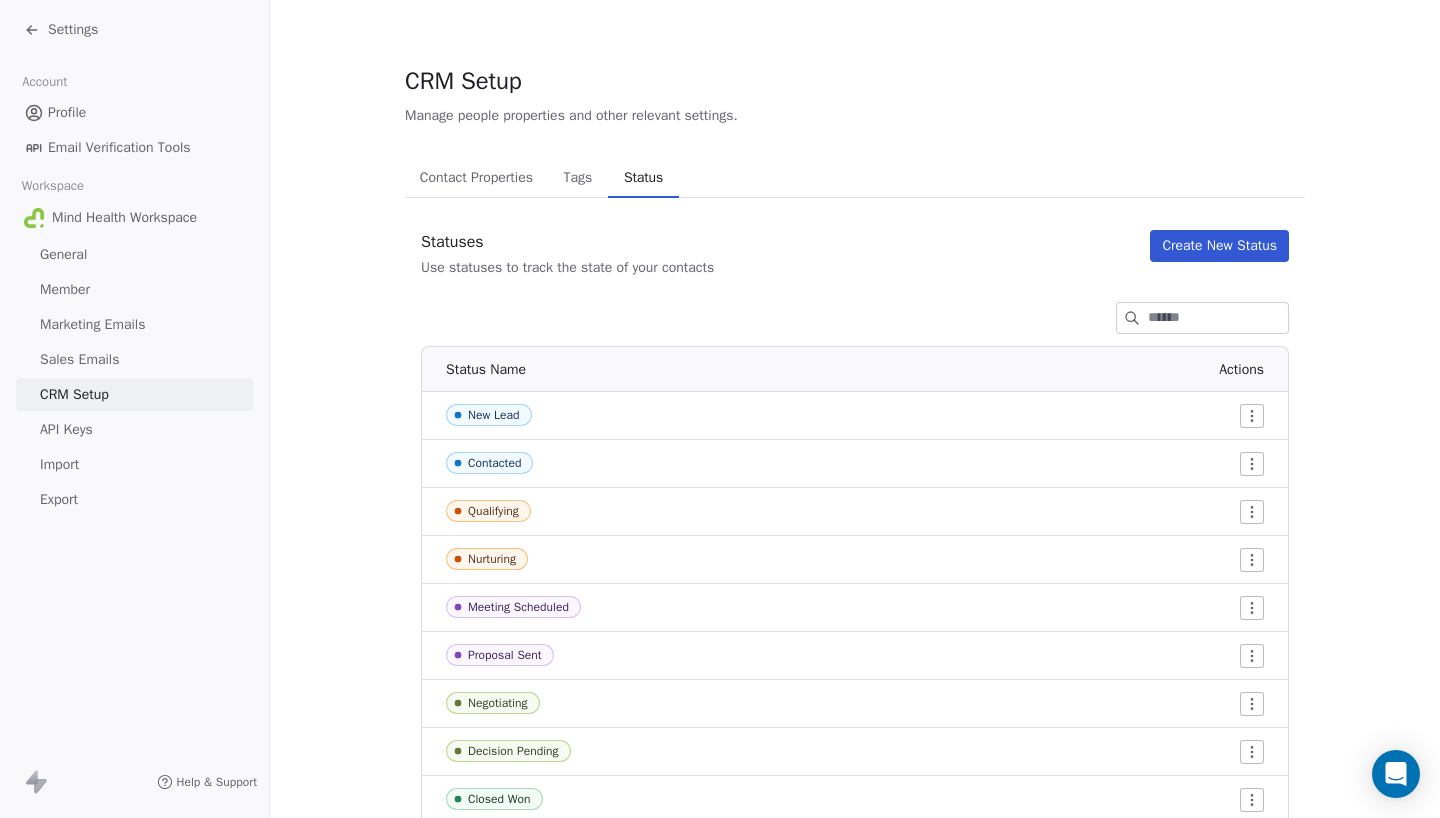 scroll, scrollTop: 0, scrollLeft: 0, axis: both 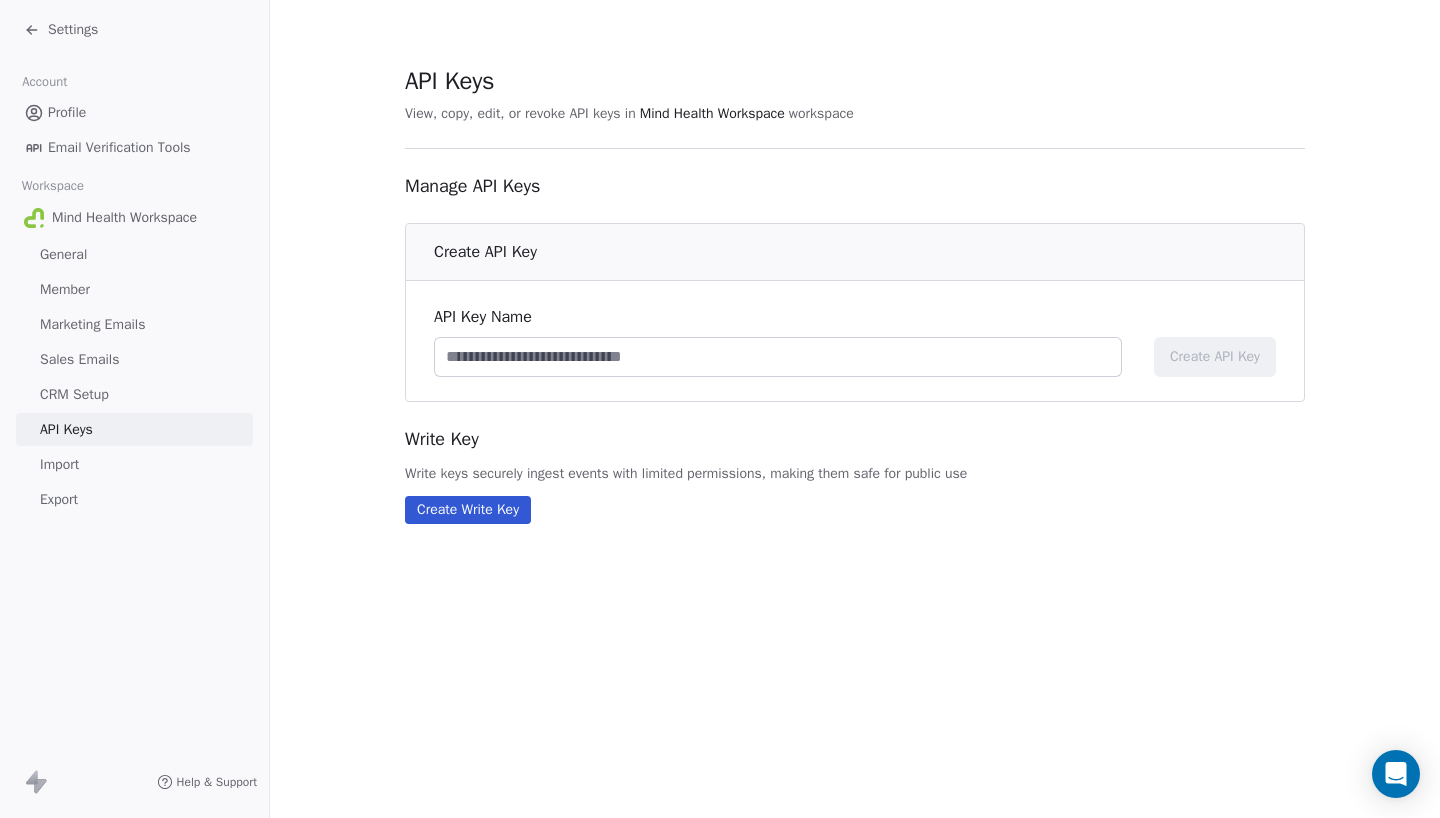 click on "Import" at bounding box center (59, 464) 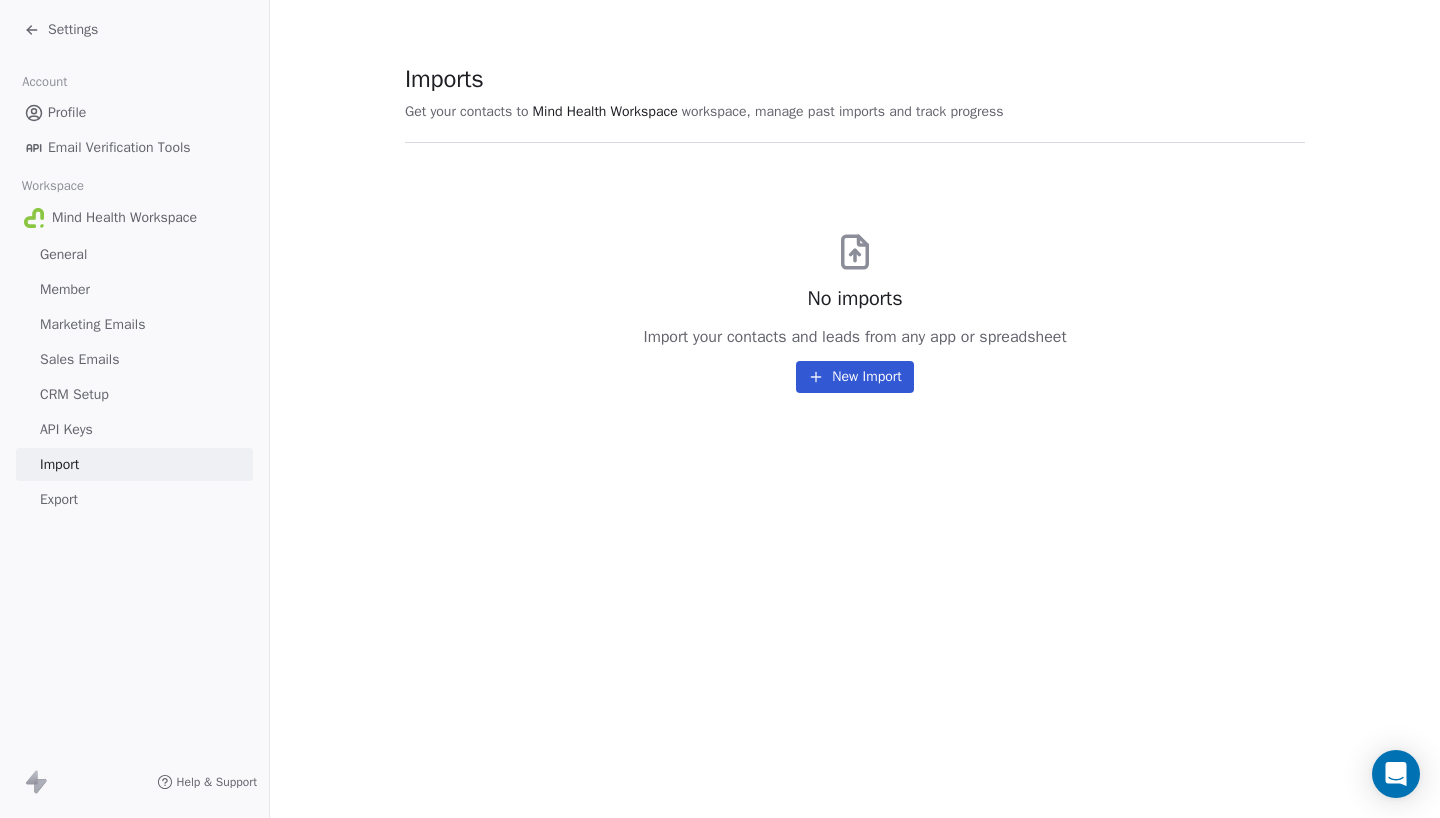 click 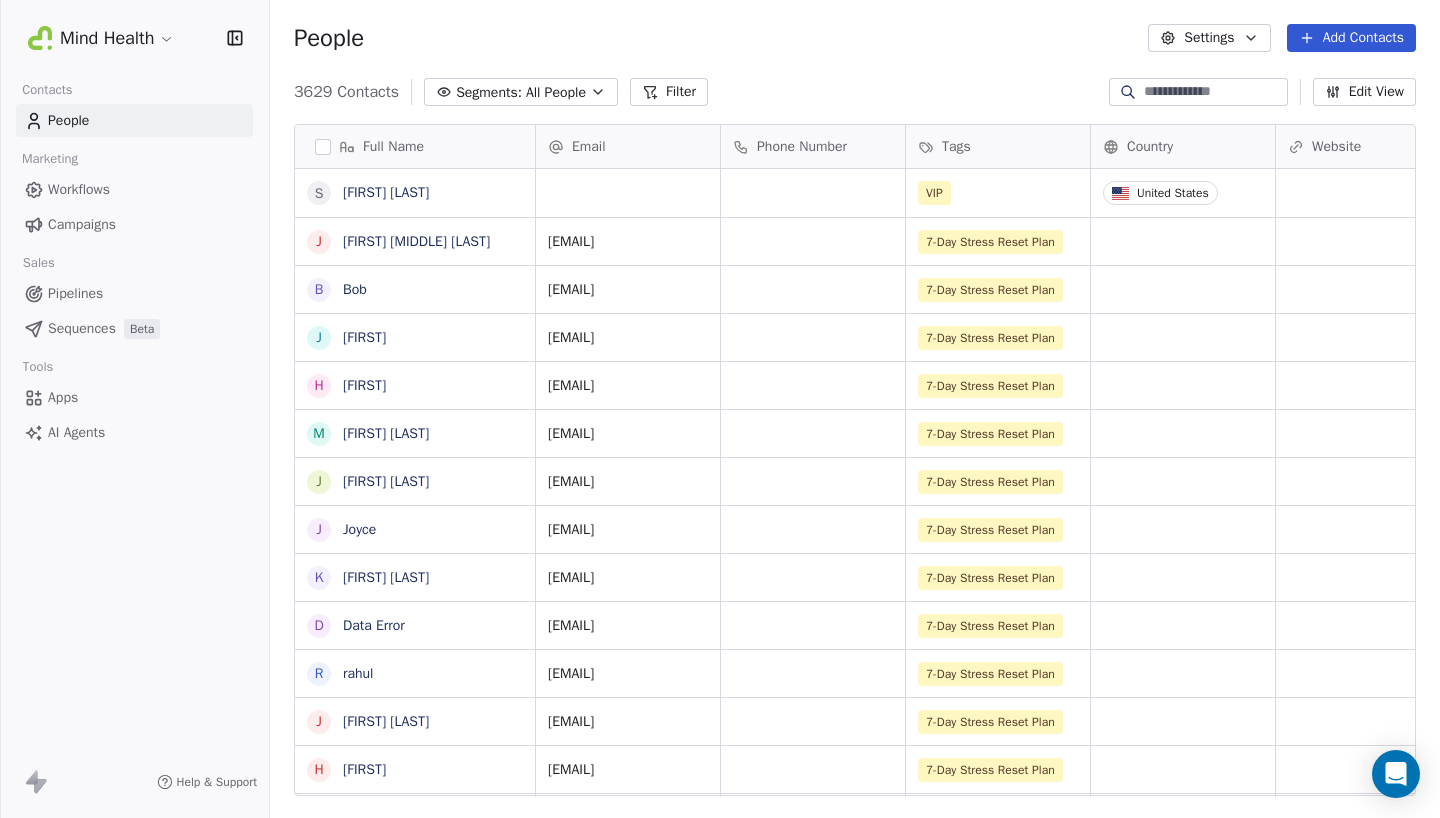 scroll, scrollTop: 1, scrollLeft: 1, axis: both 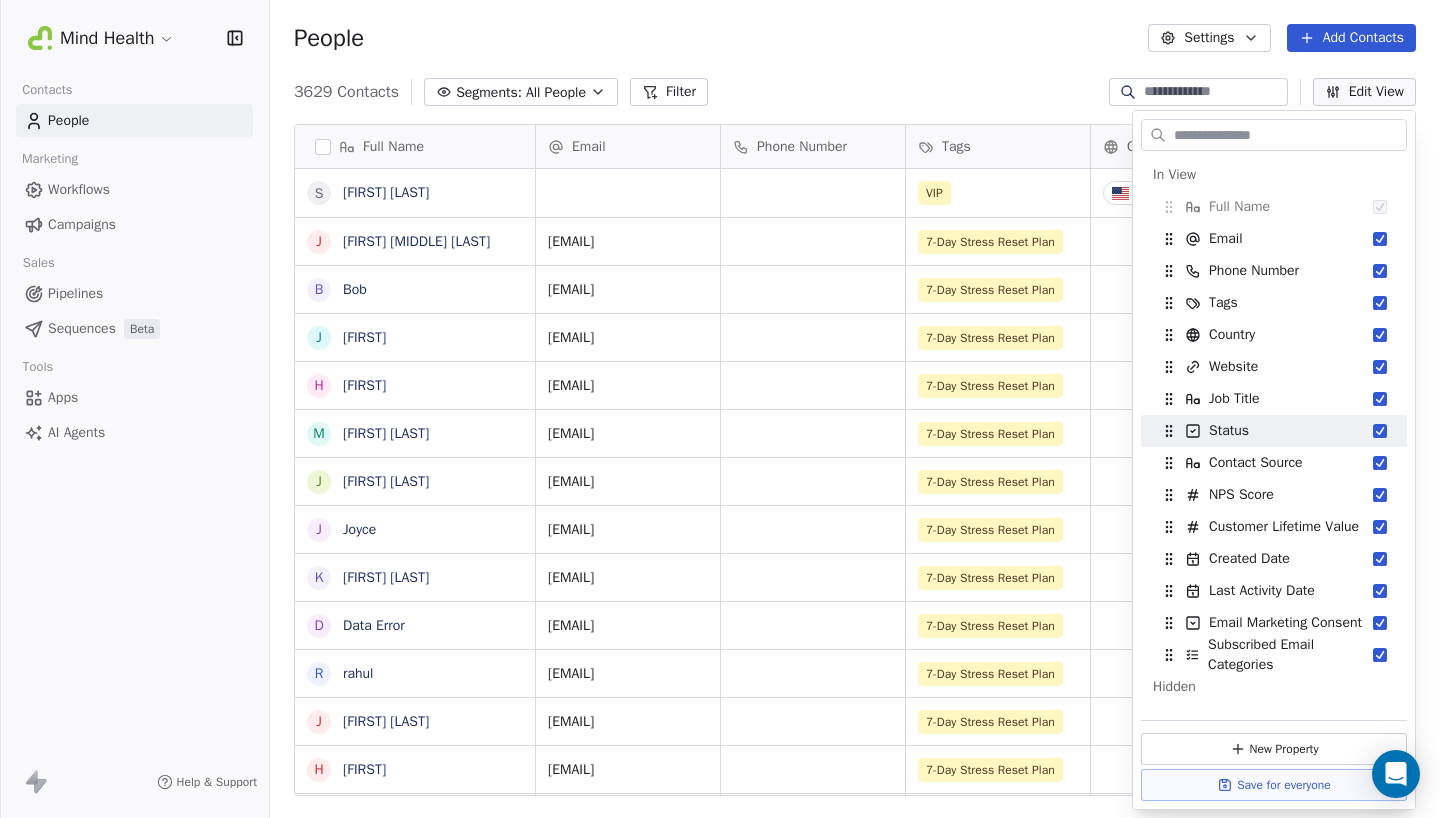 click on "People Settings  Add Contacts" at bounding box center [855, 38] 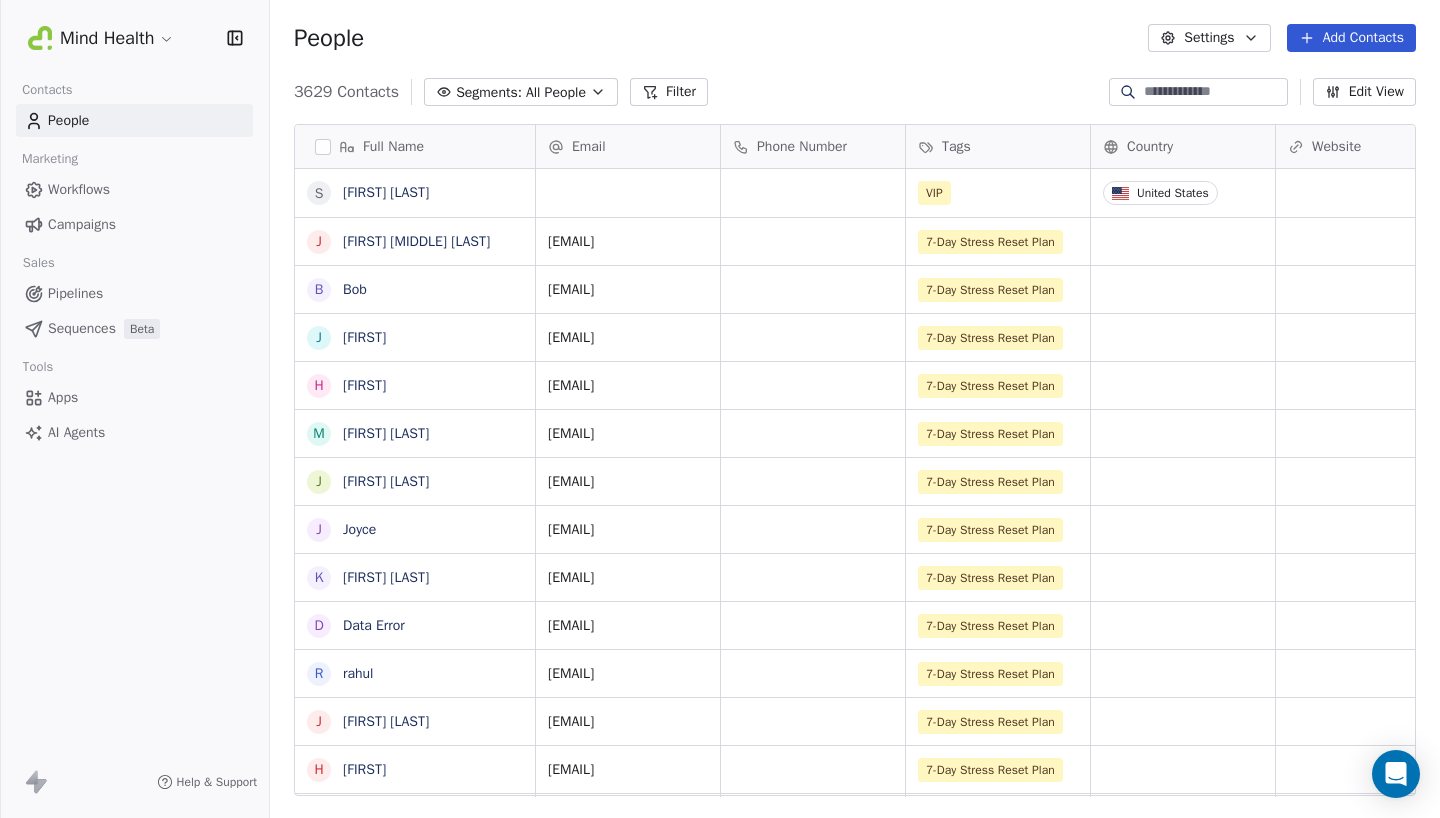 click on "Segments: All People" at bounding box center (521, 92) 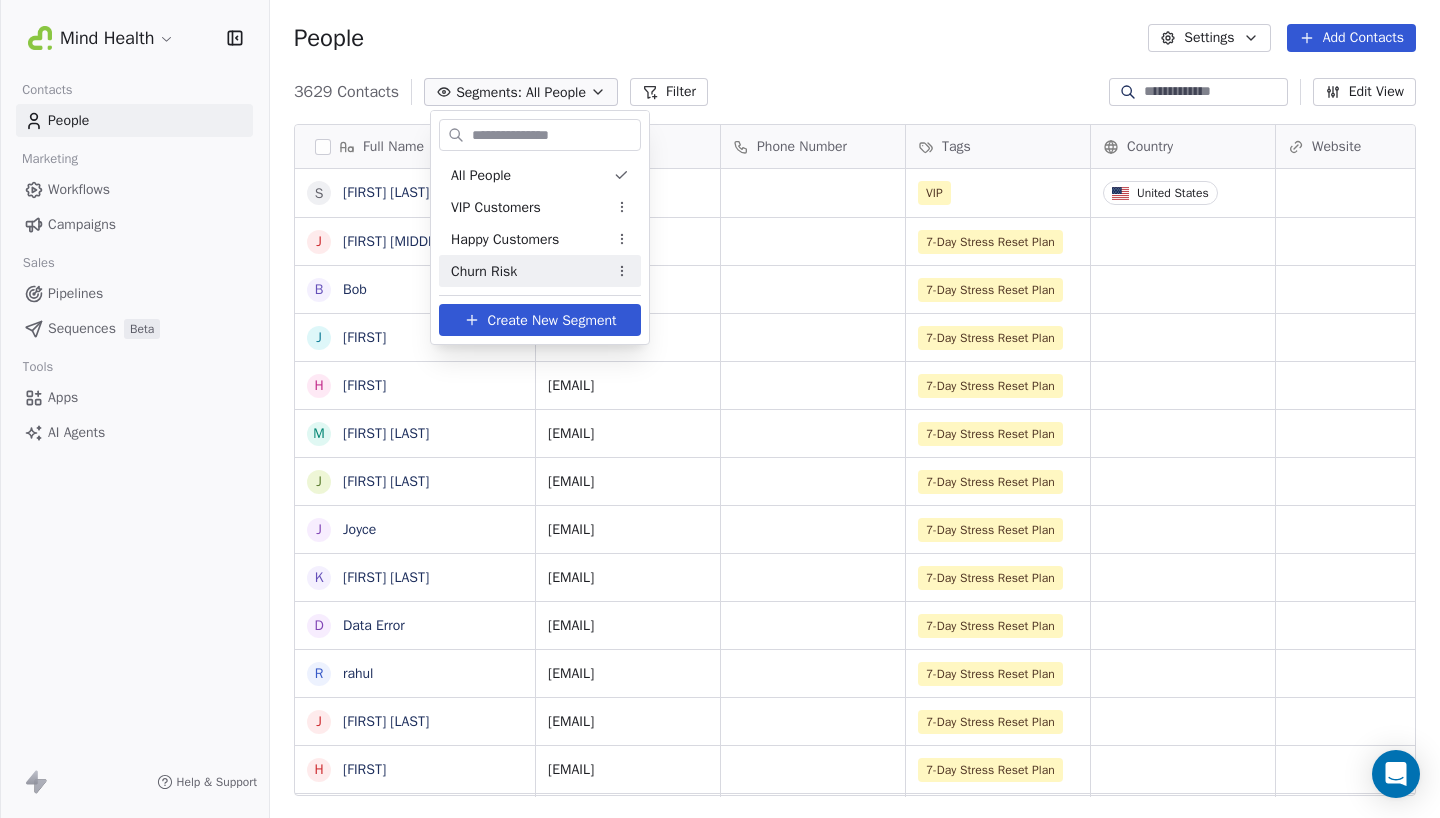 click on "Create New Segment" at bounding box center (552, 320) 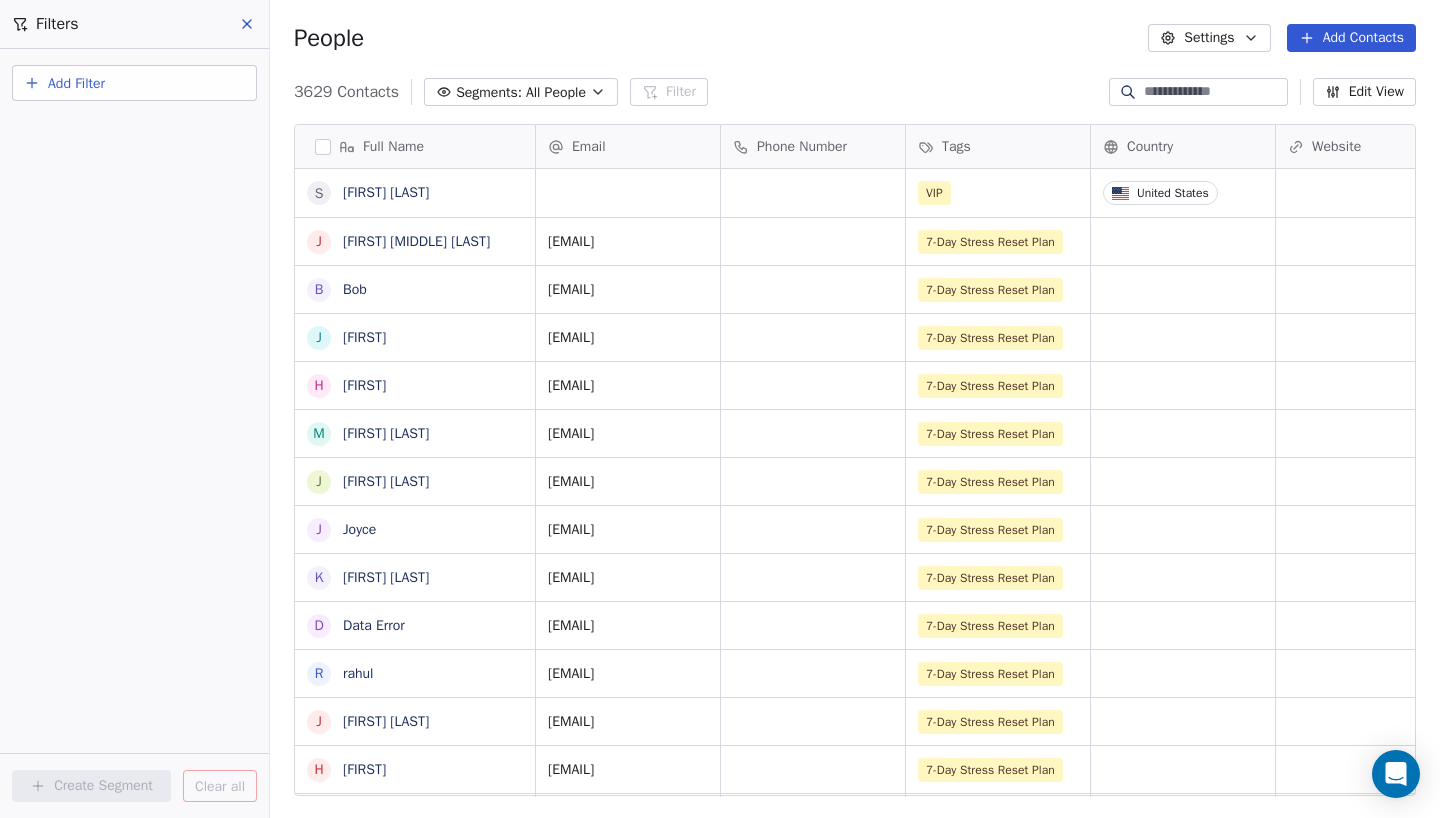 click on "Add Filter" at bounding box center [76, 83] 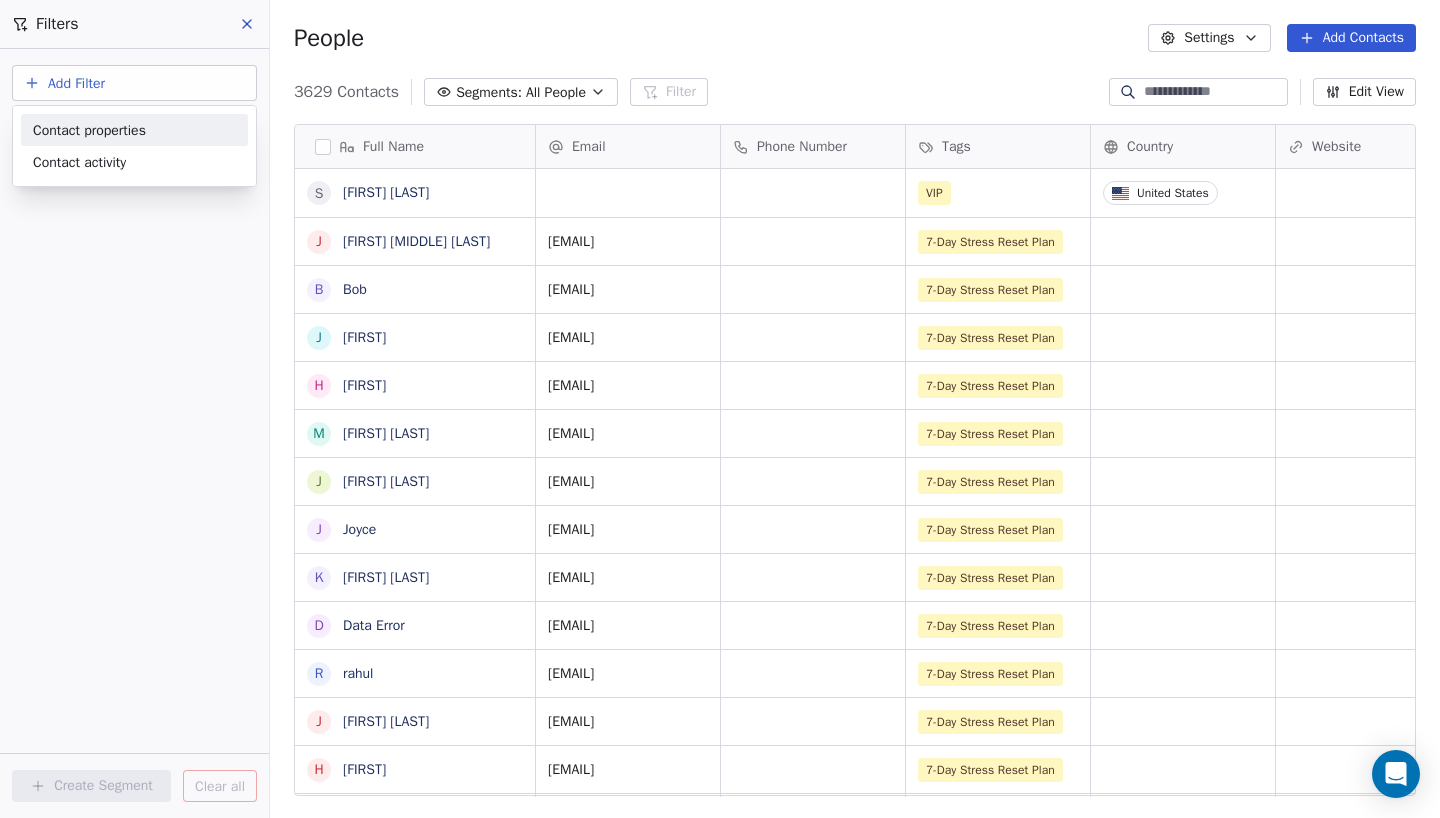 click on "Contact properties" at bounding box center (89, 130) 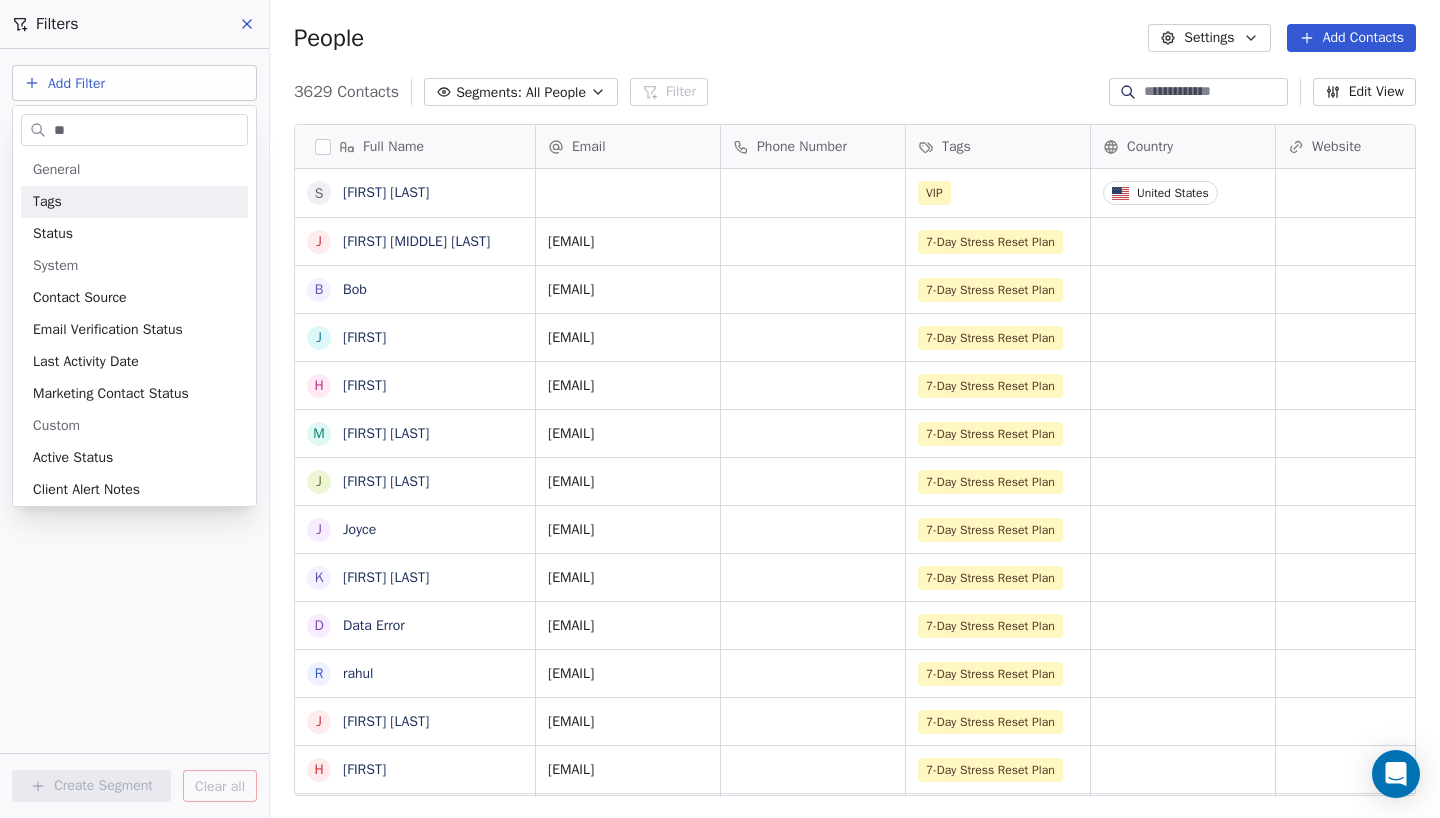 type on "***" 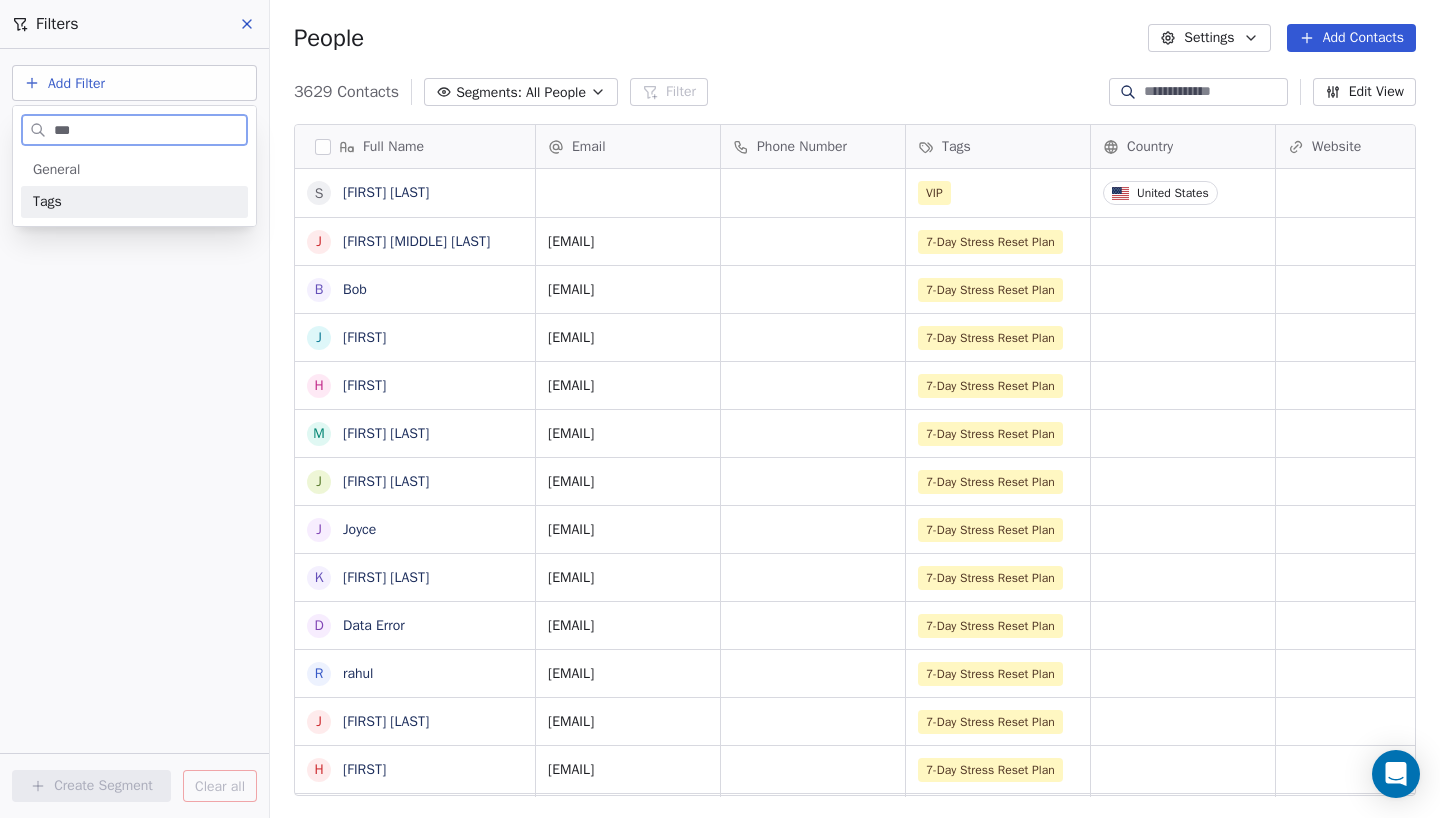 click on "Tags" at bounding box center [134, 202] 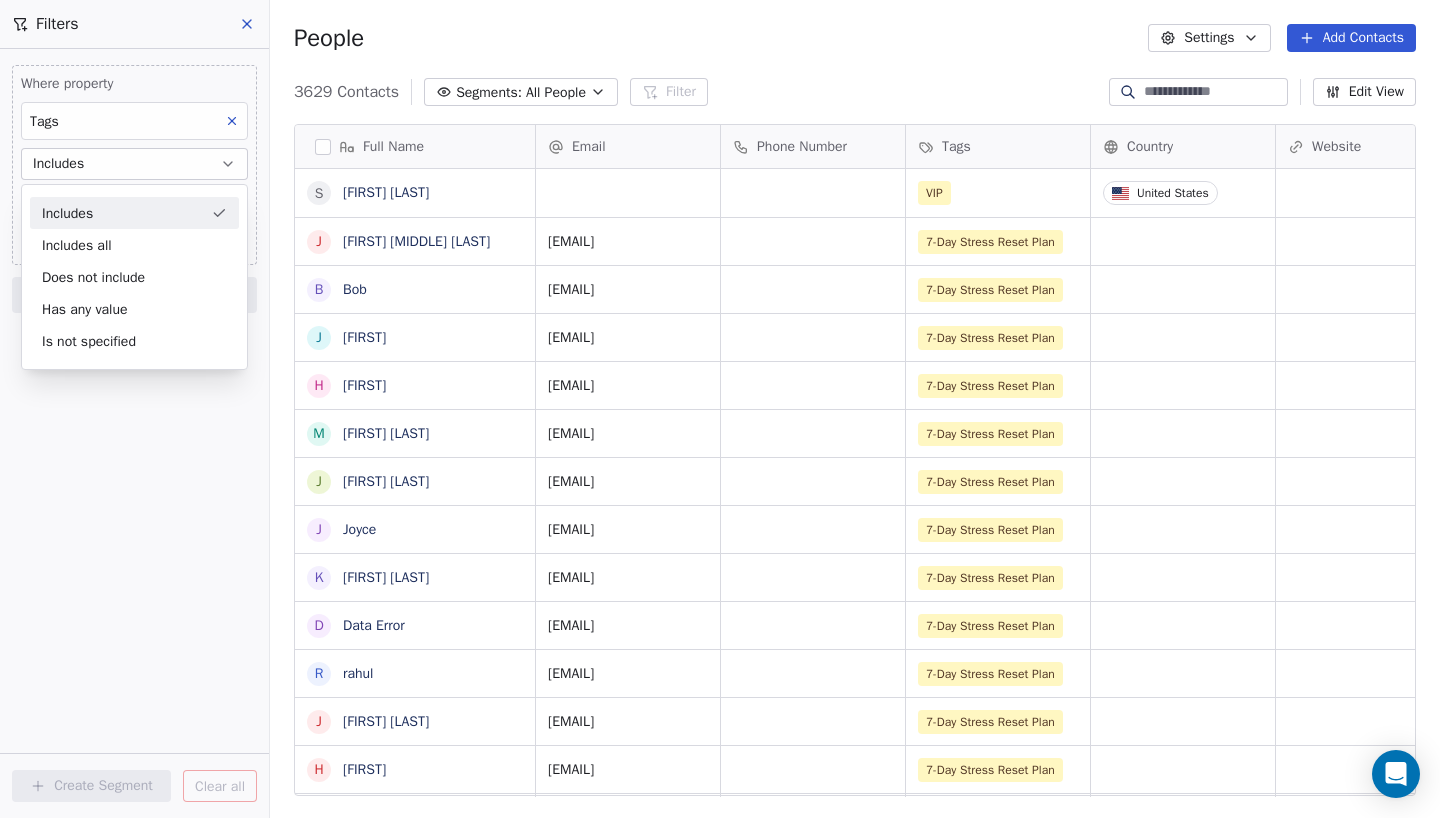scroll, scrollTop: 189, scrollLeft: 0, axis: vertical 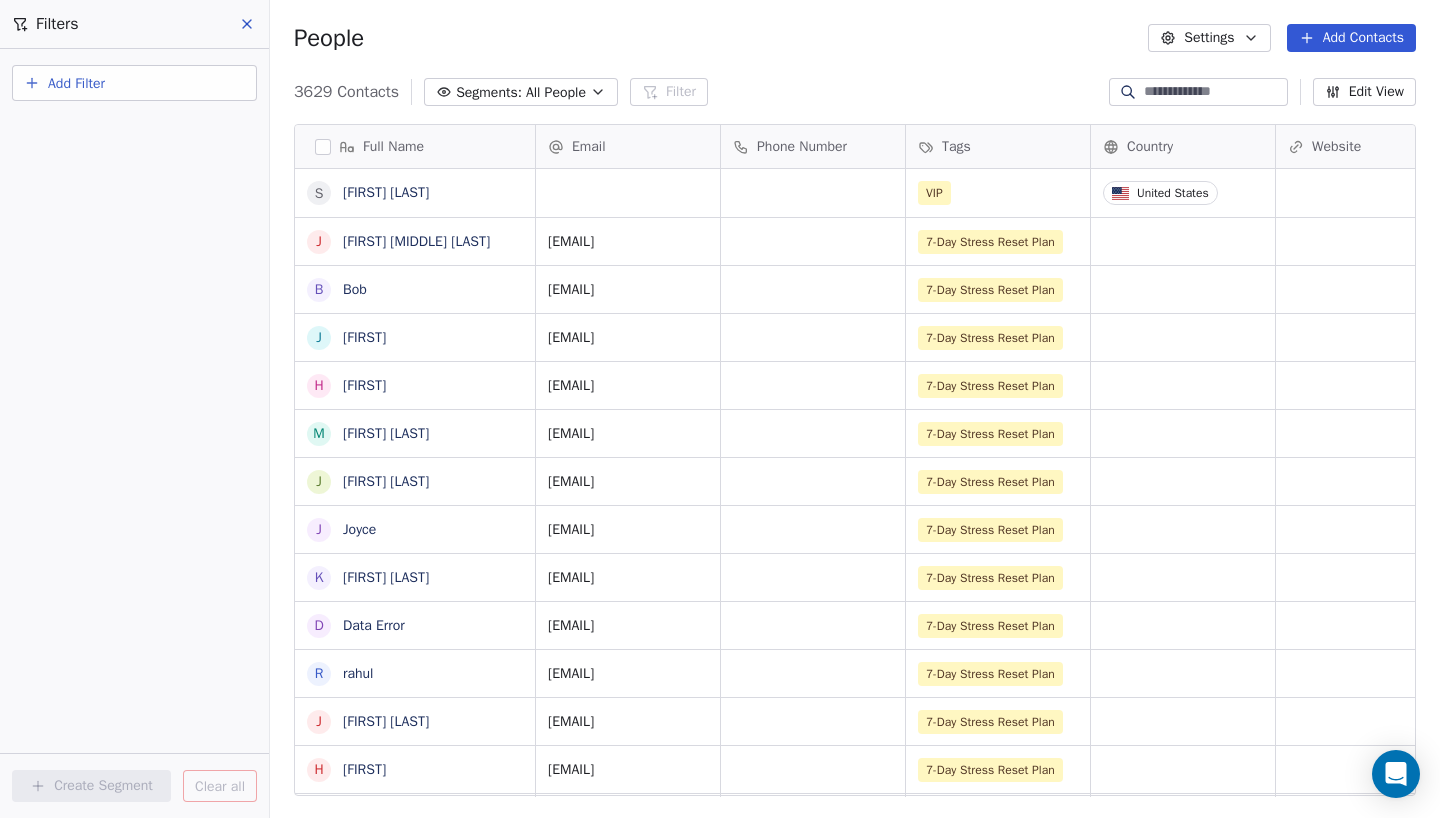 click on "Add Filter" at bounding box center [76, 83] 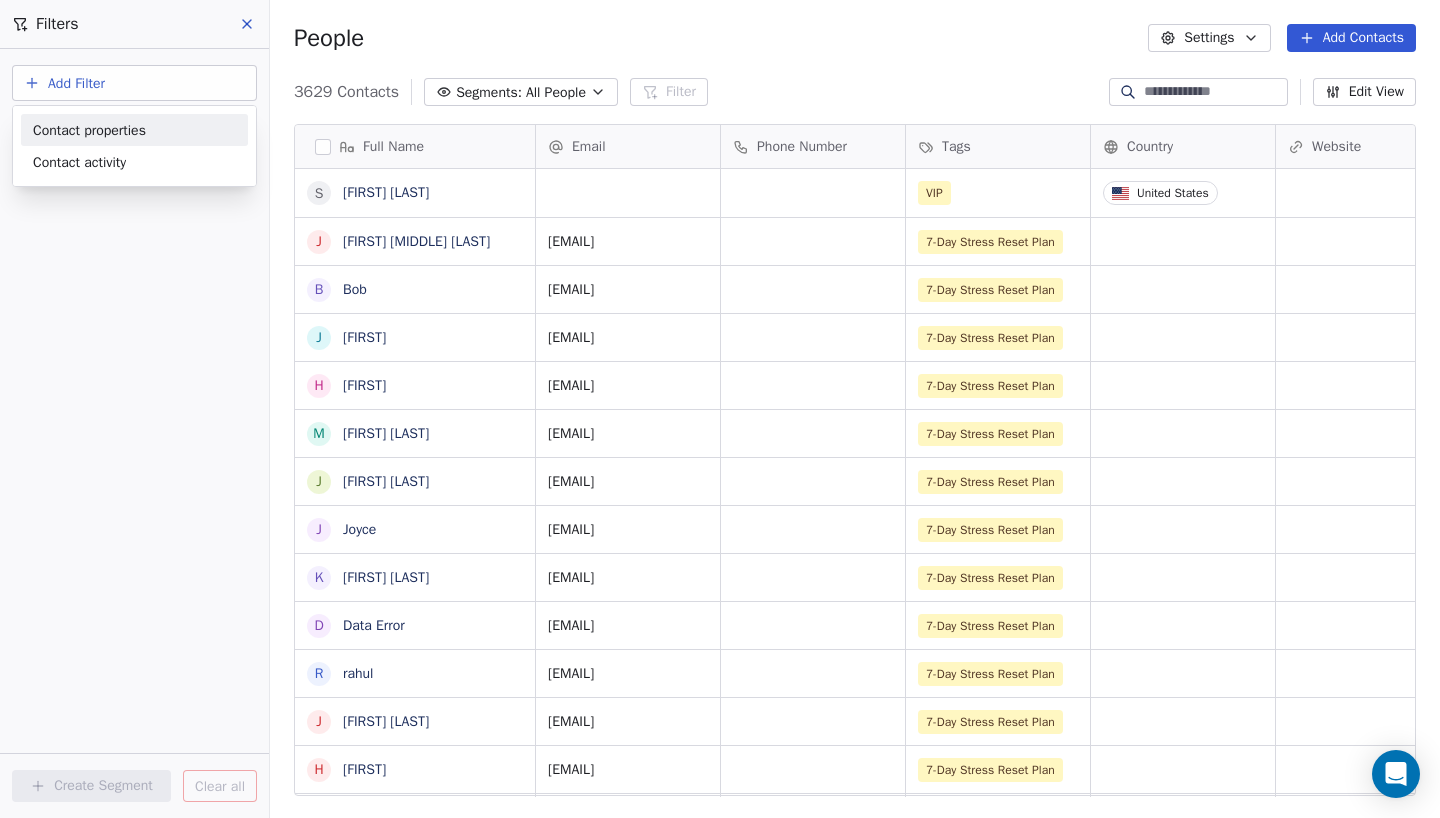 click on "Contact properties" at bounding box center [89, 130] 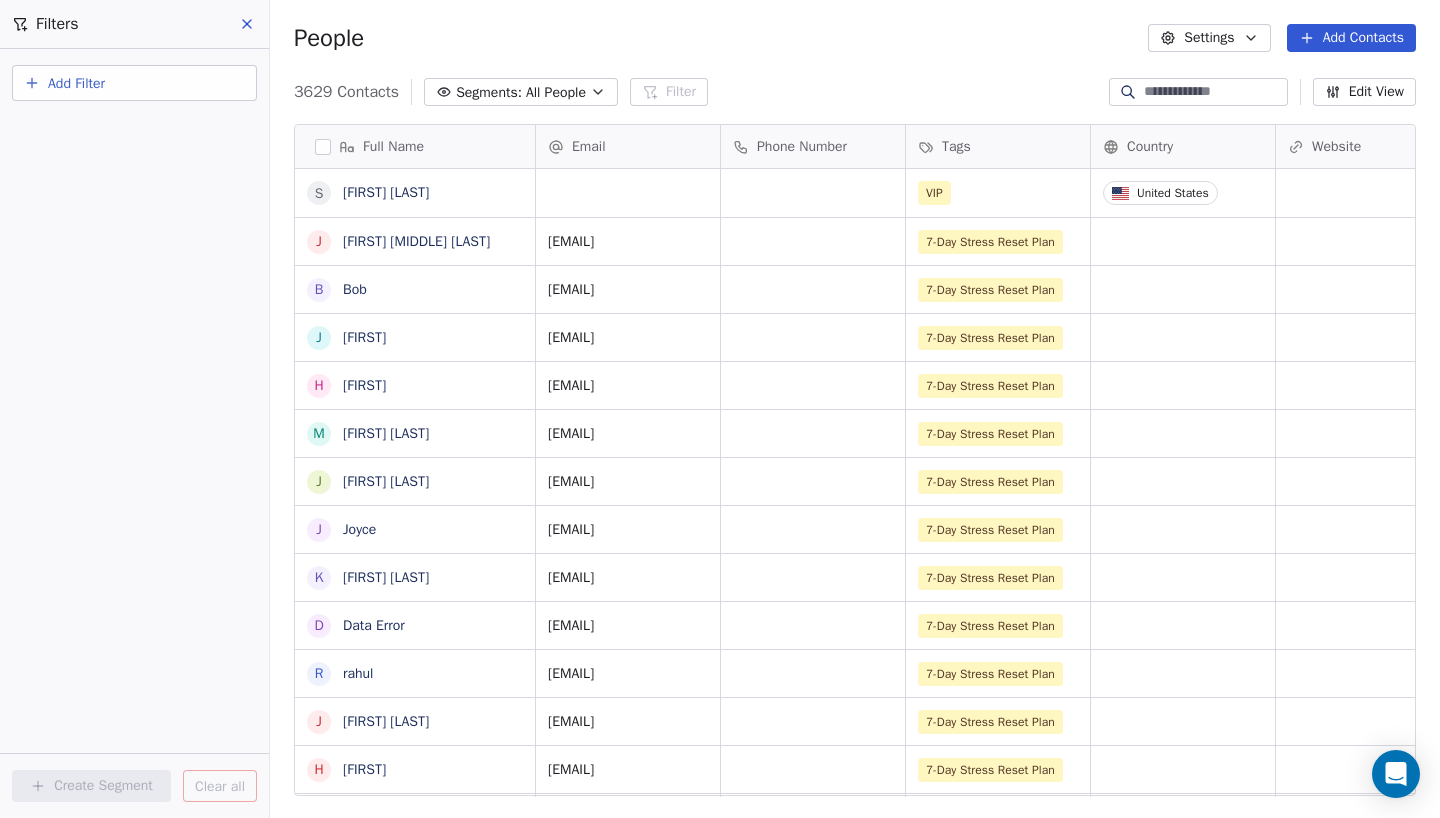 click on "Mind Health Contacts People Marketing Workflows Campaigns Sales Pipelines Sequences Beta Tools Apps AI Agents Help & Support Filters Add Filter  Create Segment Clear all People Settings  Add Contacts 3629 Contacts Segments: All People Filter  Edit View Tag Add to Sequence Export Full Name S Seyhan Ada J Joyce Ann Notarfranco B Bob J Jodie H Hazielle m maria russo J Julie Rowntree J Joyce K Kim STRONG D Data Error r rahul J John Smith H Hugo H Hugo R Reagan B Bulent Ada A Aishee Mukherjee S Sukhleen Kaur N Nageshwari (Linda) Raja K Kristen Jones N Nayef S Sue-Ellen Hogan H Hieu Le W Woohyang Sung M Max Brennen - Leizel Igadna L Leizel Igadna B Behlul Pehlivan B Bilal Syed A Akshay Chougaonkar E Eren Tahmazoglu A Alison Martin F Francis Fox M Melek Al-Faraj M Max Brennen Email Phone Number Tags Country Website Job Title Status Contact Source VIP United States Technical Lead joy@thejoyoftax.ca  7-Day Stress Reset Plan locks_hasty_6x@icloud.com  7-Day Stress Reset Plan jodieverran@gmail.com jannpot@yahoo.com" at bounding box center [720, 409] 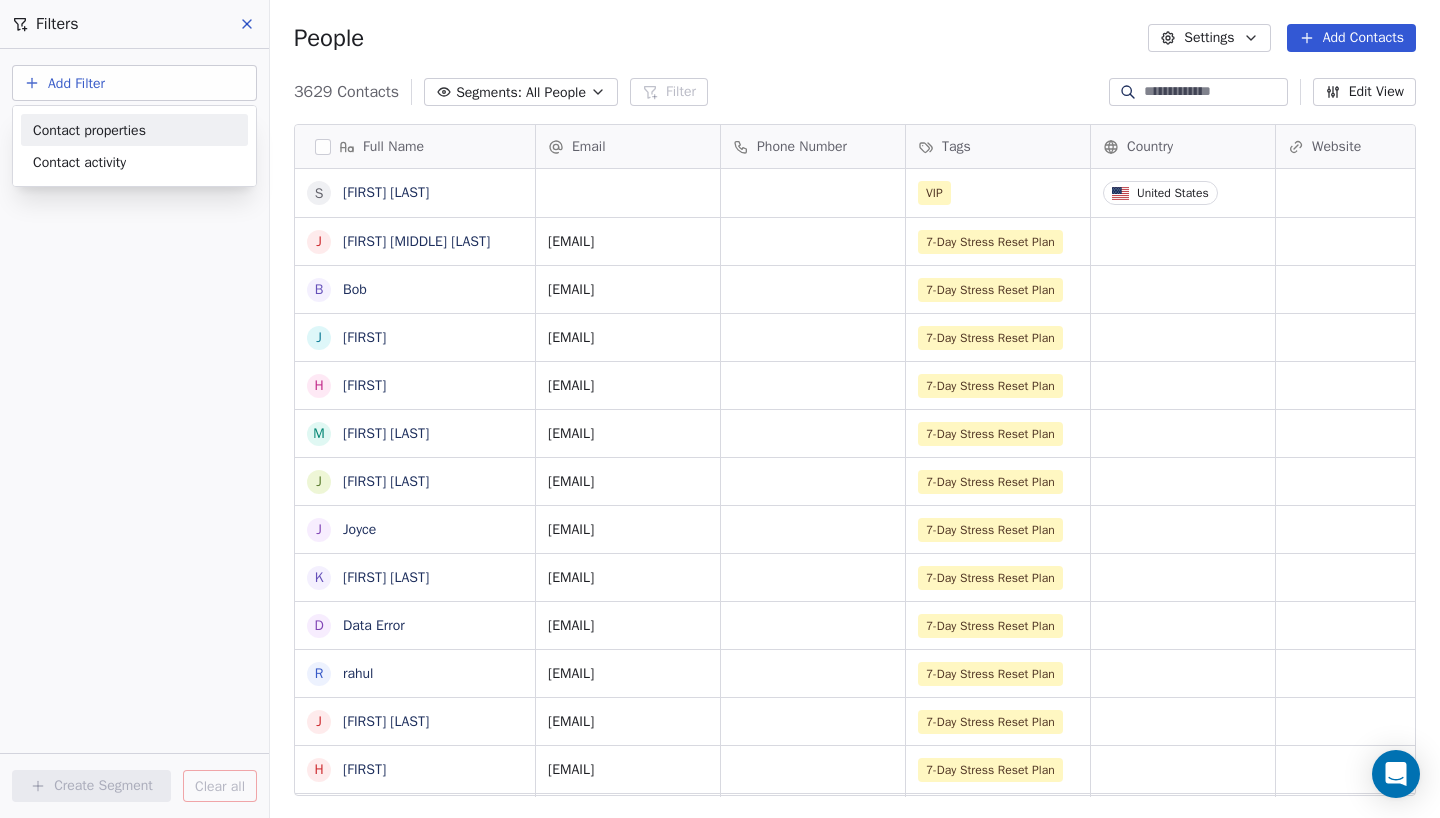 click on "Contact properties" at bounding box center [89, 130] 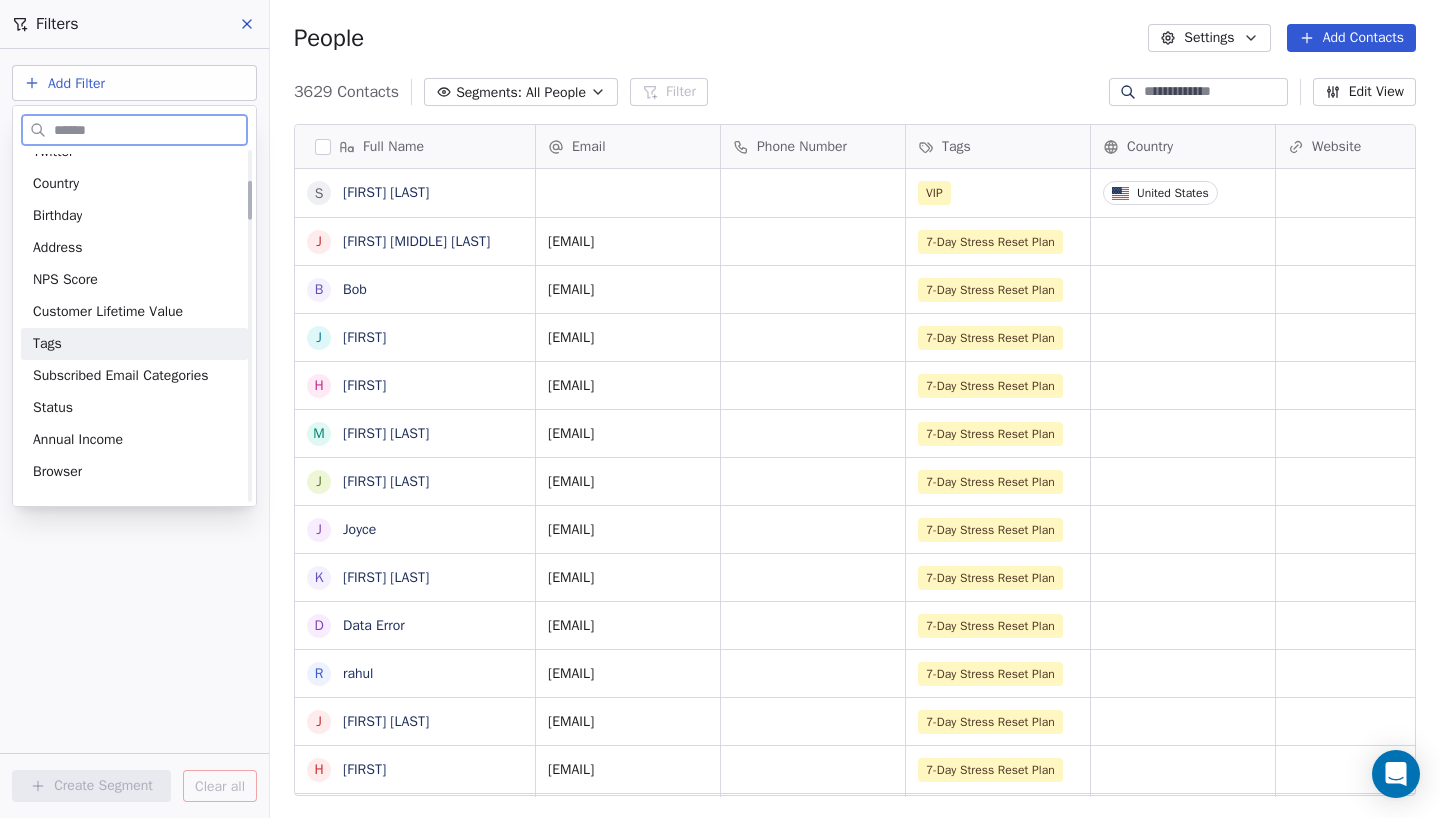 click on "Tags" at bounding box center [47, 344] 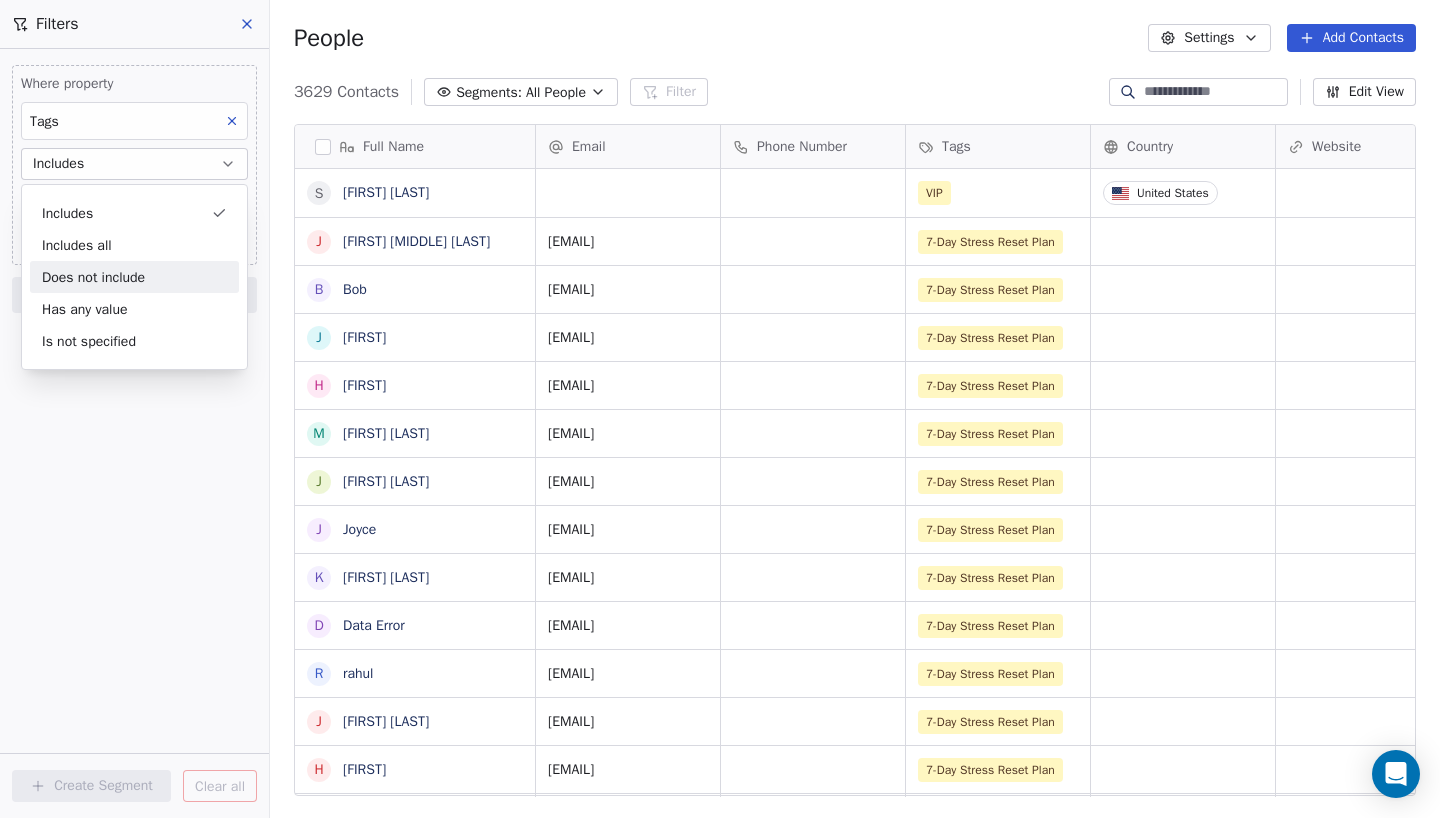 click on "Does not include" at bounding box center [134, 277] 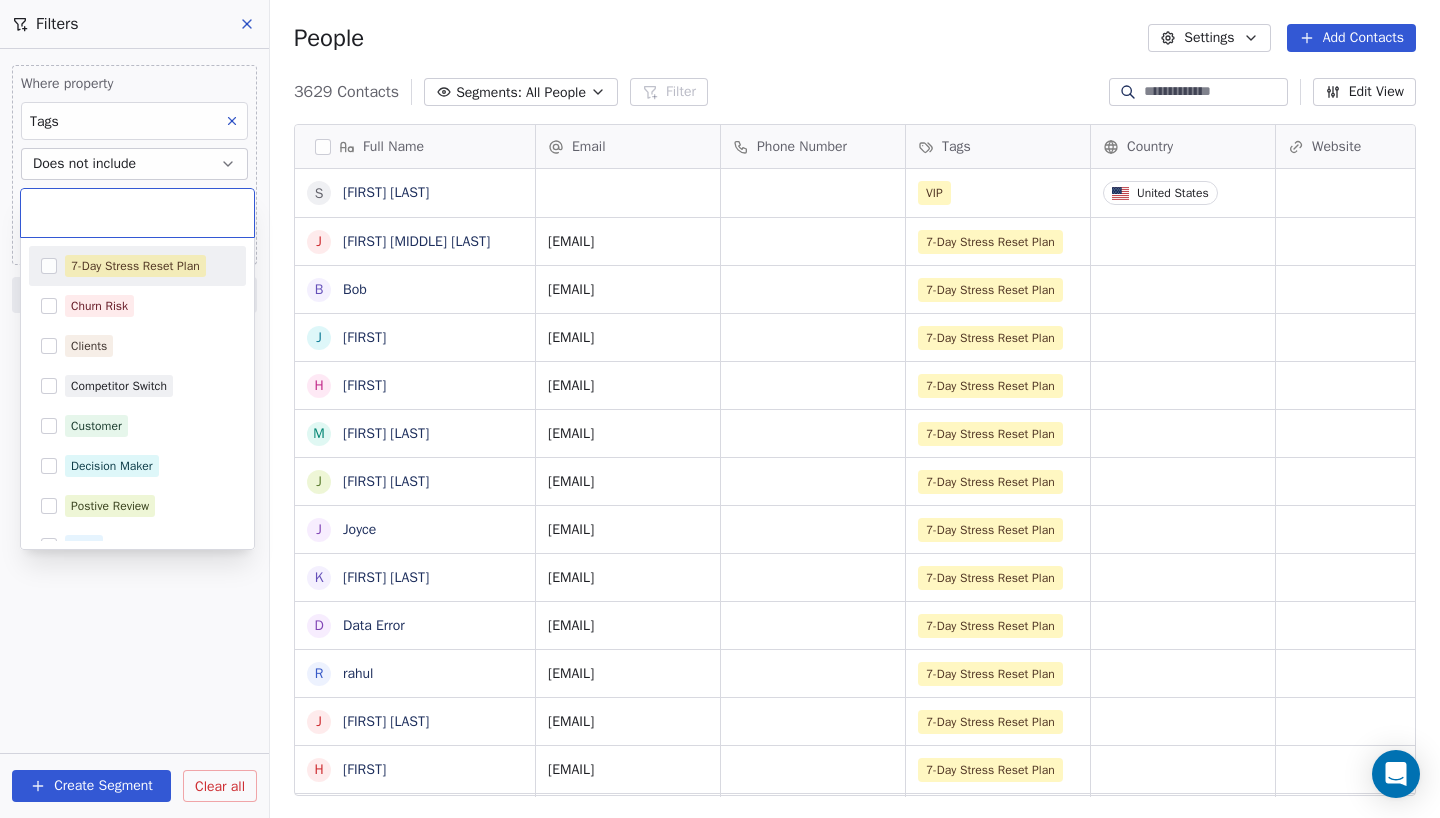 click on "Mind Health Contacts People Marketing Workflows Campaigns Sales Pipelines Sequences Beta Tools Apps AI Agents Help & Support Filters Where property   Tags   Does not include Select  Tags Add filter to this group Add another filter  Create Segment Clear all People Settings  Add Contacts 3629 Contacts Segments: All People Filter  Edit View Tag Add to Sequence Export Full Name S Seyhan Ada J Joyce Ann Notarfranco B Bob J Jodie H Hazielle m maria russo J Julie Rowntree J Joyce K Kim STRONG D Data Error r rahul J John Smith H Hugo H Hugo R Reagan B Bulent Ada A Aishee Mukherjee S Sukhleen Kaur N Nageshwari (Linda) Raja K Kristen Jones N Nayef S Sue-Ellen Hogan H Hieu Le W Woohyang Sung M Max Brennen - Leizel Igadna L Leizel Igadna B Behlul Pehlivan B Bilal Syed A Akshay Chougaonkar E Eren Tahmazoglu A Alison Martin F Francis Fox M Melek Al-Faraj M Max Brennen Email Phone Number Tags Country Website Job Title Status Contact Source VIP United States Technical Lead joy@thejoyoftax.ca  7-Day Stress Reset Plan Lead" at bounding box center (720, 409) 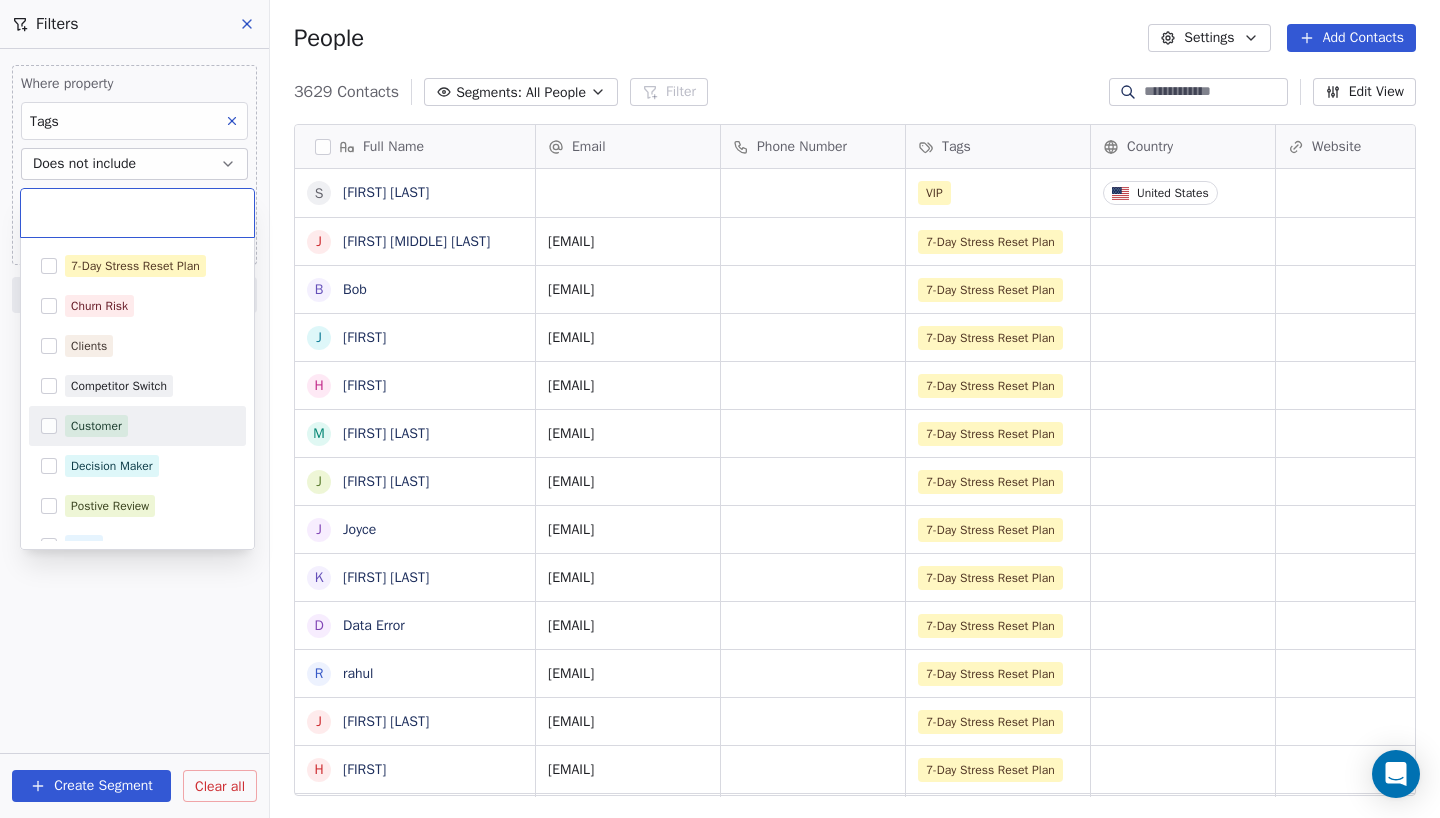 click at bounding box center [49, 426] 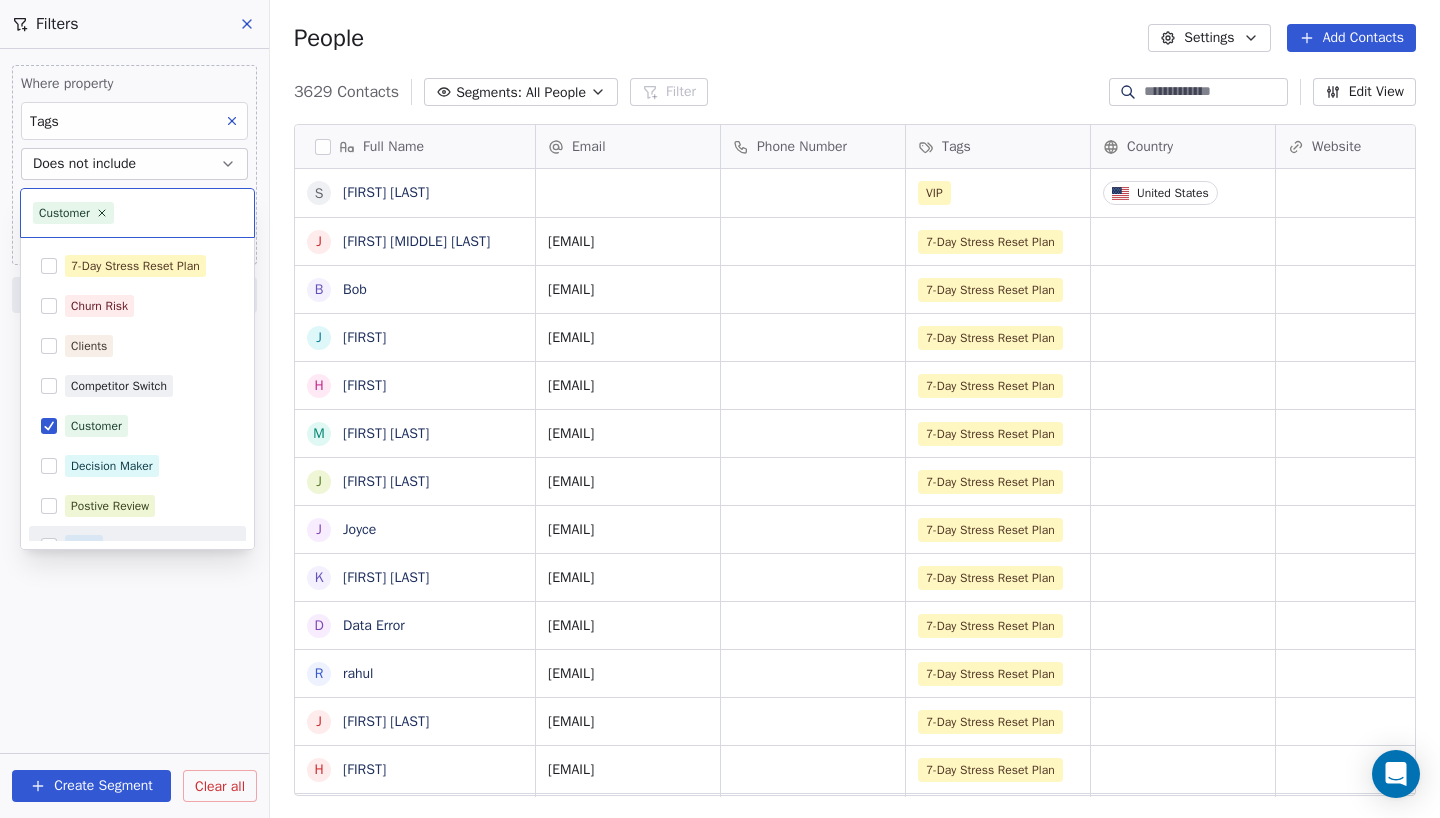 click on "Mind Health Contacts People Marketing Workflows Campaigns Sales Pipelines Sequences Beta Tools Apps AI Agents Help & Support Filters Where property   Tags   Does not include Select  Tags Add filter to this group Add another filter  Create Segment Clear all People Settings  Add Contacts 3629 Contacts Segments: All People Filter  Edit View Tag Add to Sequence Export Full Name S Seyhan Ada J Joyce Ann Notarfranco B Bob J Jodie H Hazielle m maria russo J Julie Rowntree J Joyce K Kim STRONG D Data Error r rahul J John Smith H Hugo H Hugo R Reagan B Bulent Ada A Aishee Mukherjee S Sukhleen Kaur N Nageshwari (Linda) Raja K Kristen Jones N Nayef S Sue-Ellen Hogan H Hieu Le W Woohyang Sung M Max Brennen - Leizel Igadna L Leizel Igadna B Behlul Pehlivan B Bilal Syed A Akshay Chougaonkar E Eren Tahmazoglu A Alison Martin F Francis Fox M Melek Al-Faraj M Max Brennen Email Phone Number Tags Country Website Job Title Status Contact Source VIP United States Technical Lead joy@thejoyoftax.ca  7-Day Stress Reset Plan Lead" at bounding box center [720, 409] 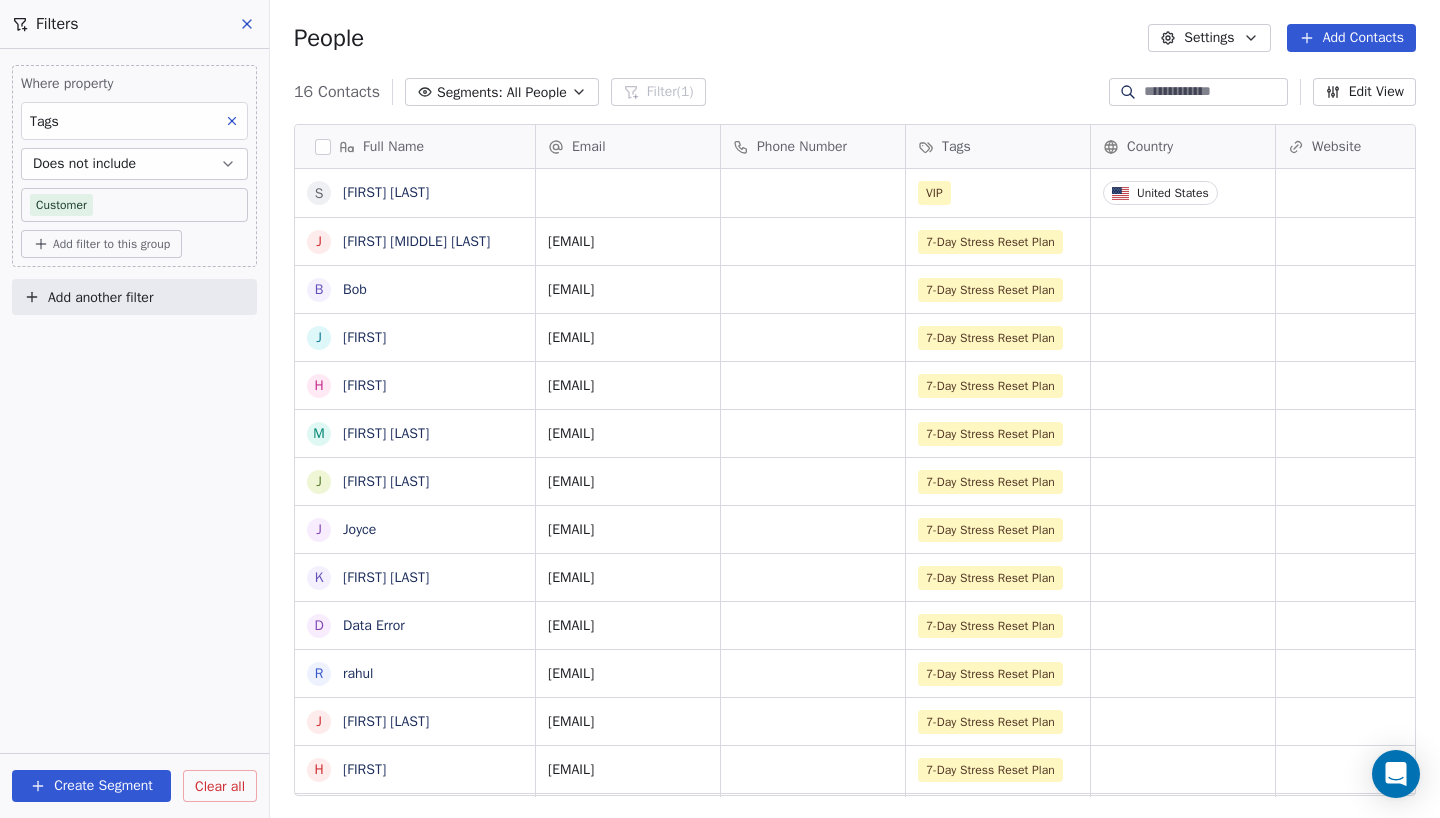 click on "Edit View" at bounding box center [1364, 92] 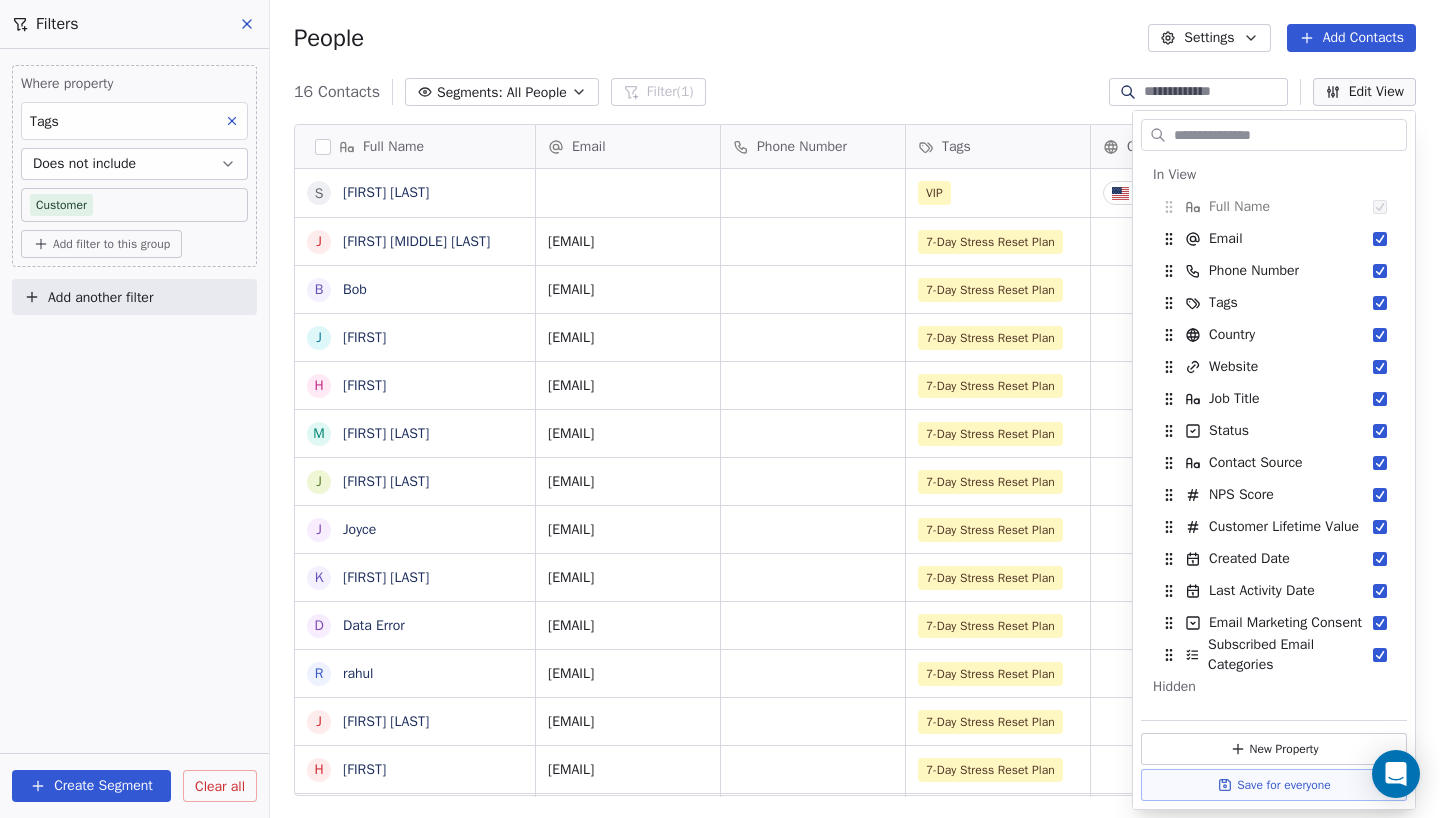 scroll, scrollTop: 0, scrollLeft: 0, axis: both 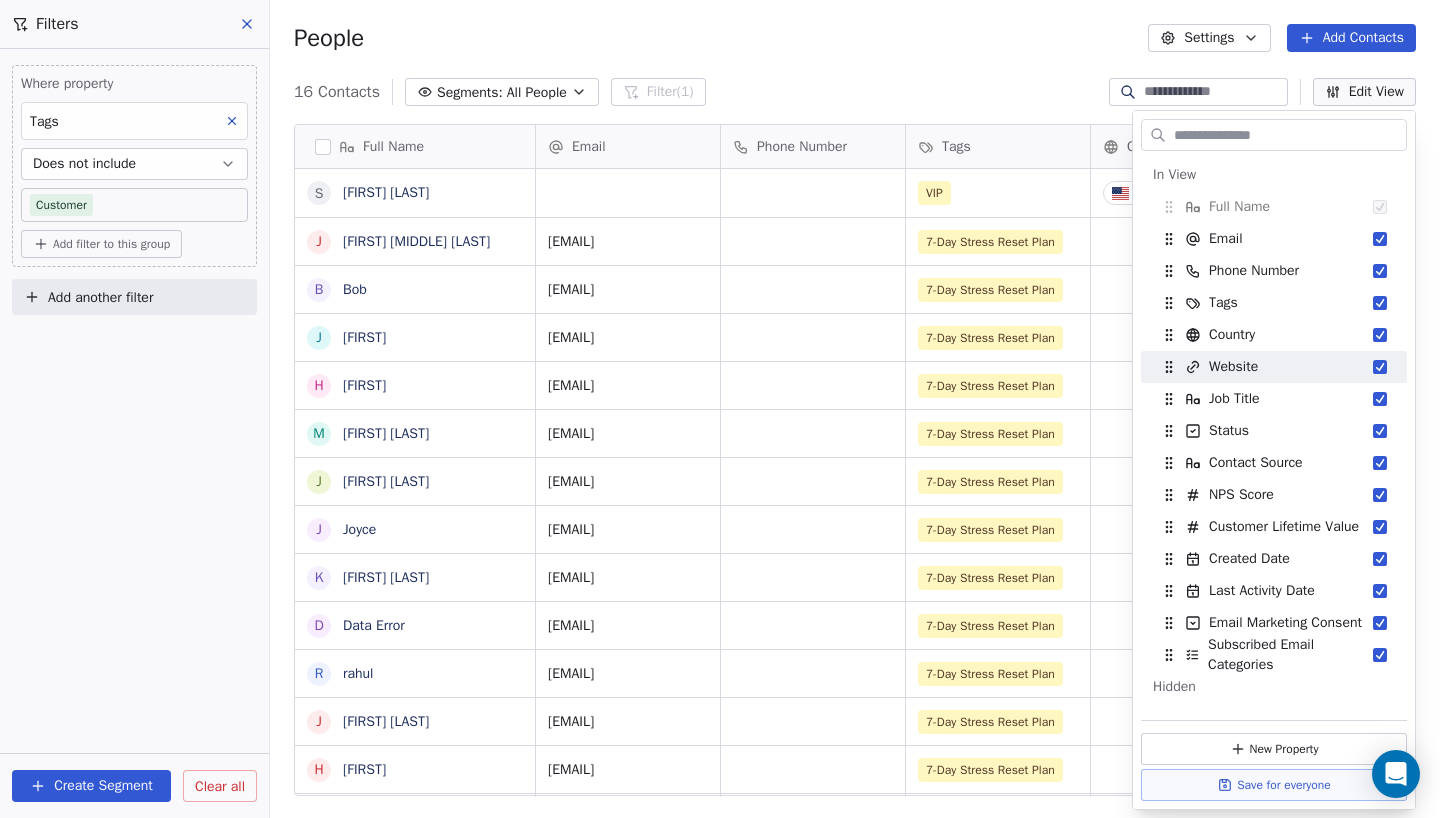 click on "16 Contacts Segments: All People Filter  (1) Edit View" at bounding box center [855, 92] 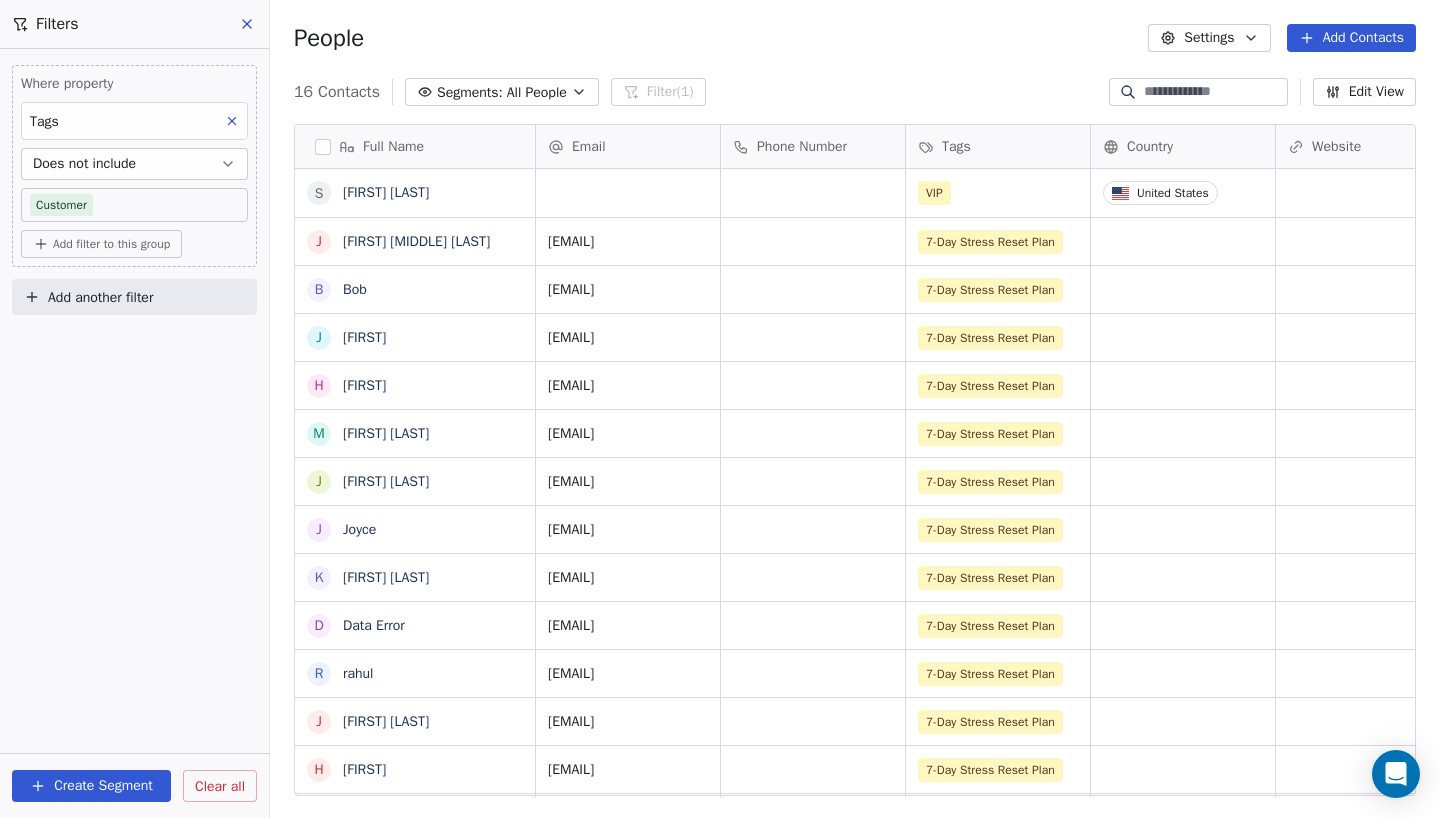 click on "Create Segment" at bounding box center [91, 786] 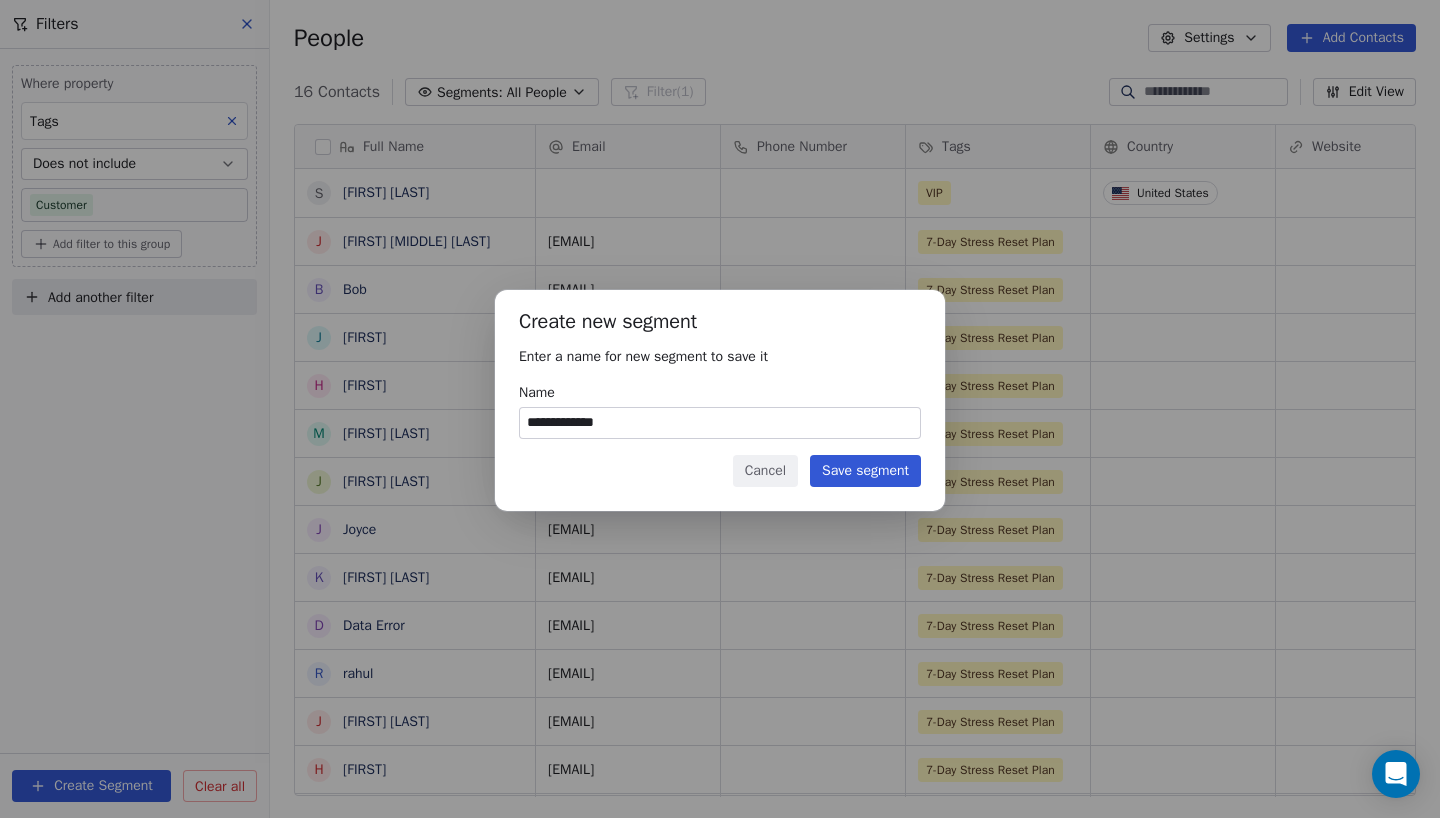 type on "**********" 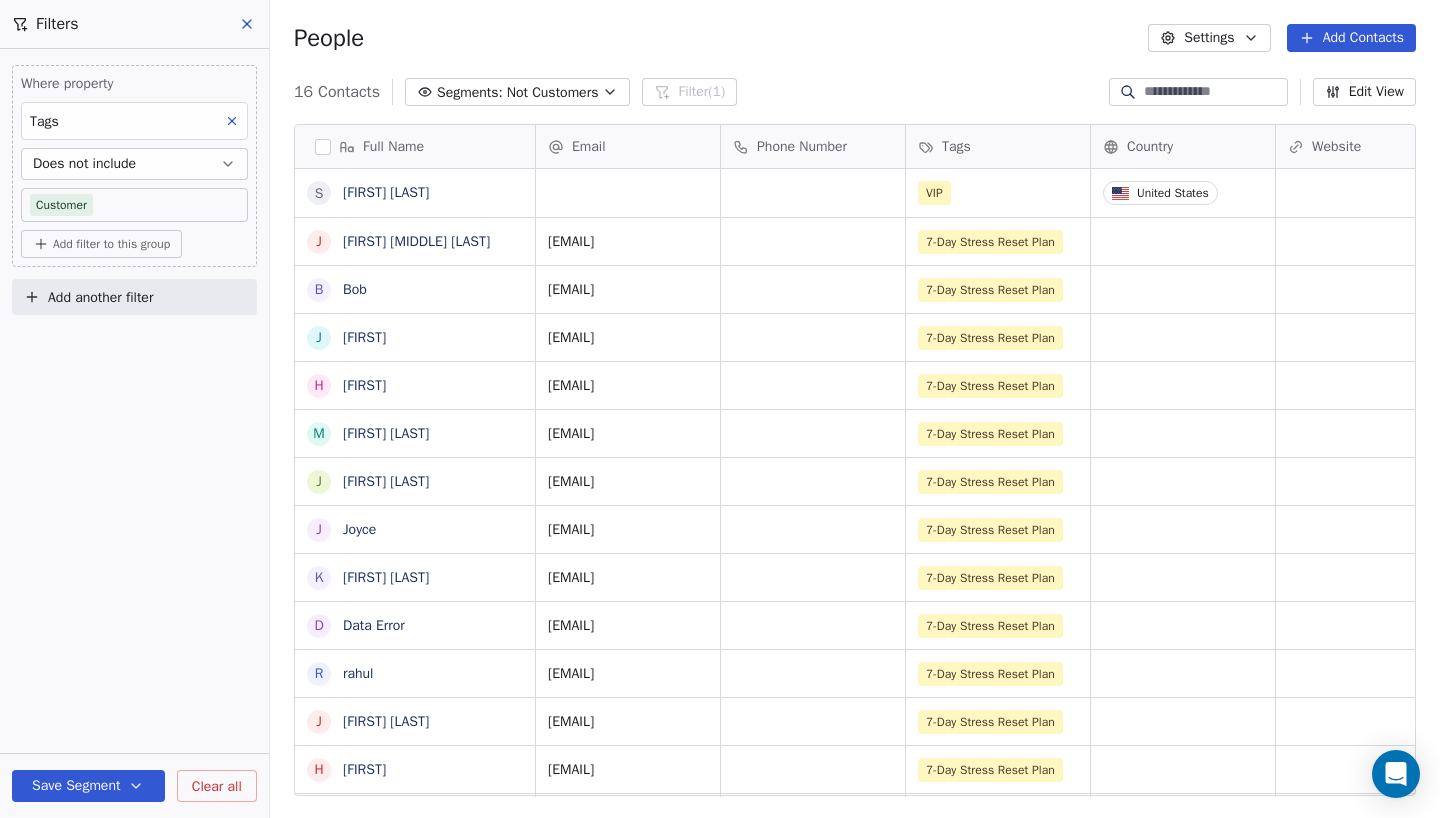 click 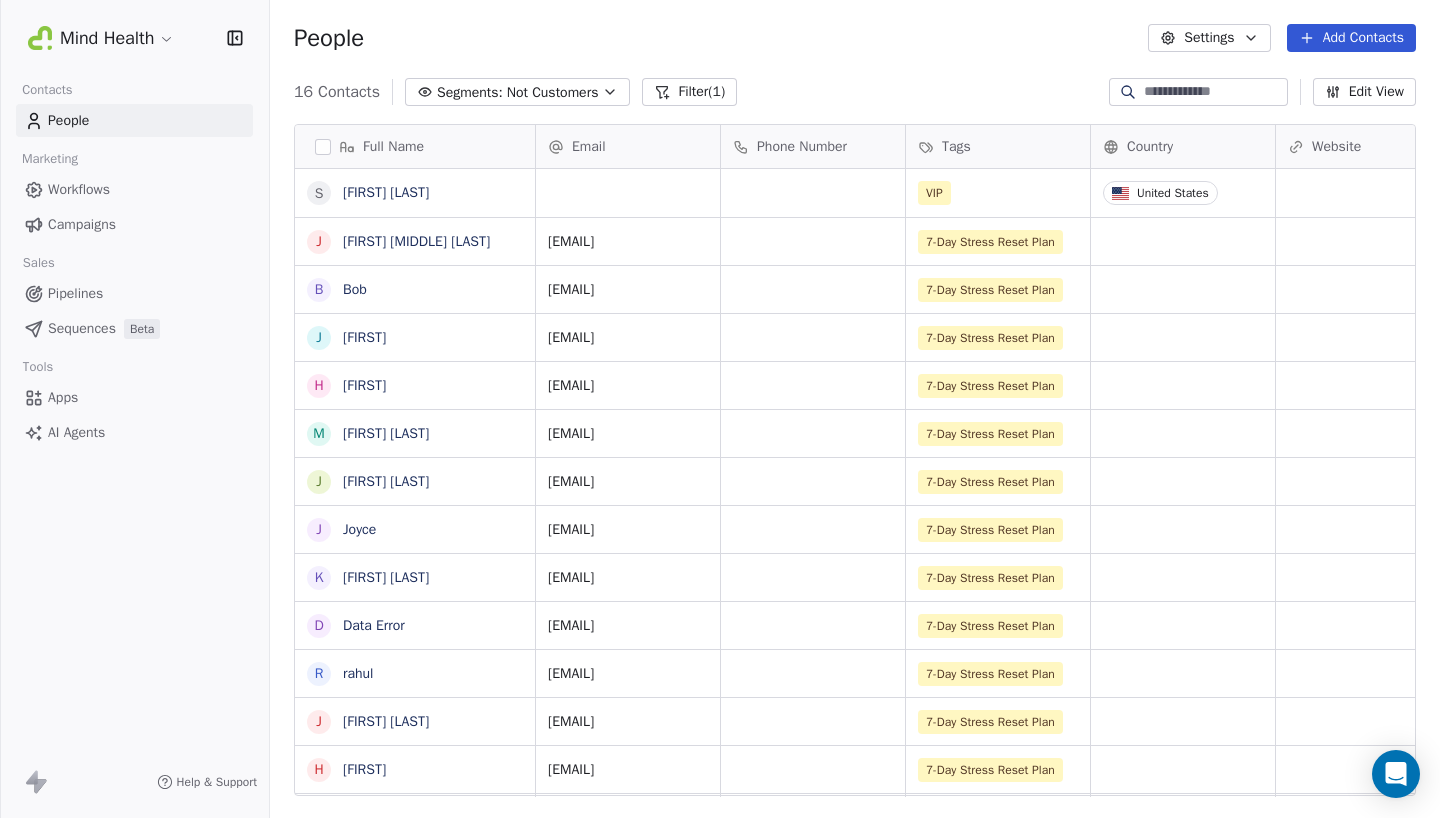 click on "Pipelines" at bounding box center [75, 293] 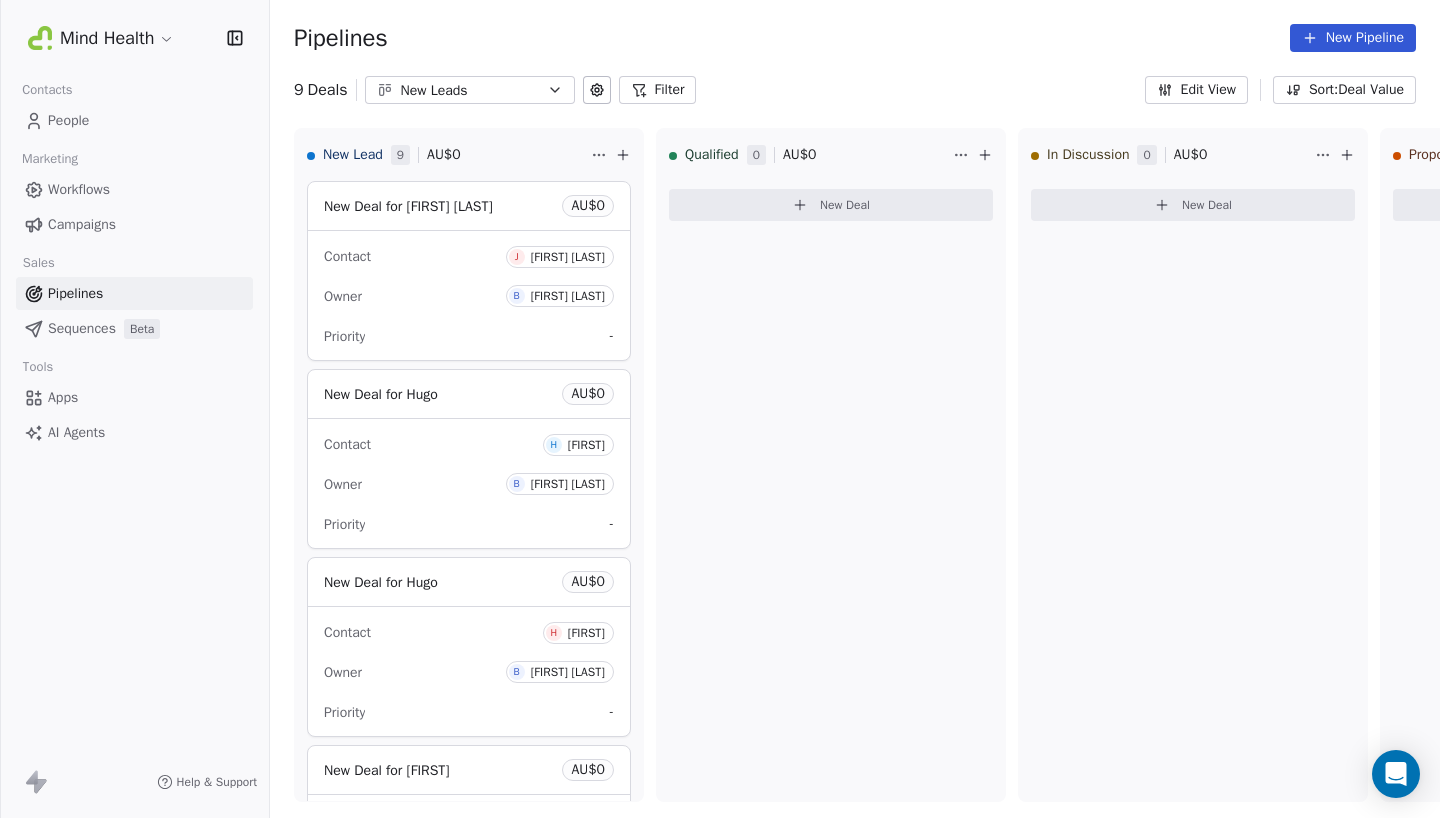 click on "New Leads" at bounding box center [470, 90] 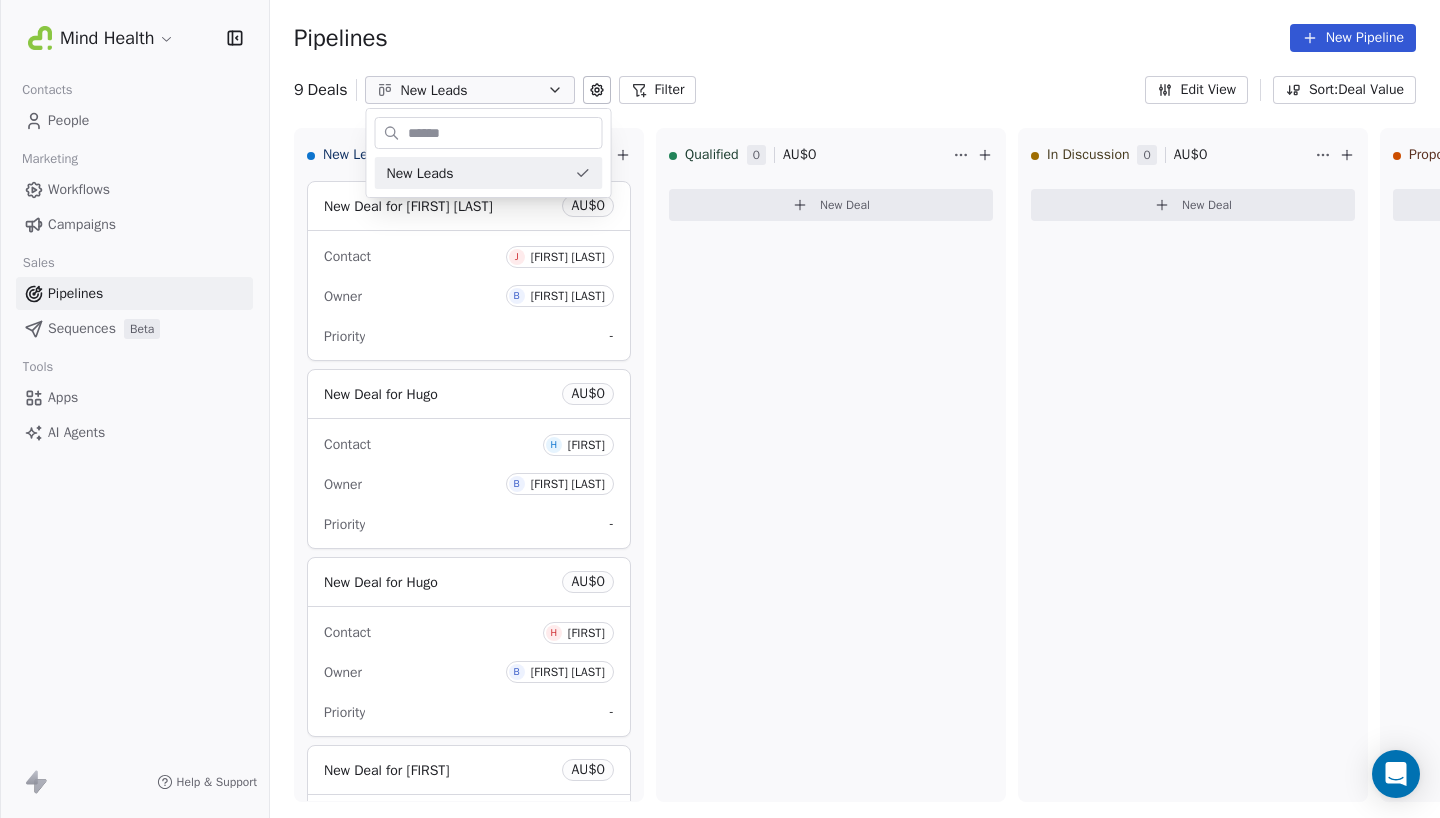 click on "Mind Health Contacts People Marketing Workflows Campaigns Sales Pipelines Sequences Beta Tools Apps AI Agents Help & Support Pipelines  New Pipeline 9 Deals New Leads Filter  Edit View Sort:  Deal Value New Lead 9 AU$ 0 New Deal for John Smith AU$ 0 Contact J John Smith Owner B Bulent Ada Priority - New Deal for Hugo AU$ 0 Contact H Hugo Owner B Bulent Ada Priority - New Deal for Hugo AU$ 0 Contact H Hugo Owner B Bulent Ada Priority - New Deal for rahul AU$ 0 Contact R rahul Owner B Bulent Ada Priority - New Deal for Data Error AU$ 0 Contact D Data Error Owner B Bulent Ada Priority - New Deal for Hazielle AU$ 0 Contact H Hazielle Owner B Bulent Ada Priority - New Deal for Jodie AU$ 0 Contact J Jodie Owner B Bulent Ada Priority - New Deal for Bob AU$ 0 Contact B Bob Owner B Bulent Ada Priority - New Deal for Joyce Ann Notarfranco AU$ 0 Contact J Joyce Ann Notarfranco Owner B Bulent Ada Priority - New Deal Qualified 0 AU$ 0 New Deal In Discussion 0 AU$ 0 New Deal Proposal 0 AU$ 0 New Deal Negotiation 0 AU$ 0" at bounding box center (720, 409) 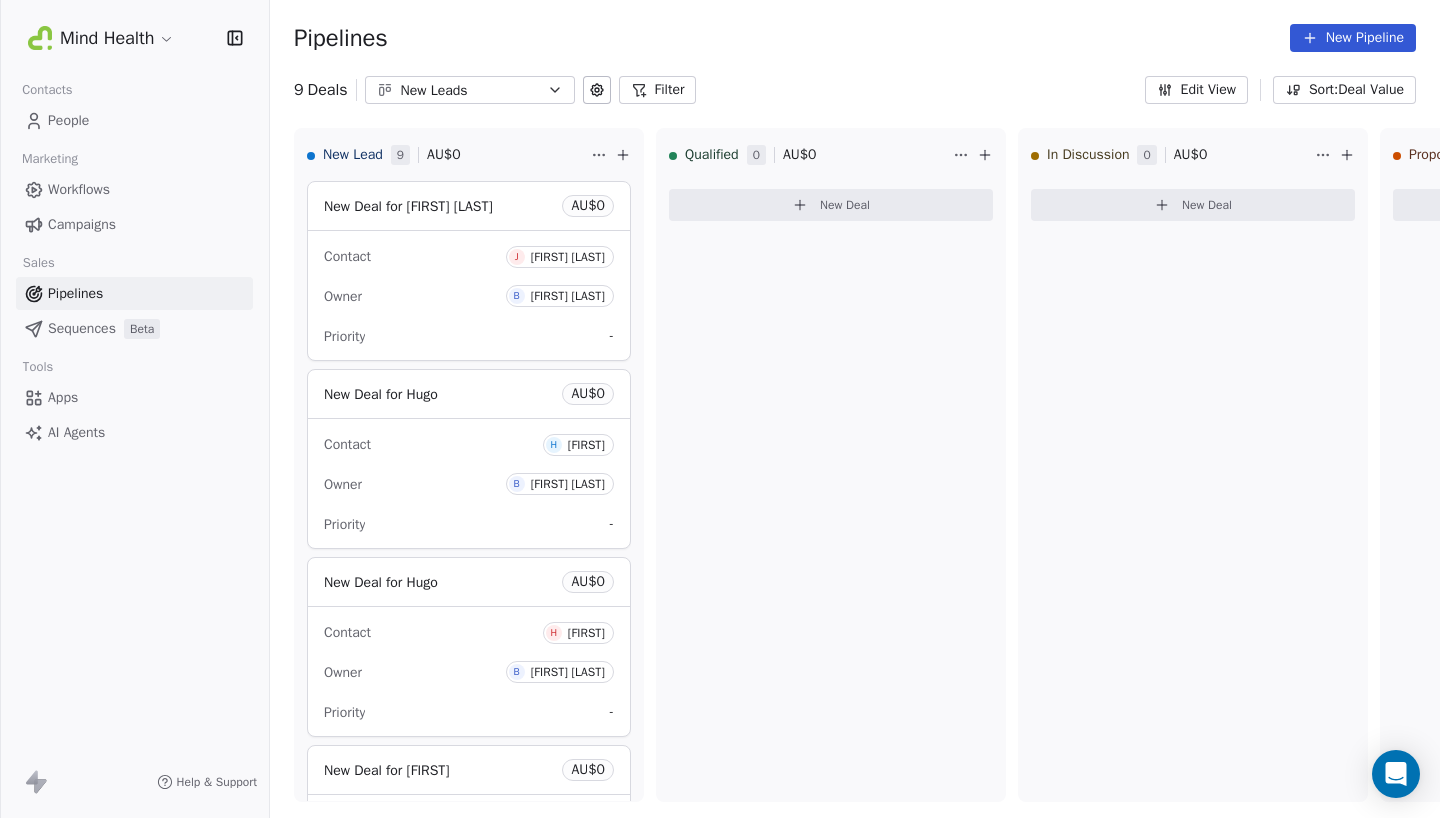 click 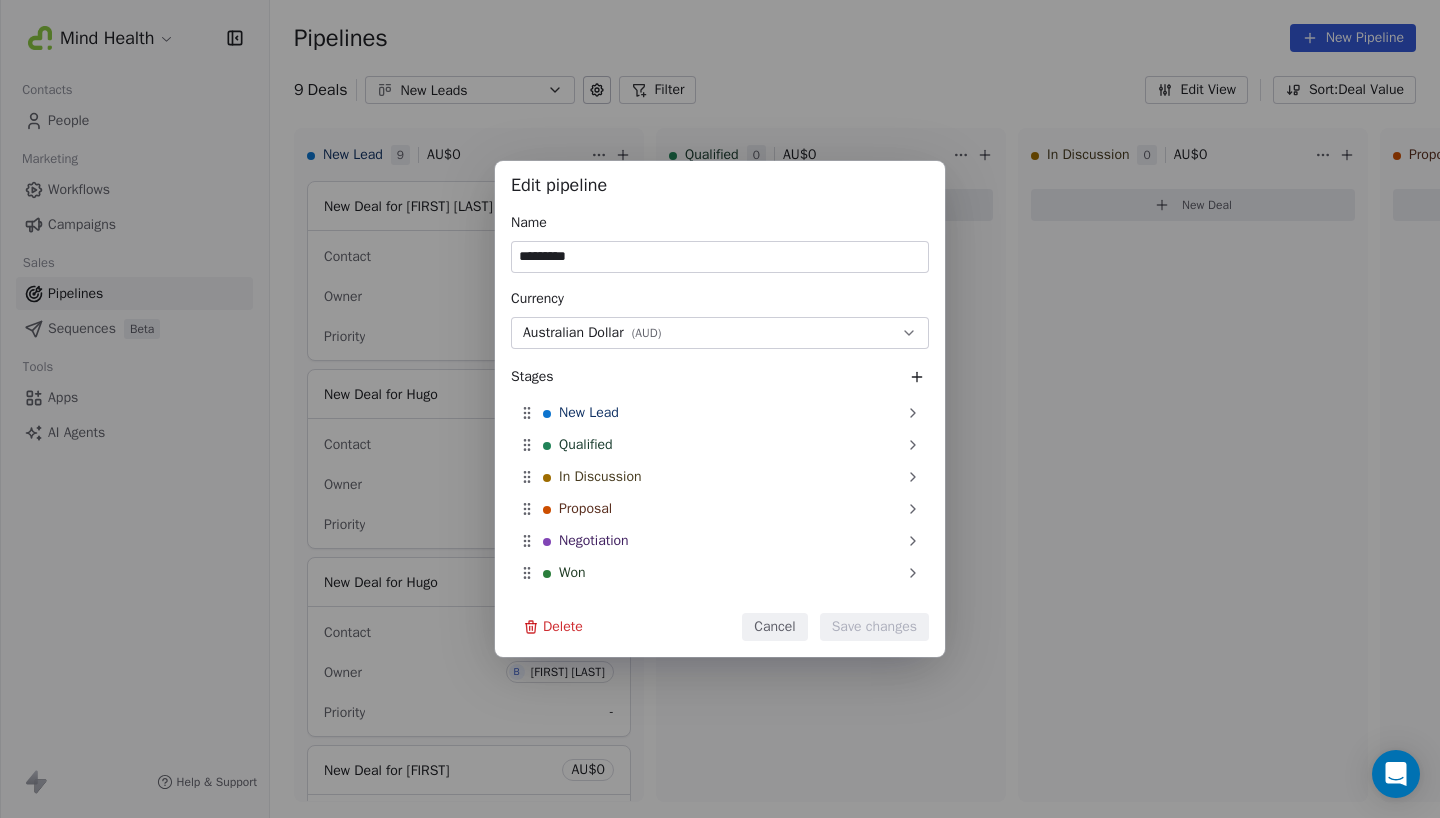click on "Edit pipeline Name ********* Currency Australian Dollar ( AUD ) Stages New Lead Qualified In Discussion Proposal Negotiation Won Lost
To pick up a draggable item, press the space bar.
While dragging, use the arrow keys to move the item.
Press space again to drop the item in its new position, or press escape to cancel.
Delete Cancel Save changes" at bounding box center (720, 409) 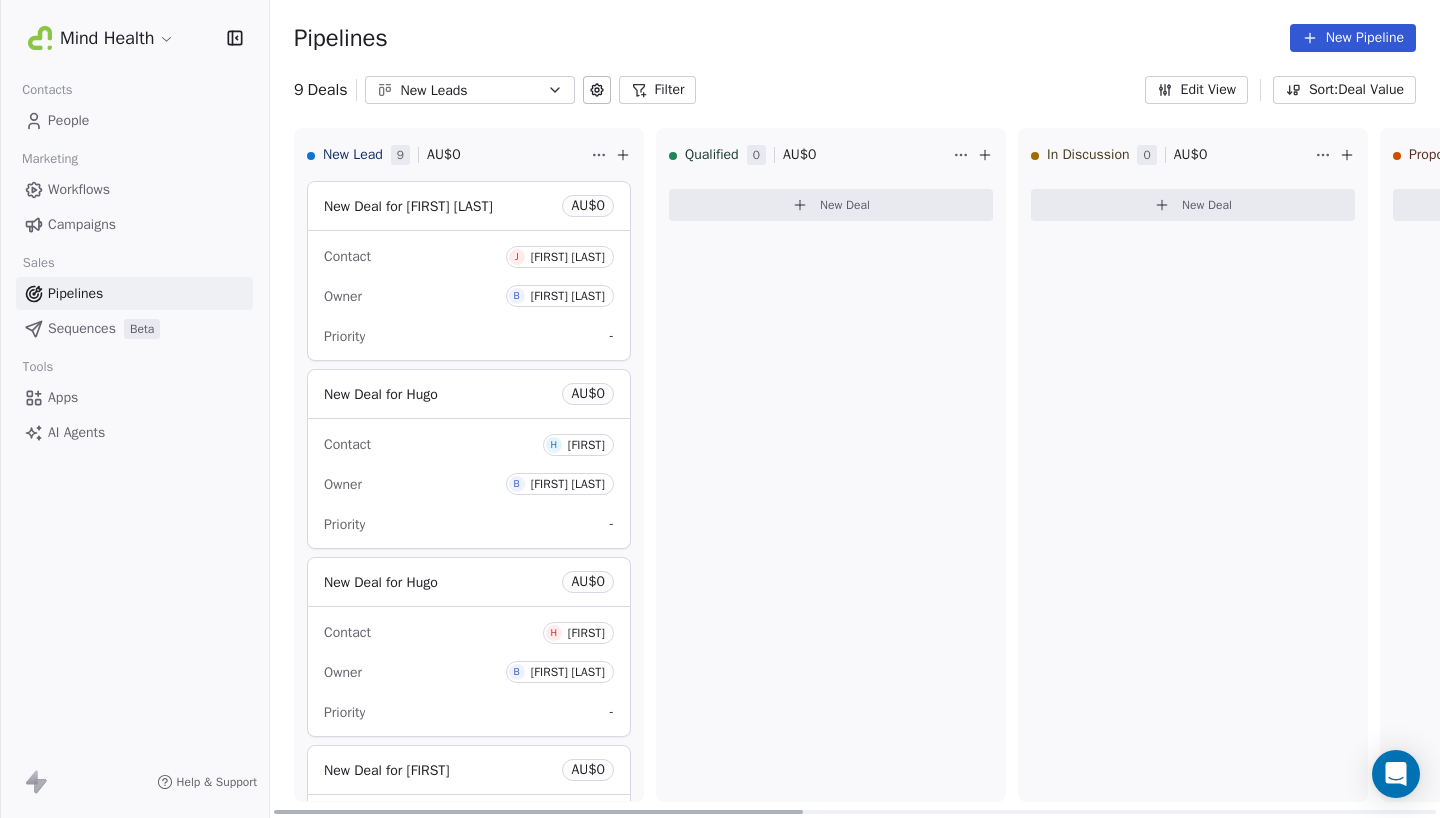 scroll, scrollTop: 0, scrollLeft: 0, axis: both 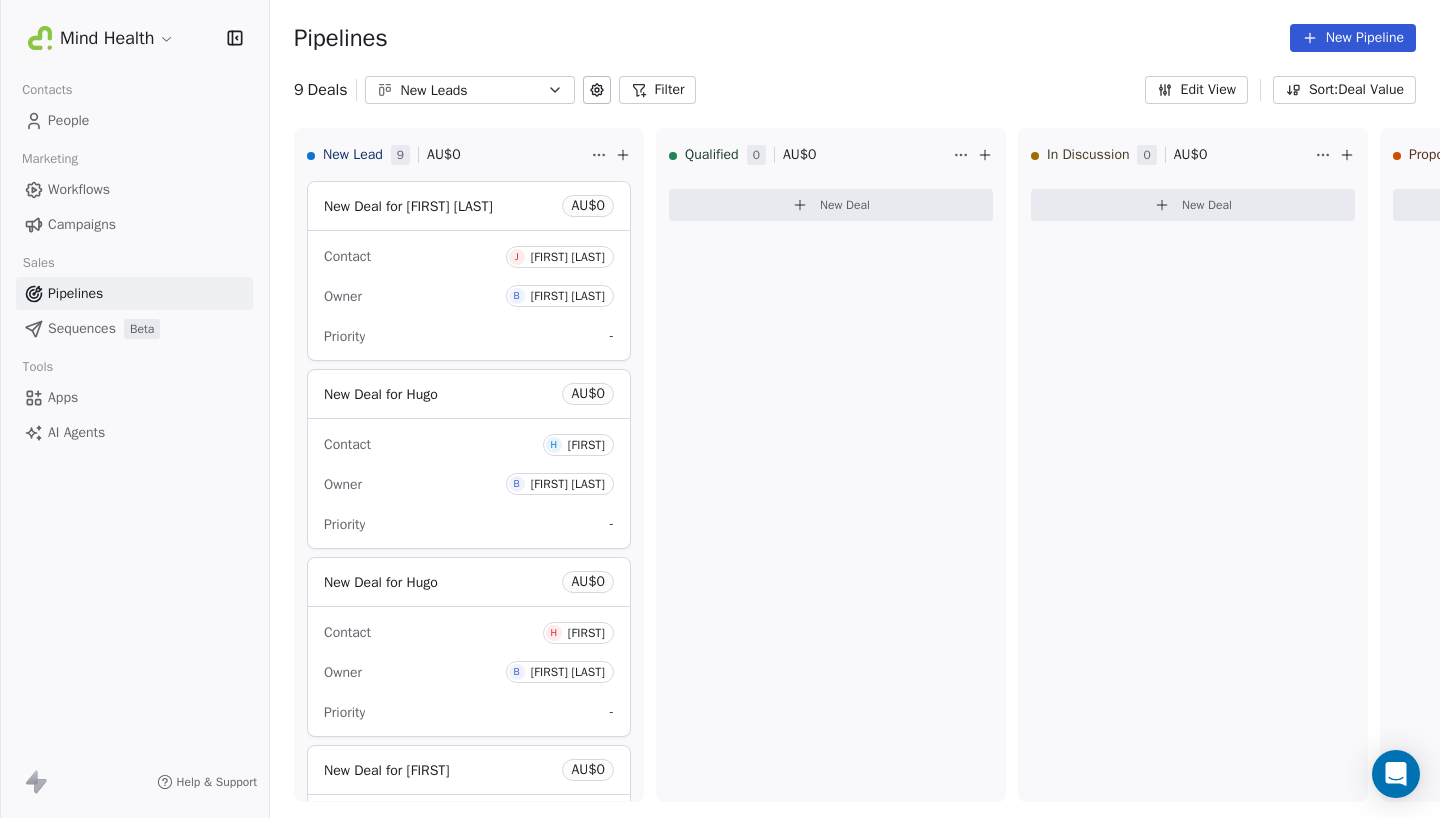 click on "New Pipeline" at bounding box center (1353, 38) 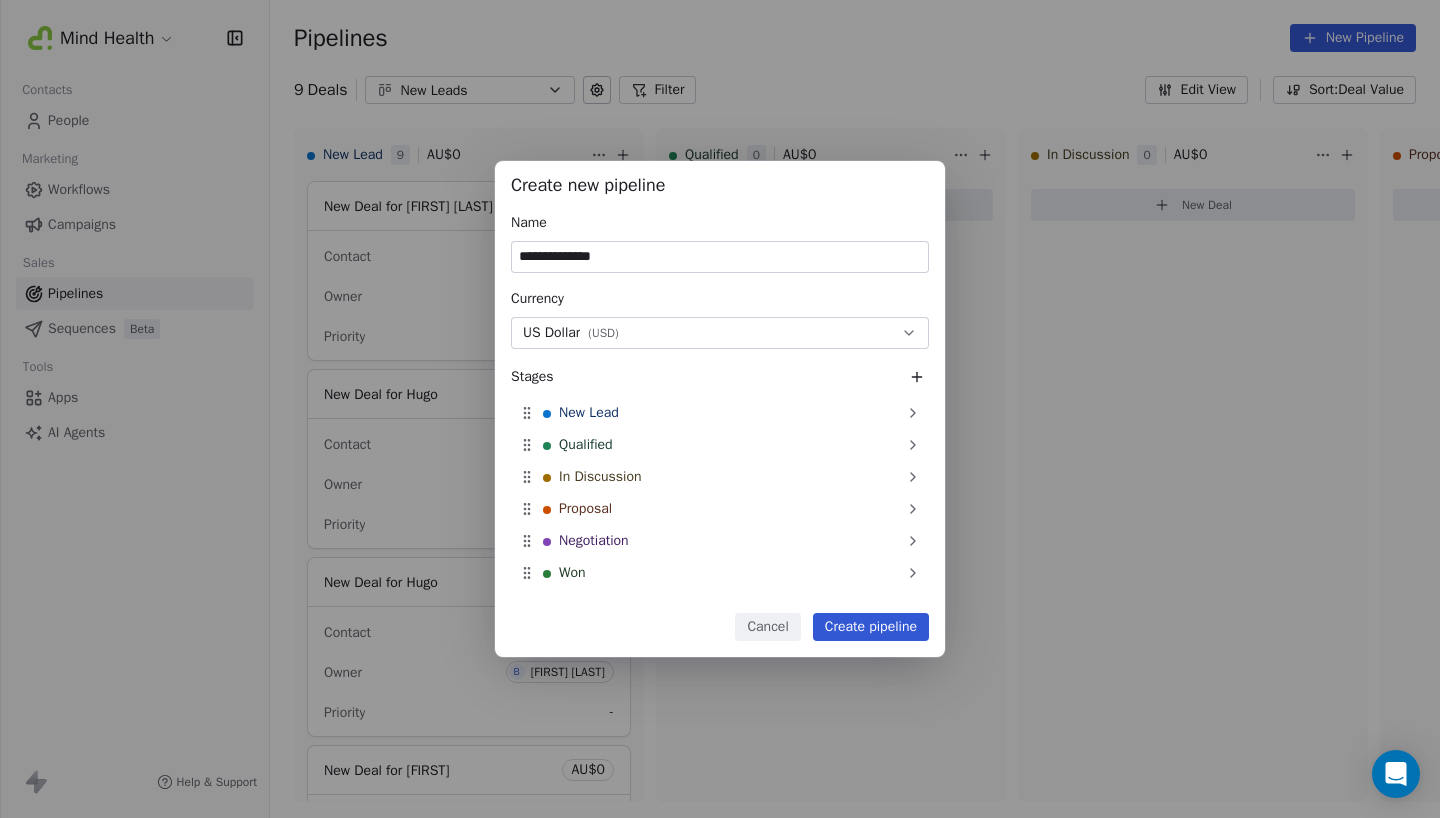 type on "**********" 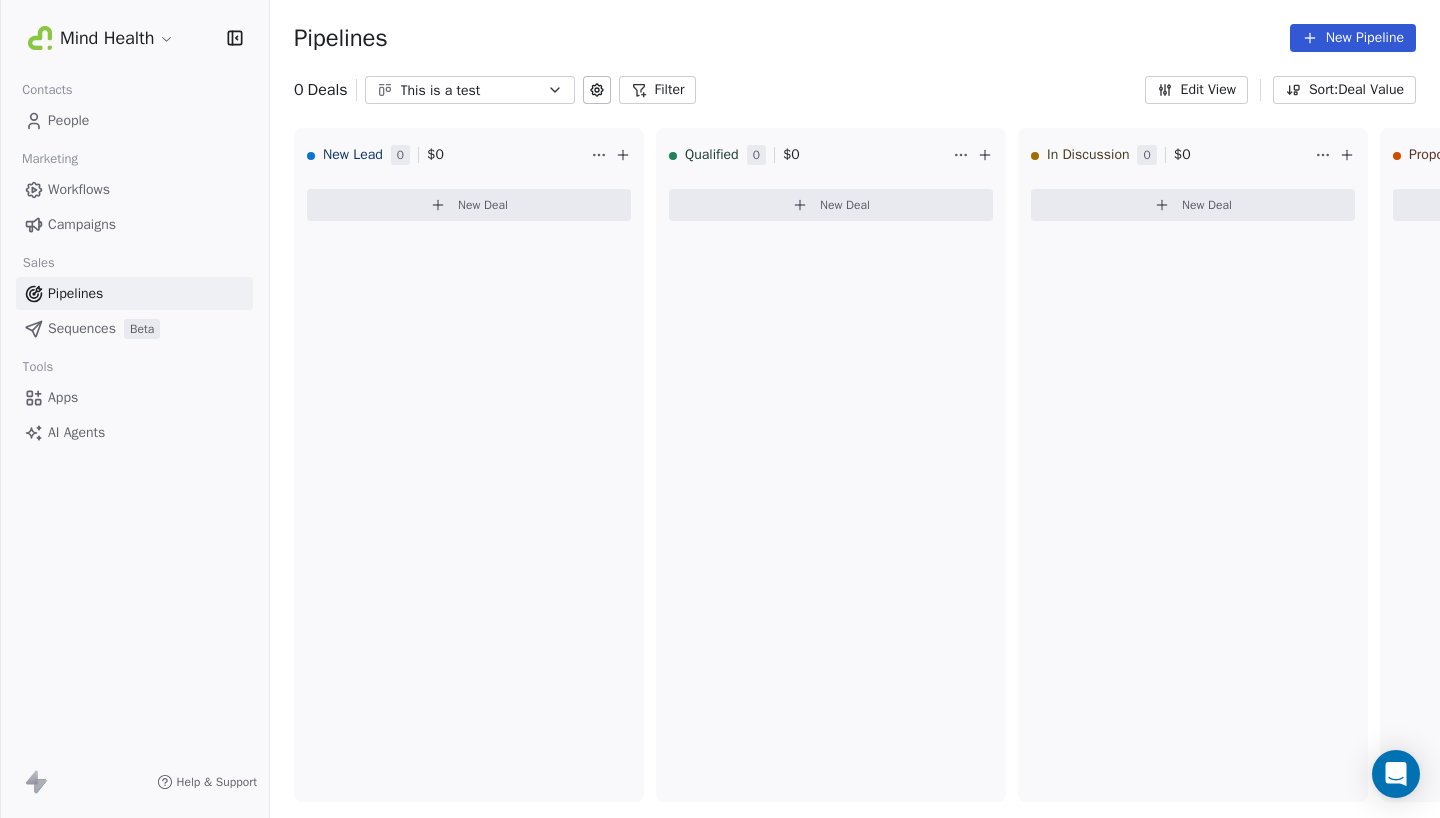 click 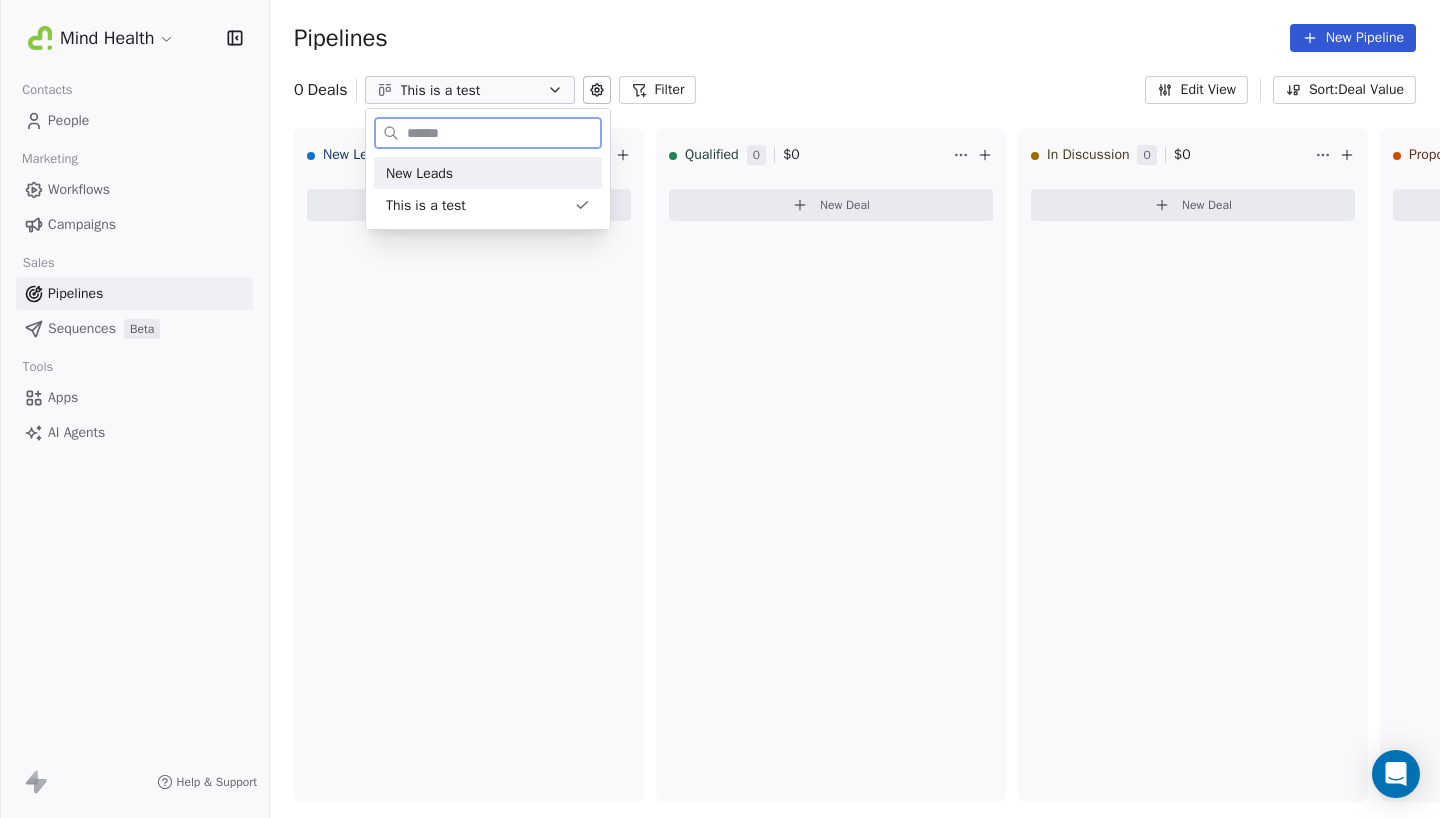 click on "New Leads" at bounding box center (488, 173) 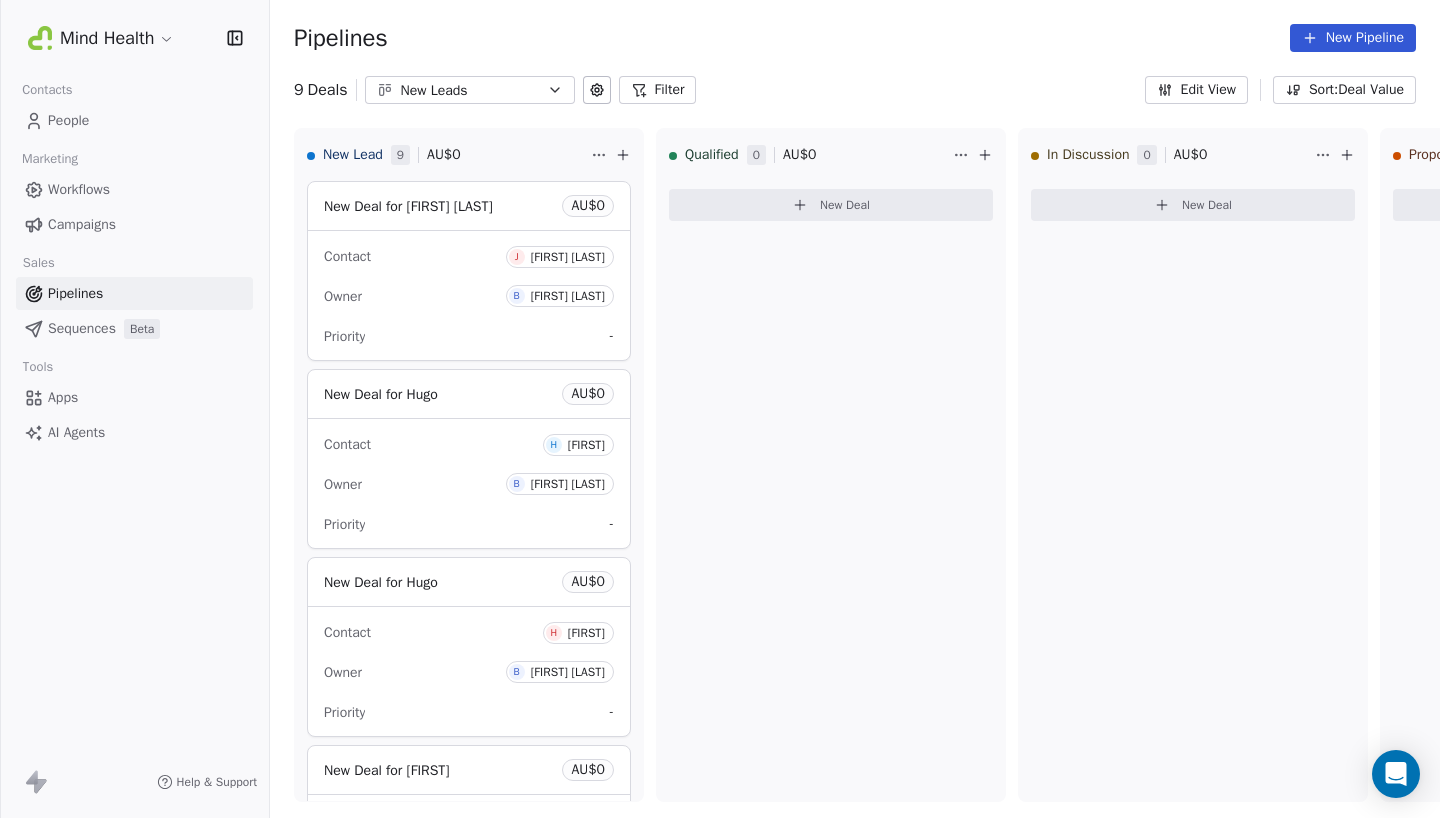 click on "New Leads" at bounding box center (470, 90) 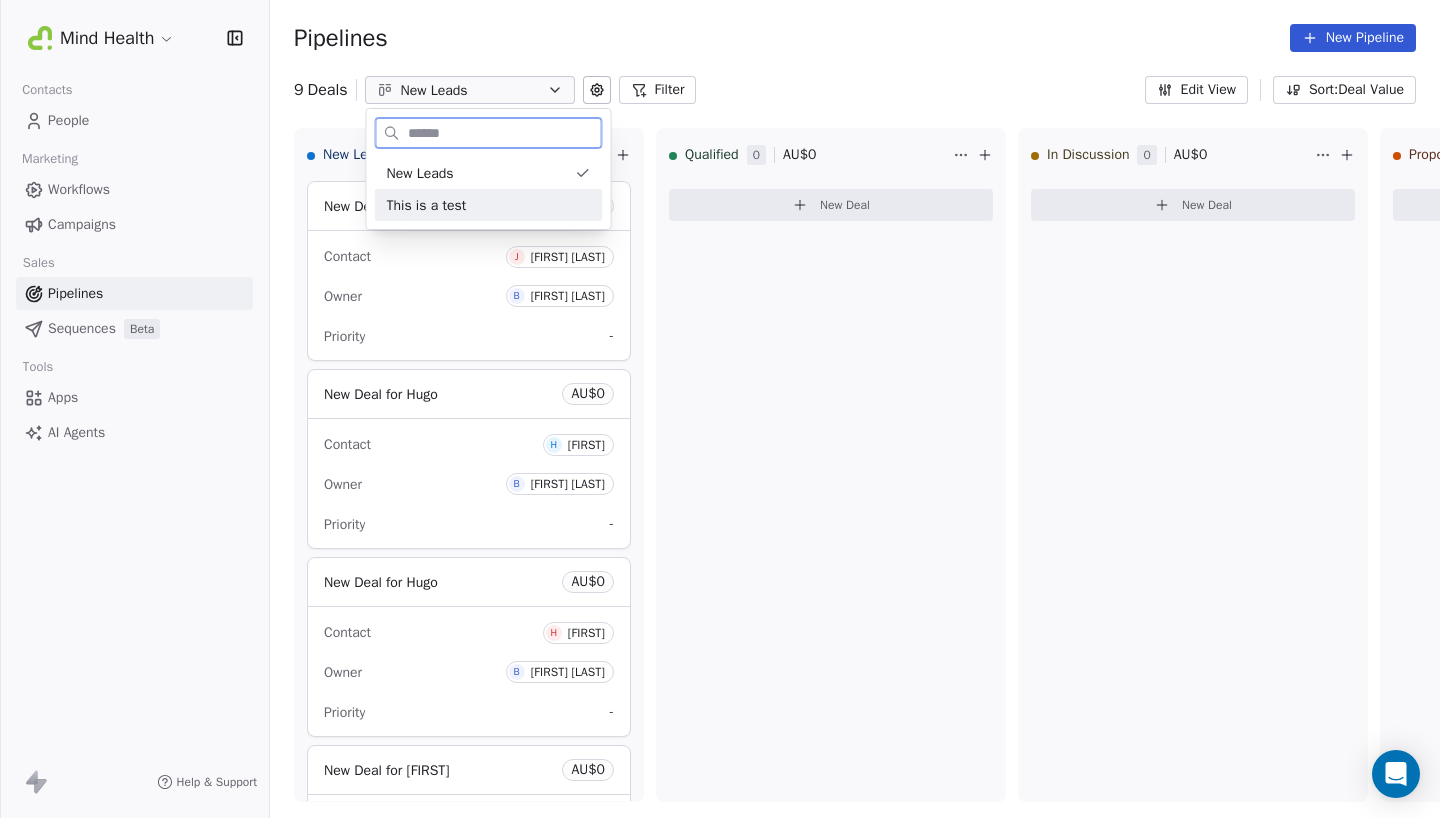 click on "This is a test" at bounding box center (427, 205) 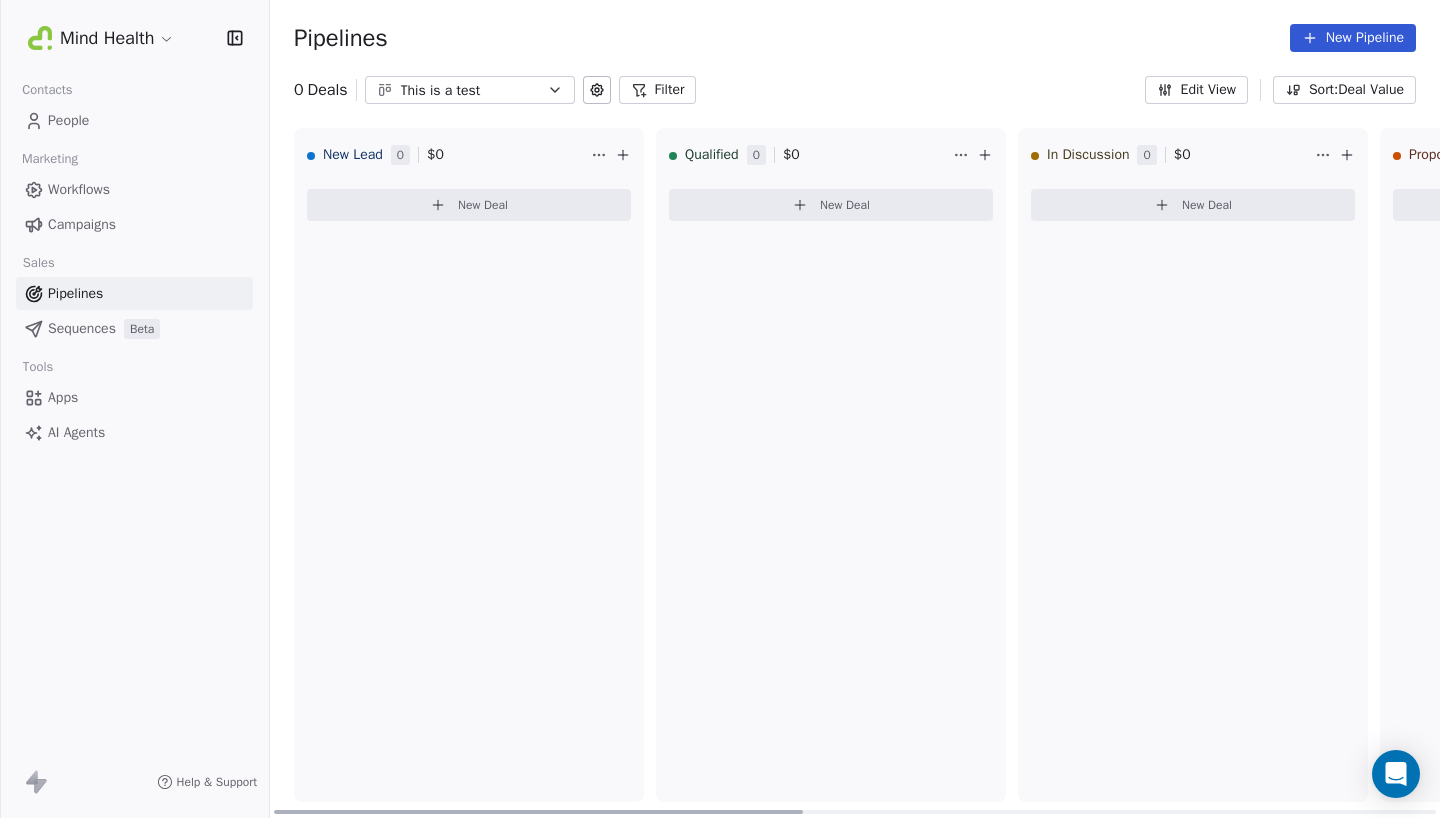 click 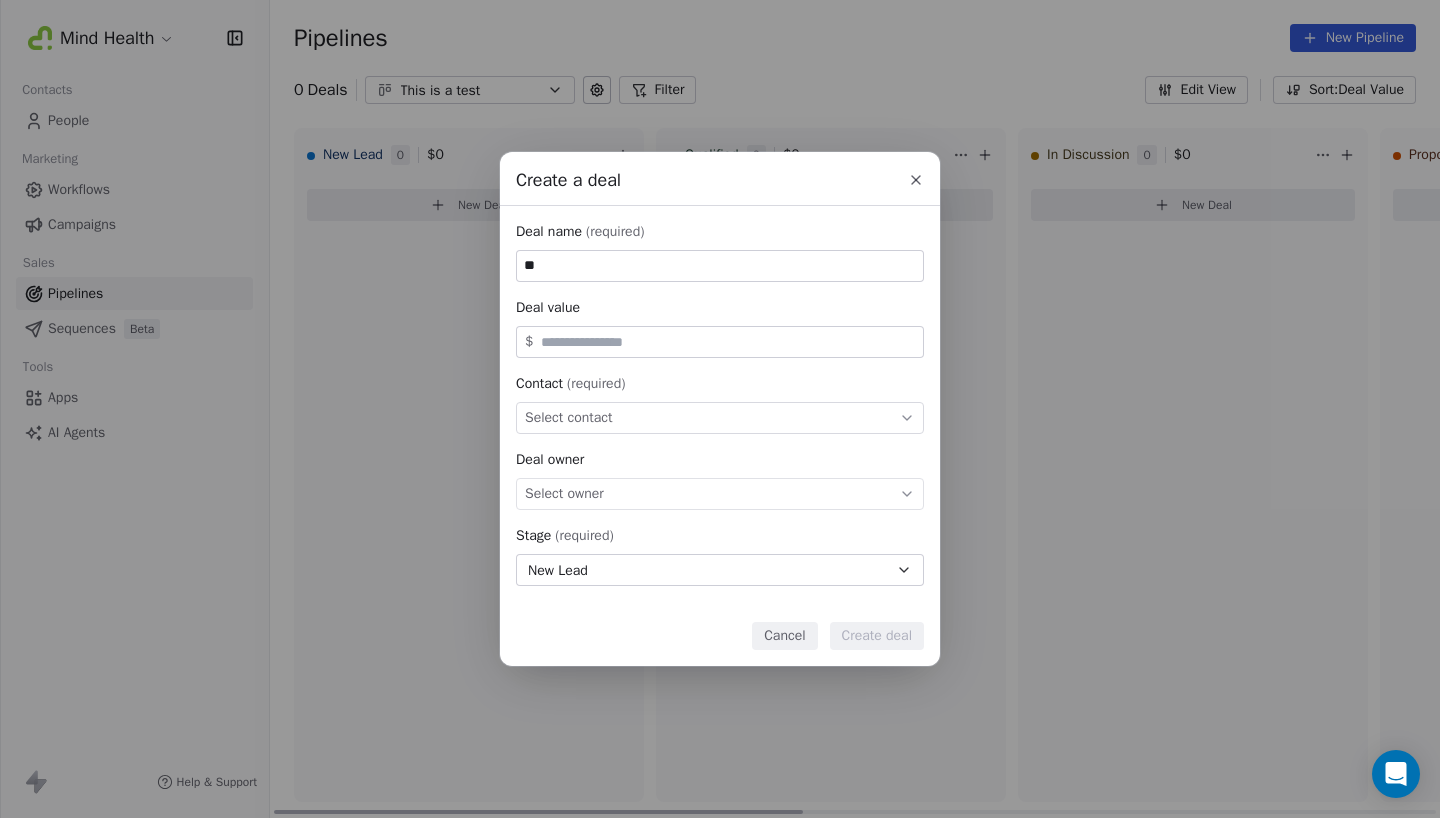 type on "*" 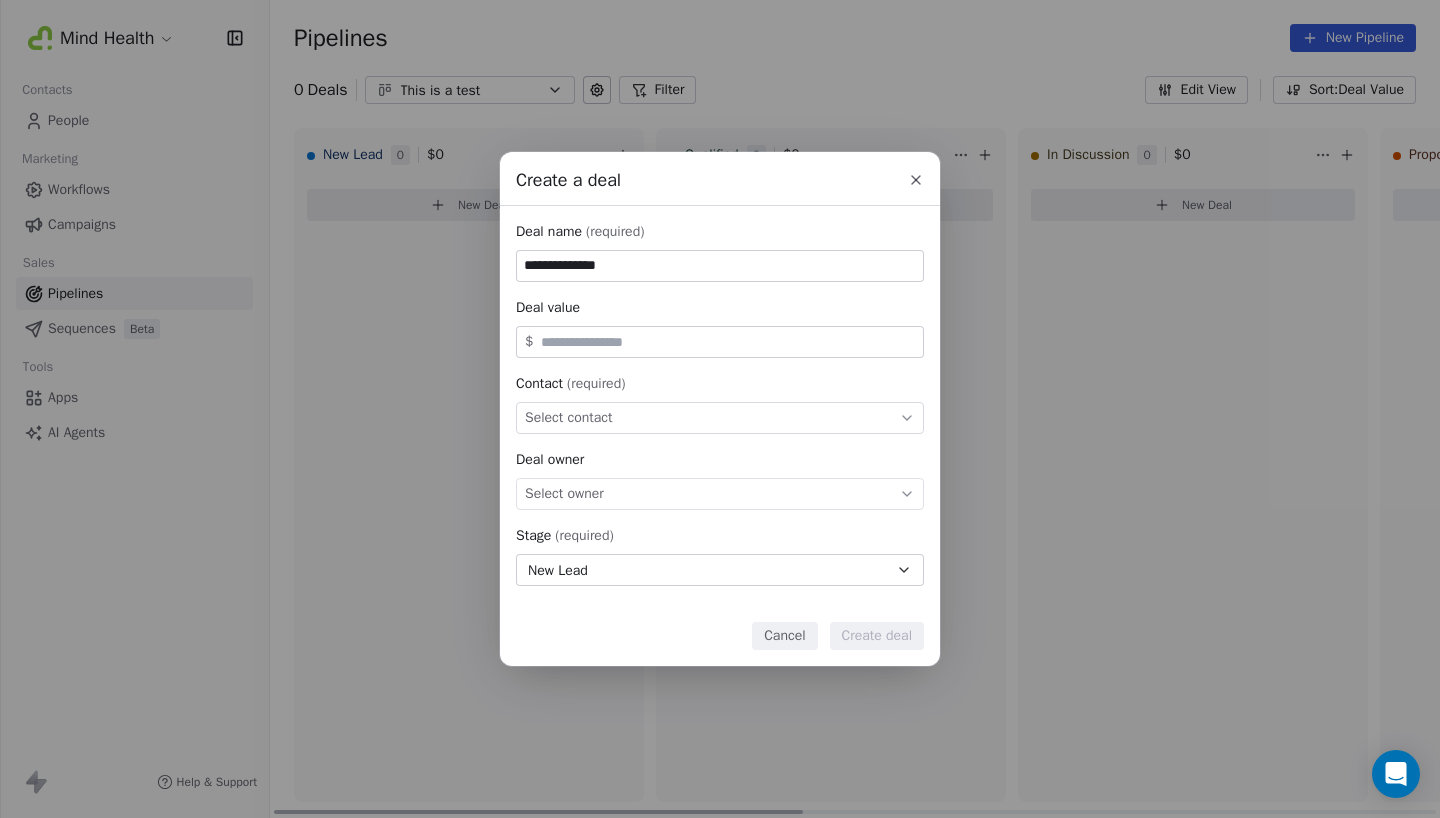 type on "**********" 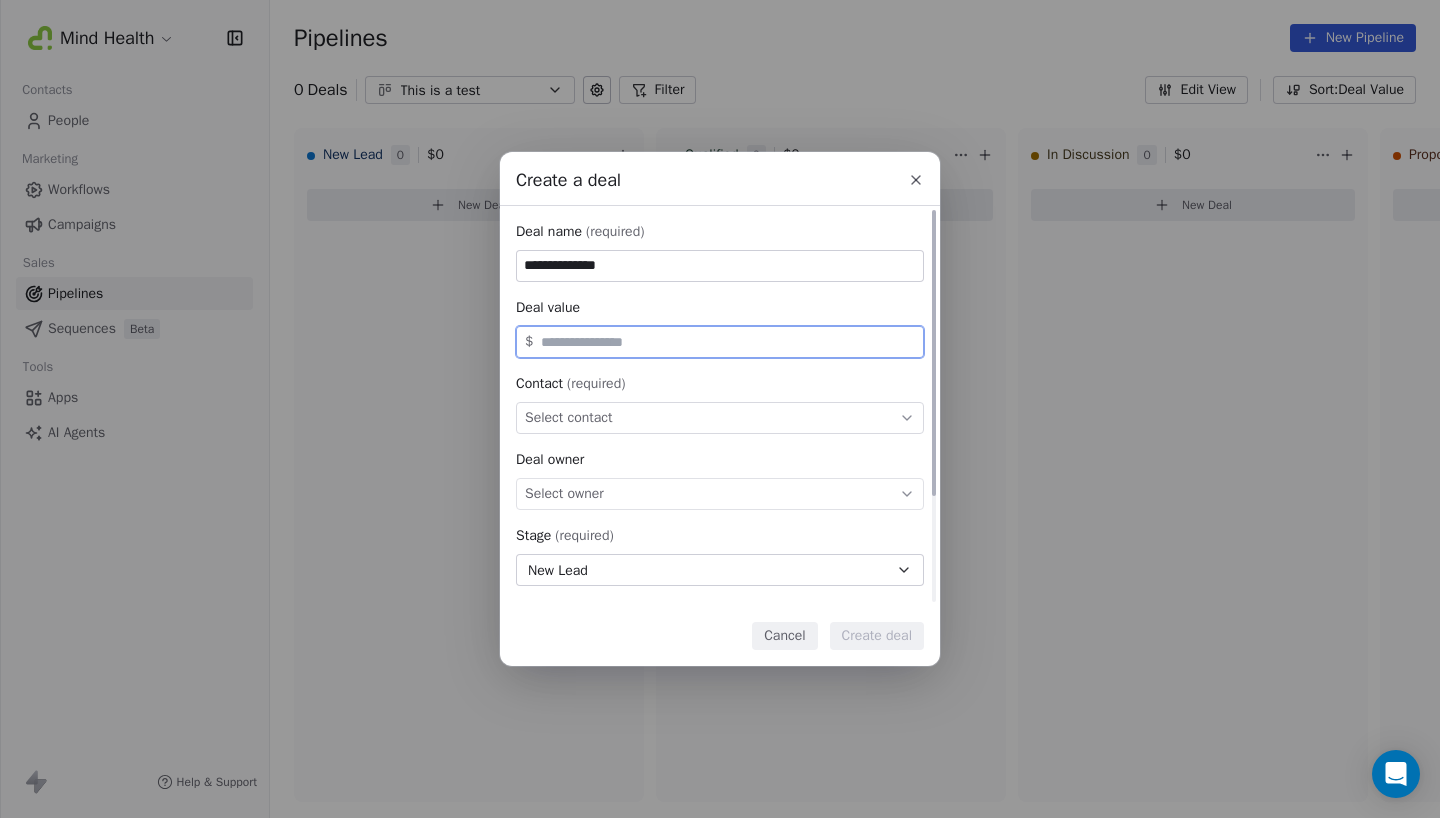 click on "Select contact" at bounding box center (720, 418) 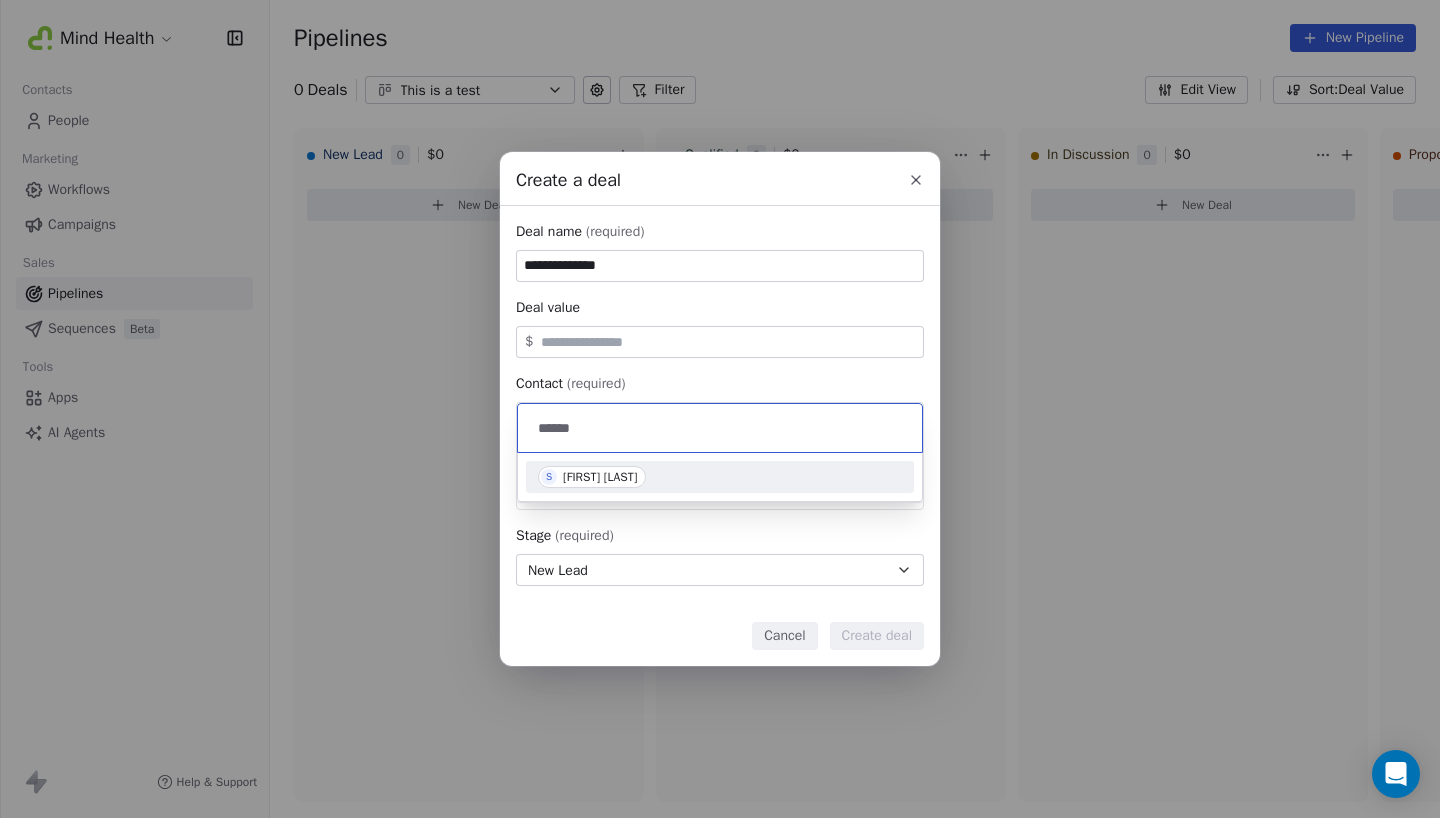type on "******" 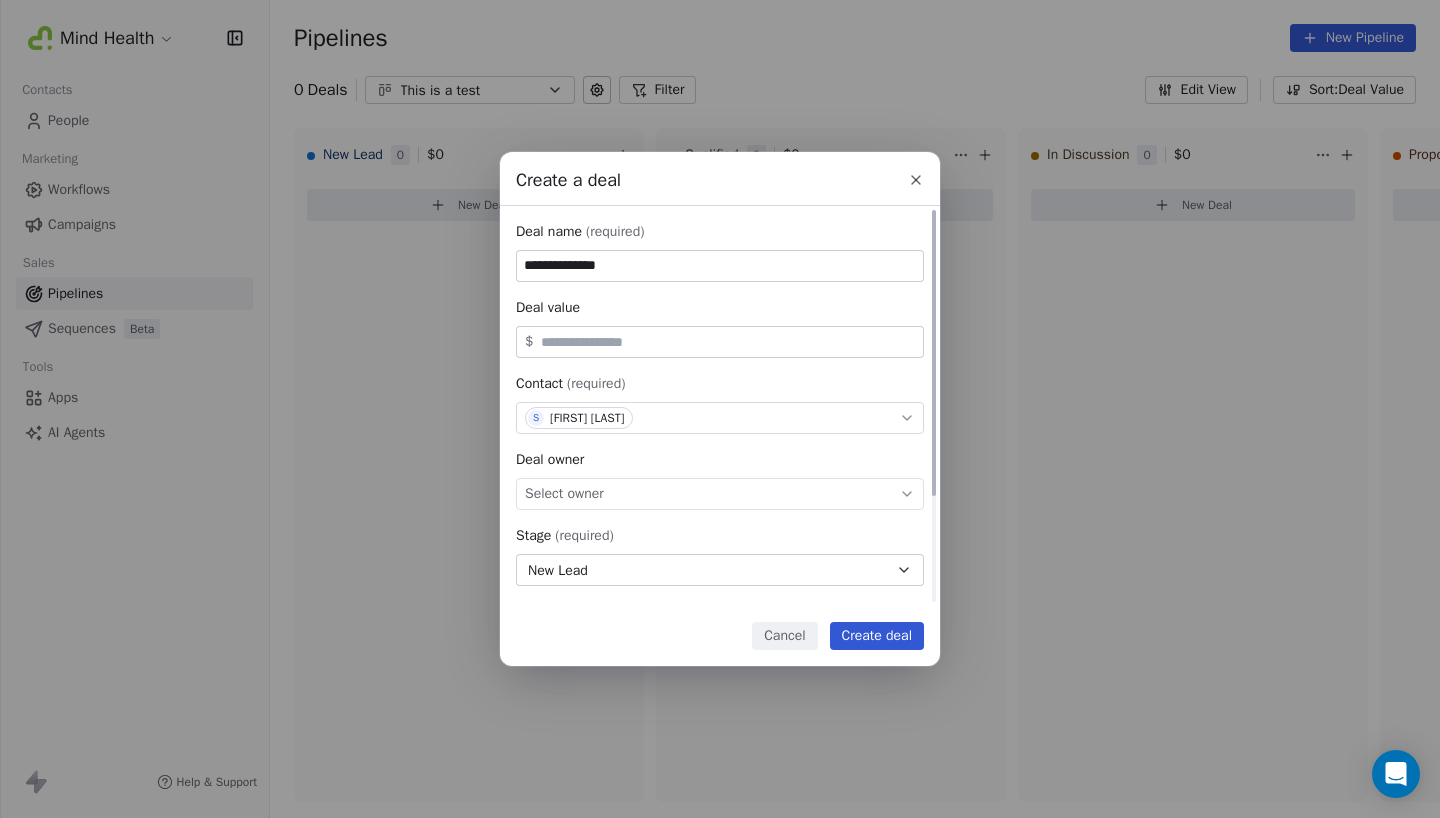click on "New Lead" at bounding box center (720, 570) 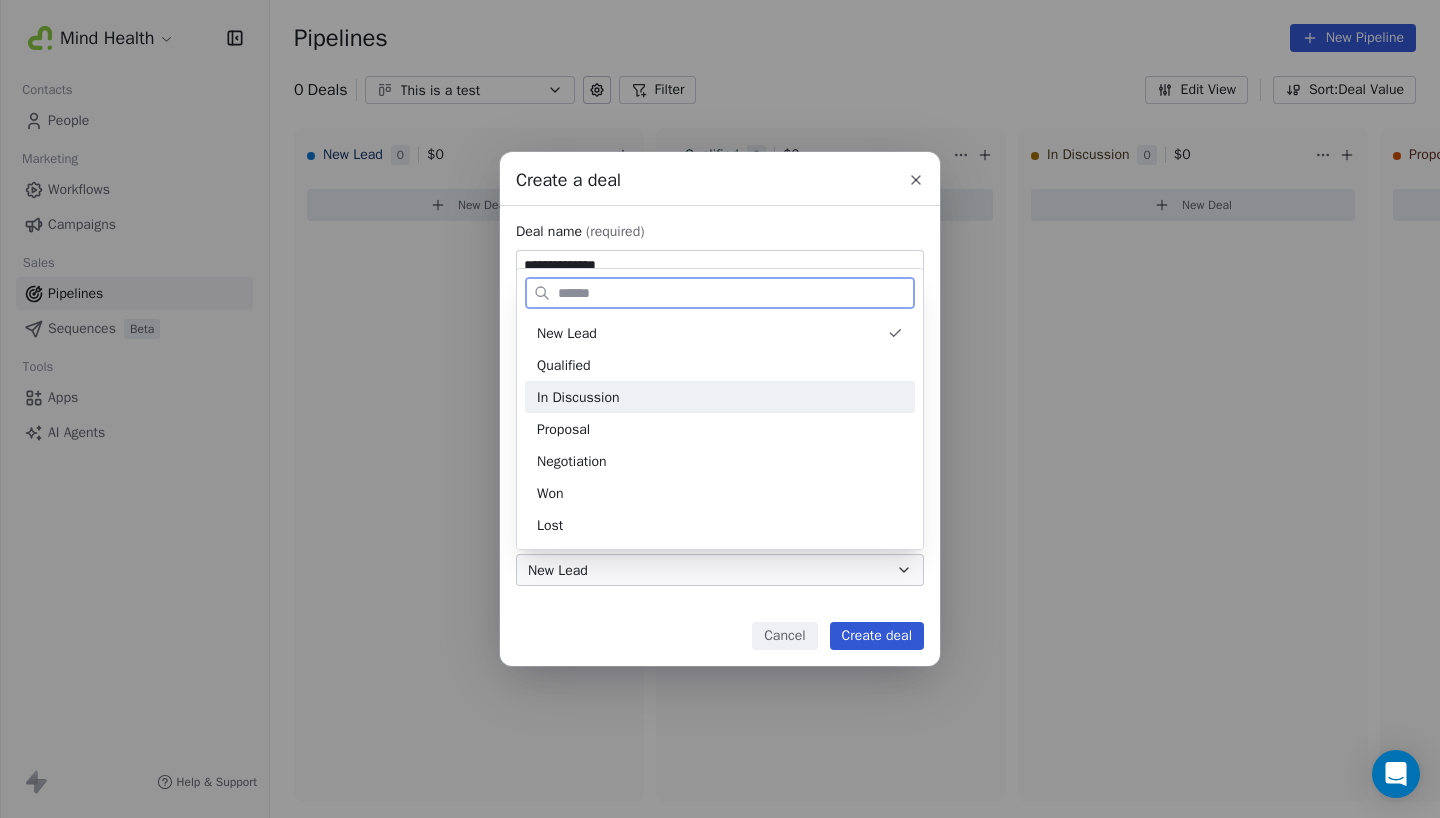 click on "In Discussion" at bounding box center [720, 397] 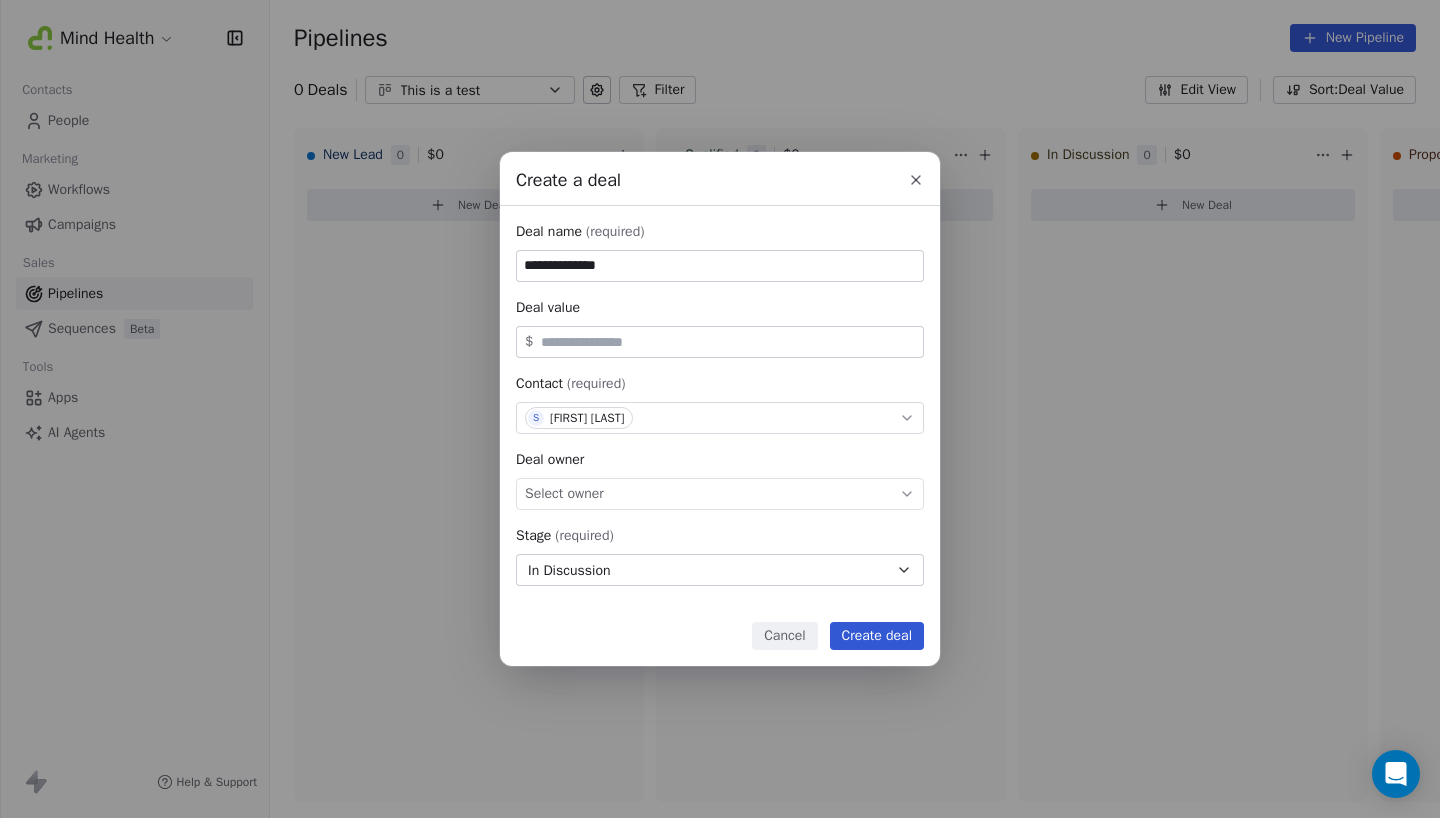 click on "Create deal" at bounding box center [877, 636] 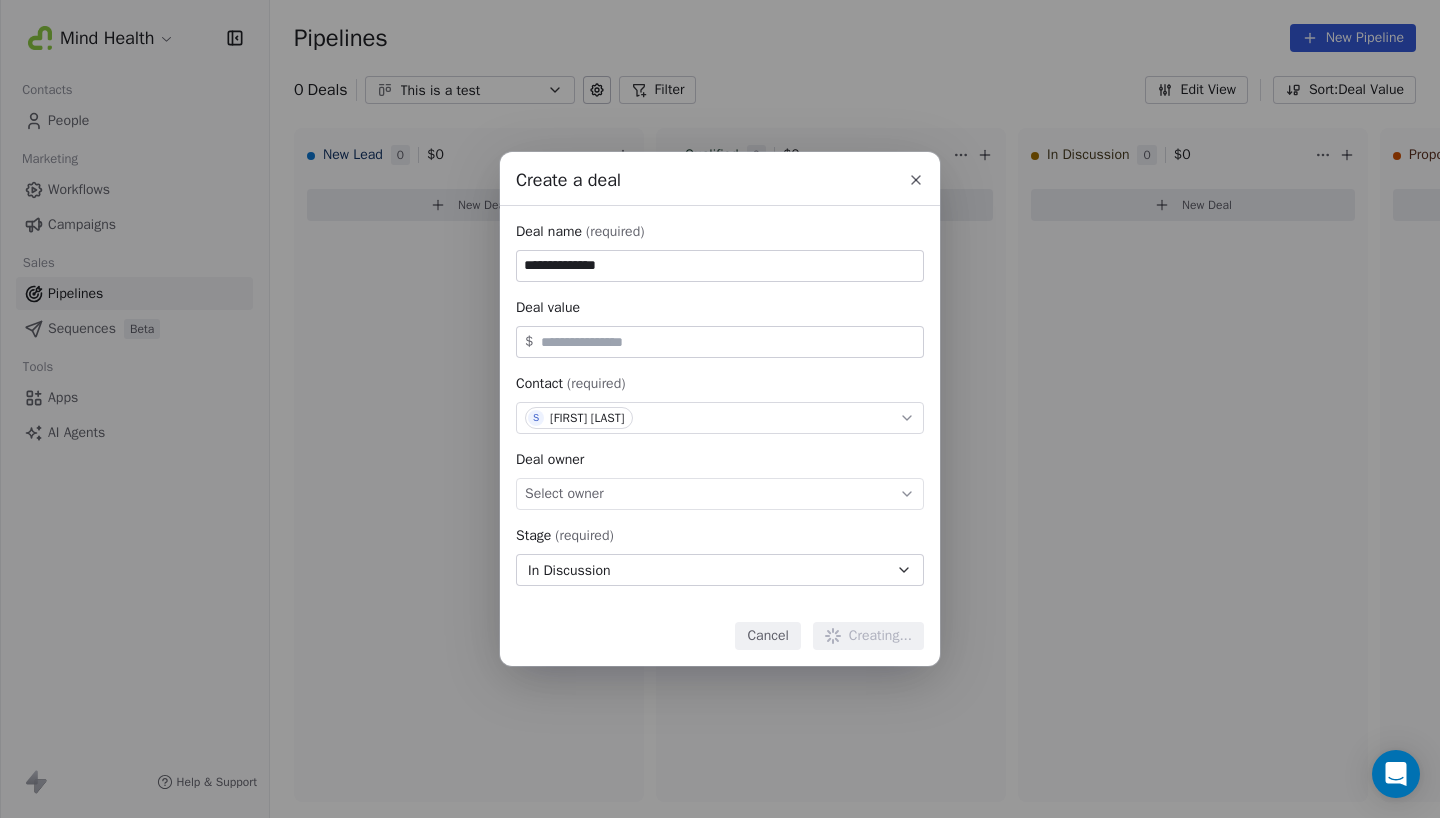 type 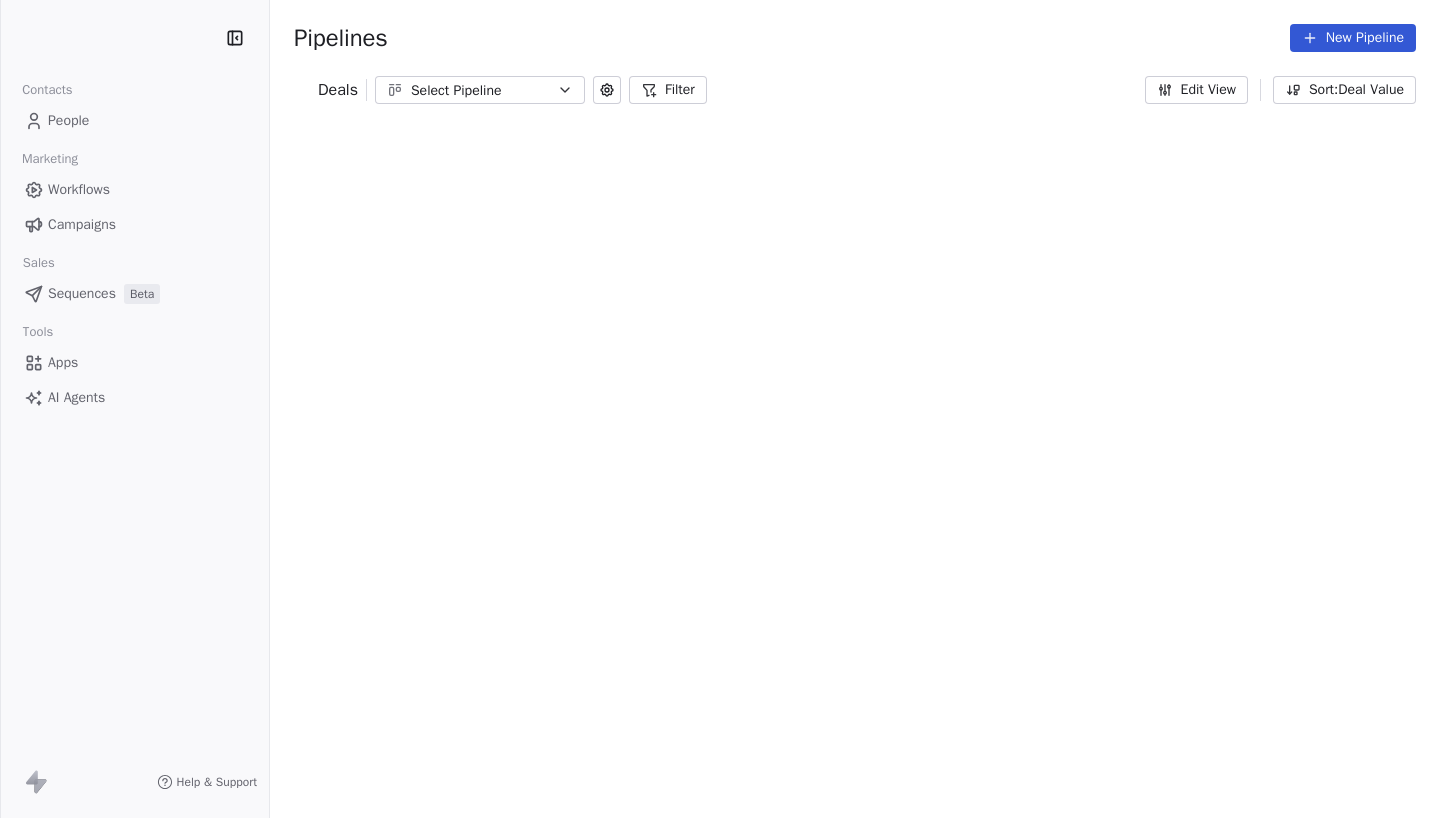 scroll, scrollTop: 0, scrollLeft: 0, axis: both 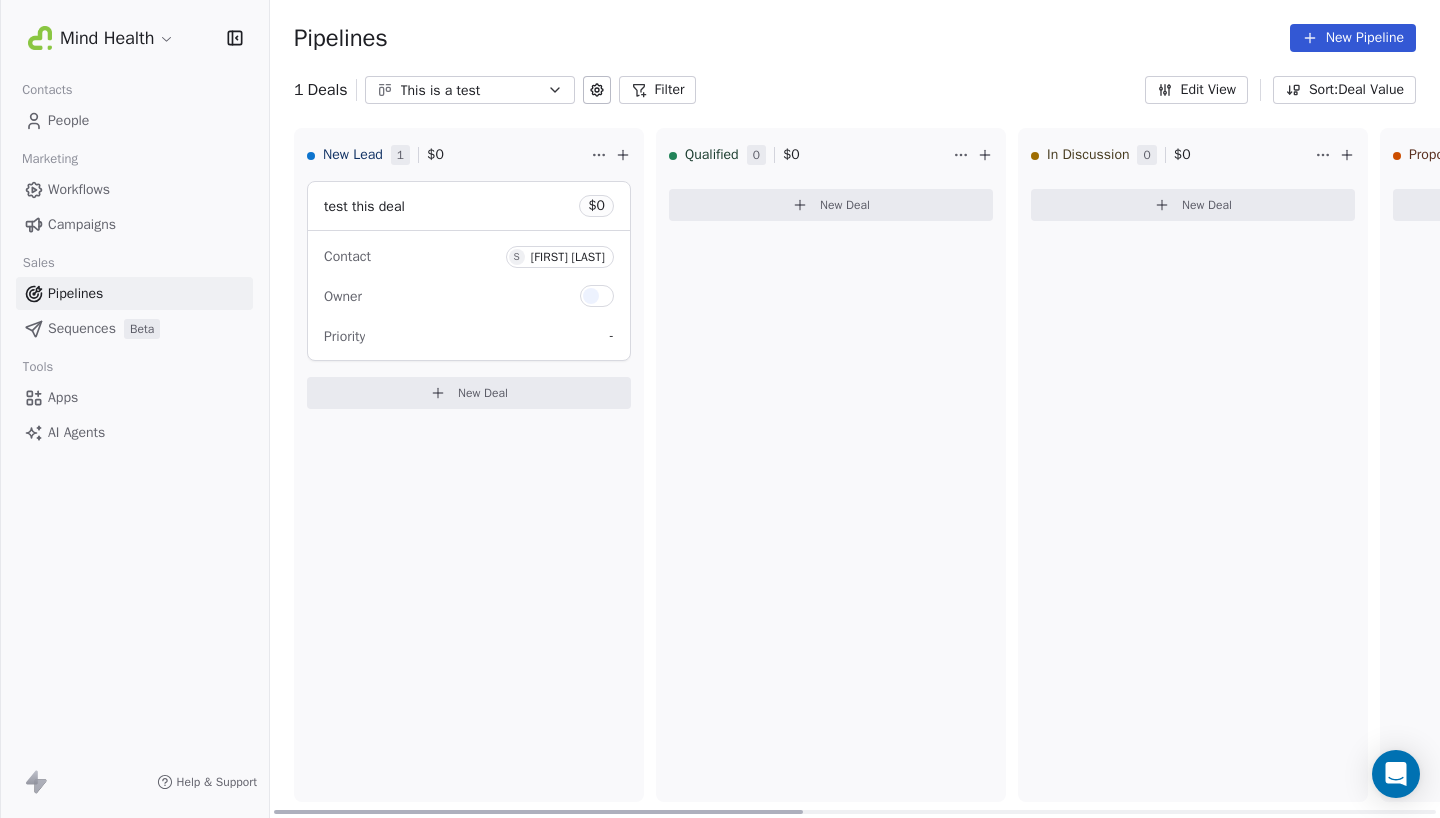 click at bounding box center [597, 296] 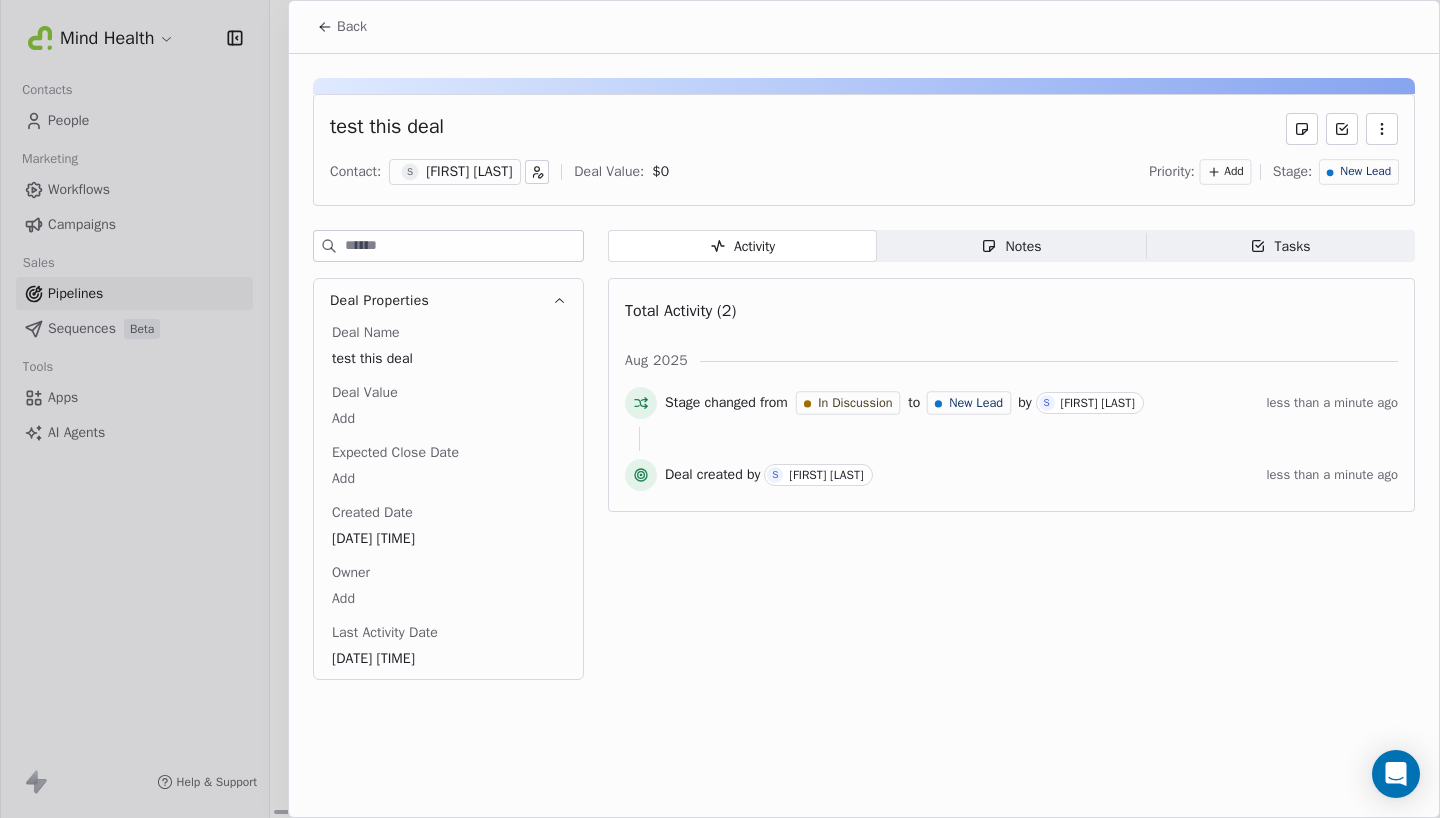 click on "[FIRST] [LAST]" at bounding box center [1098, 403] 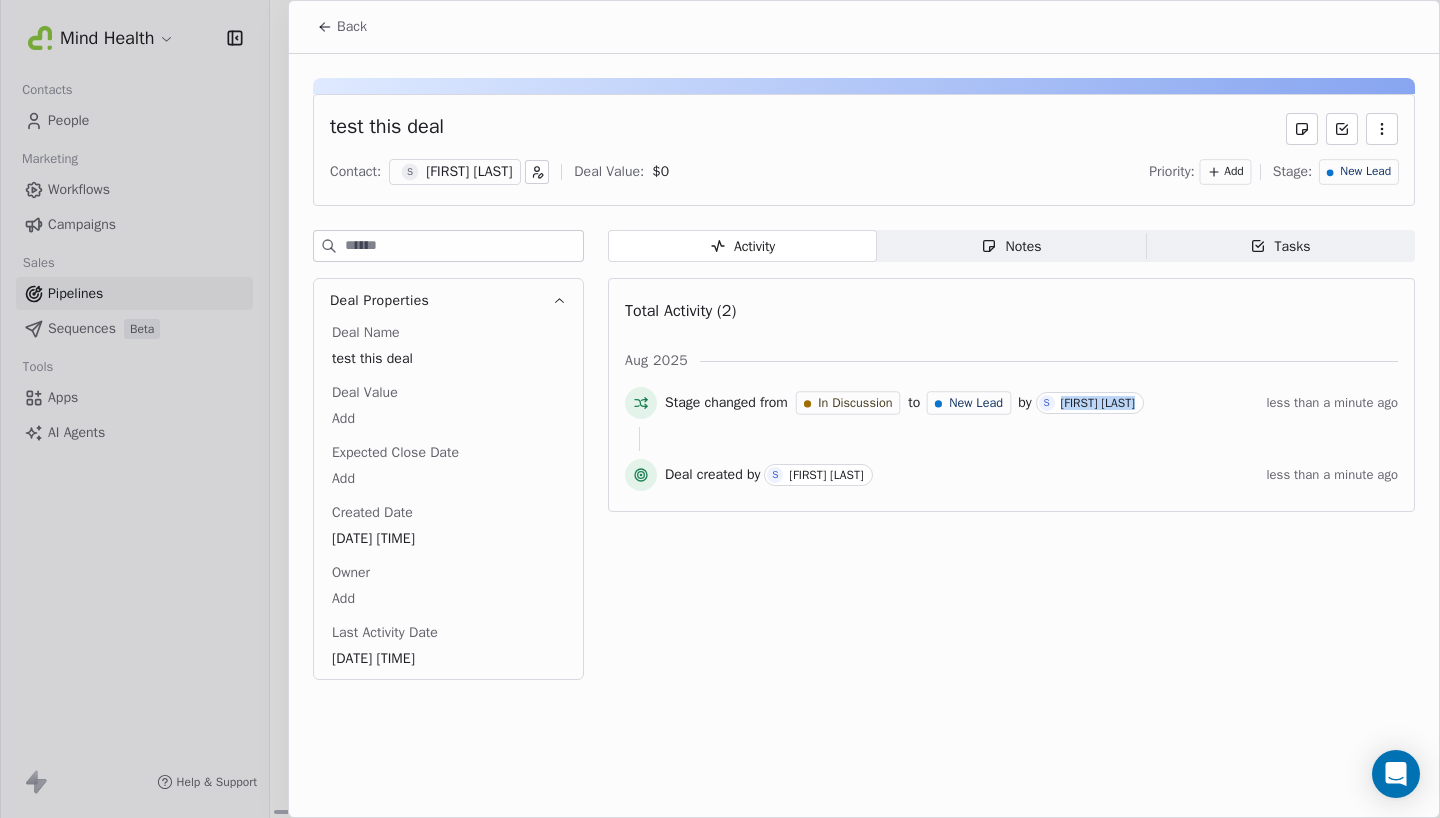 click on "[FIRST] [LAST]" at bounding box center (1098, 403) 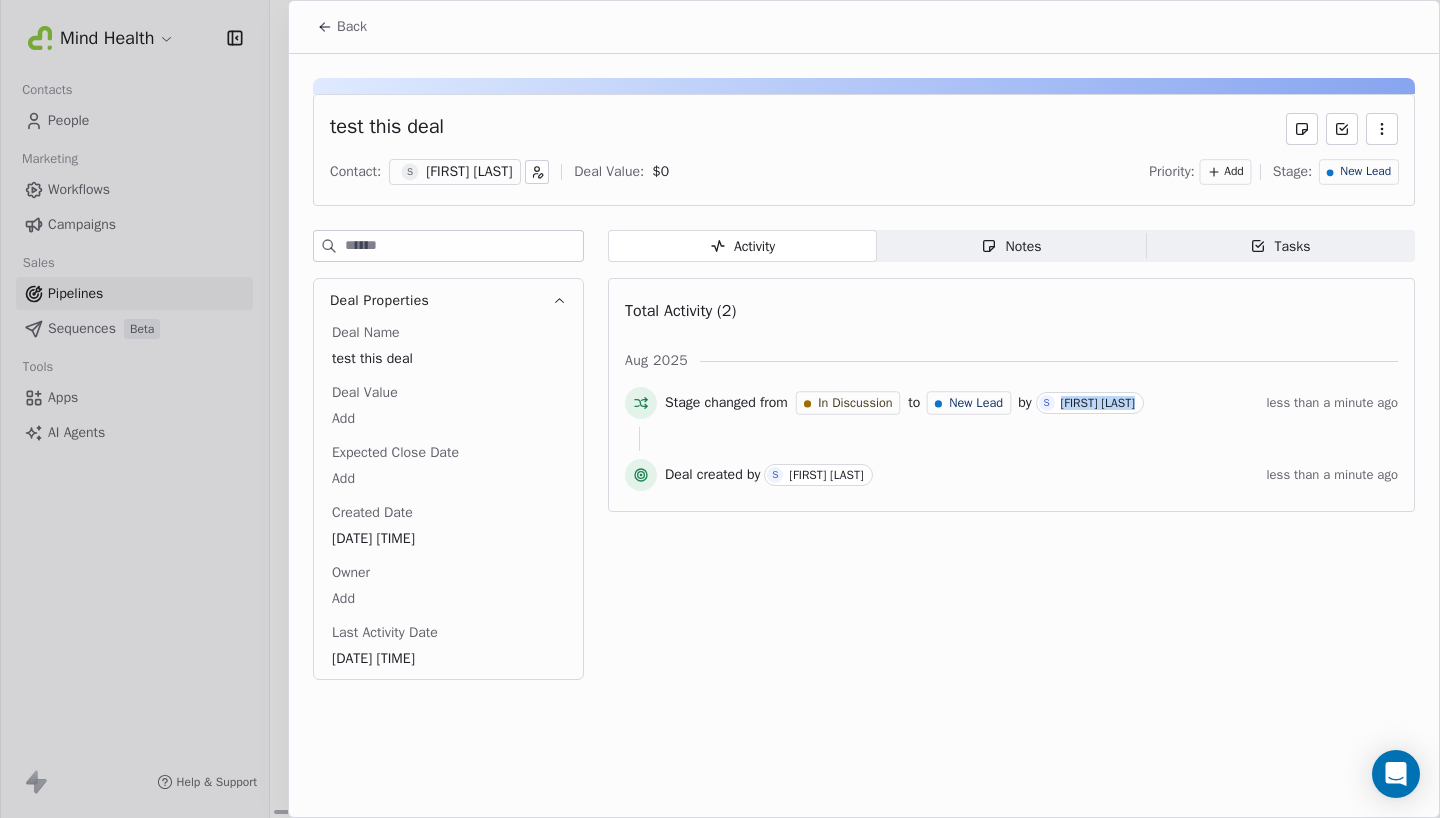 click on "Tasks" at bounding box center (1280, 246) 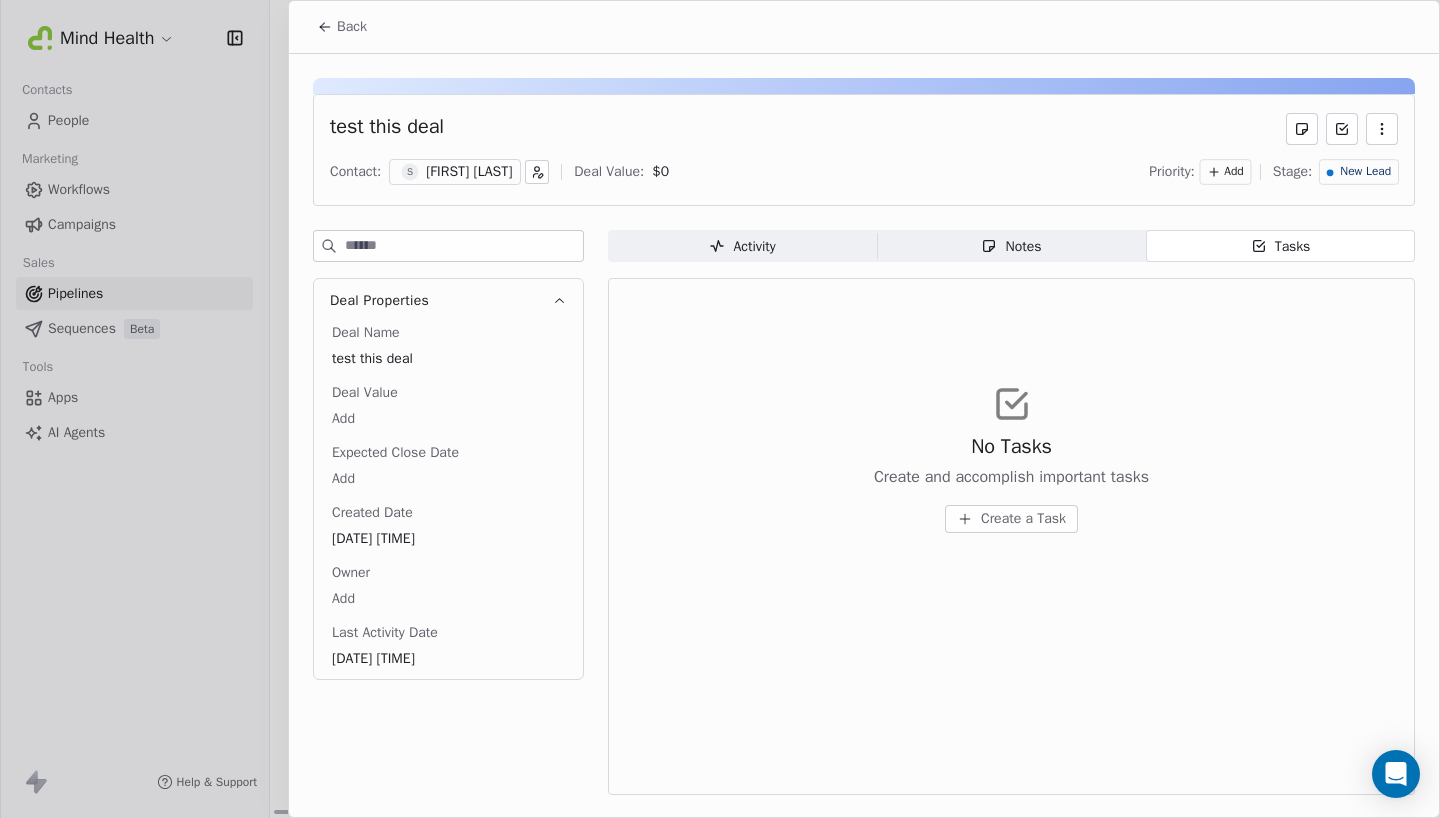 click on "Create a Task" at bounding box center (1023, 519) 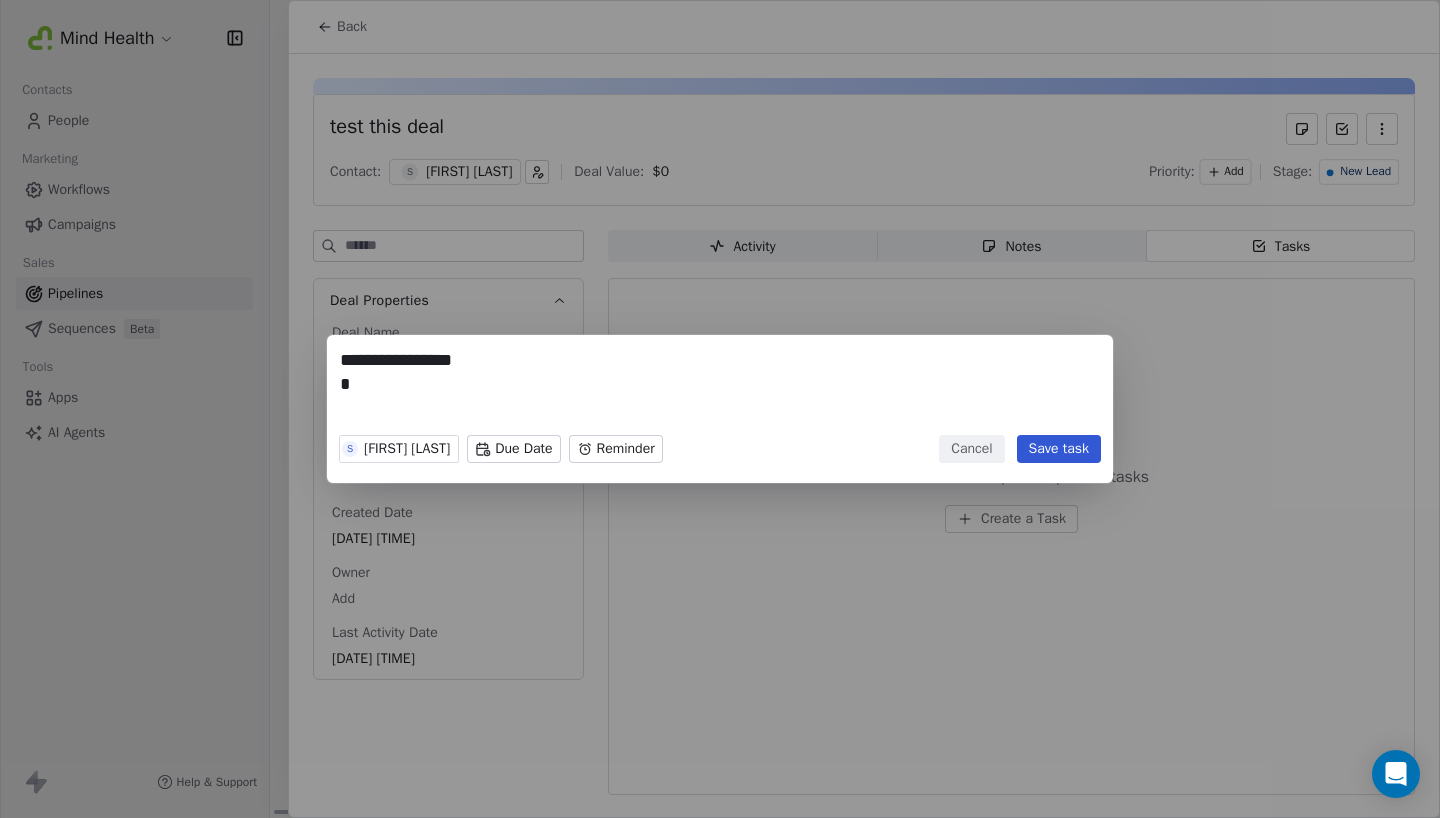type on "**********" 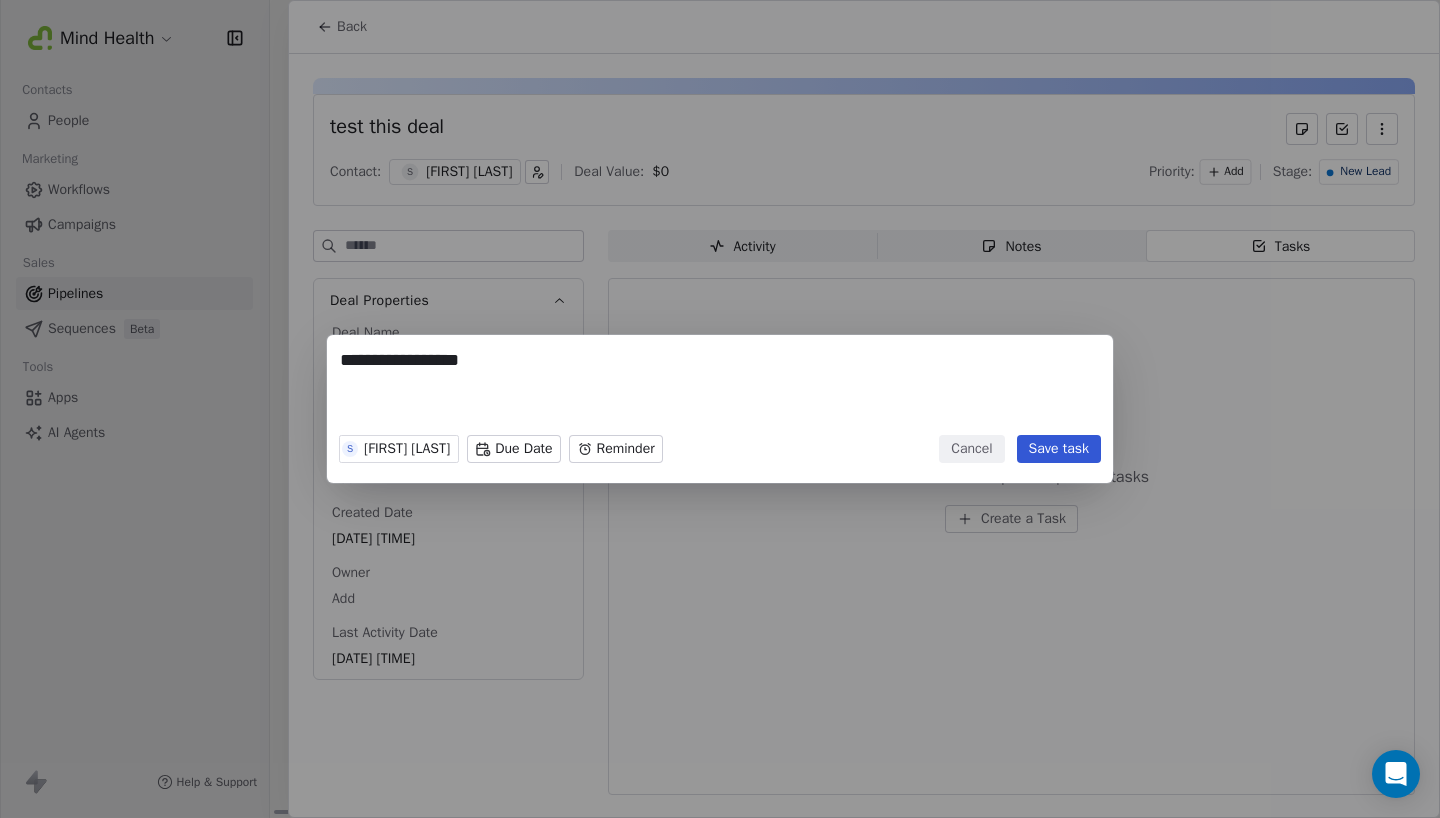 click on "Save task" at bounding box center [1059, 449] 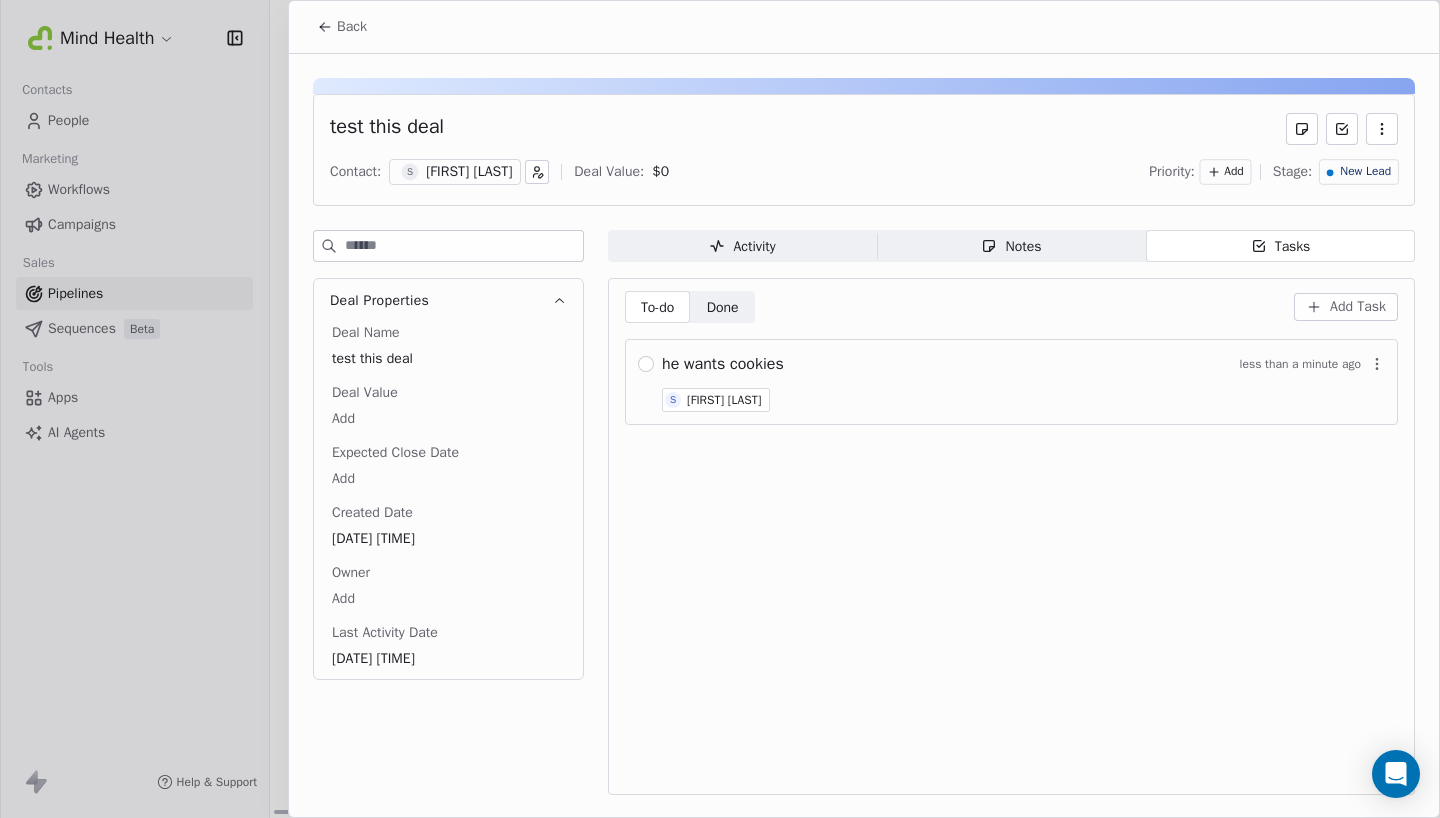 click at bounding box center [720, 409] 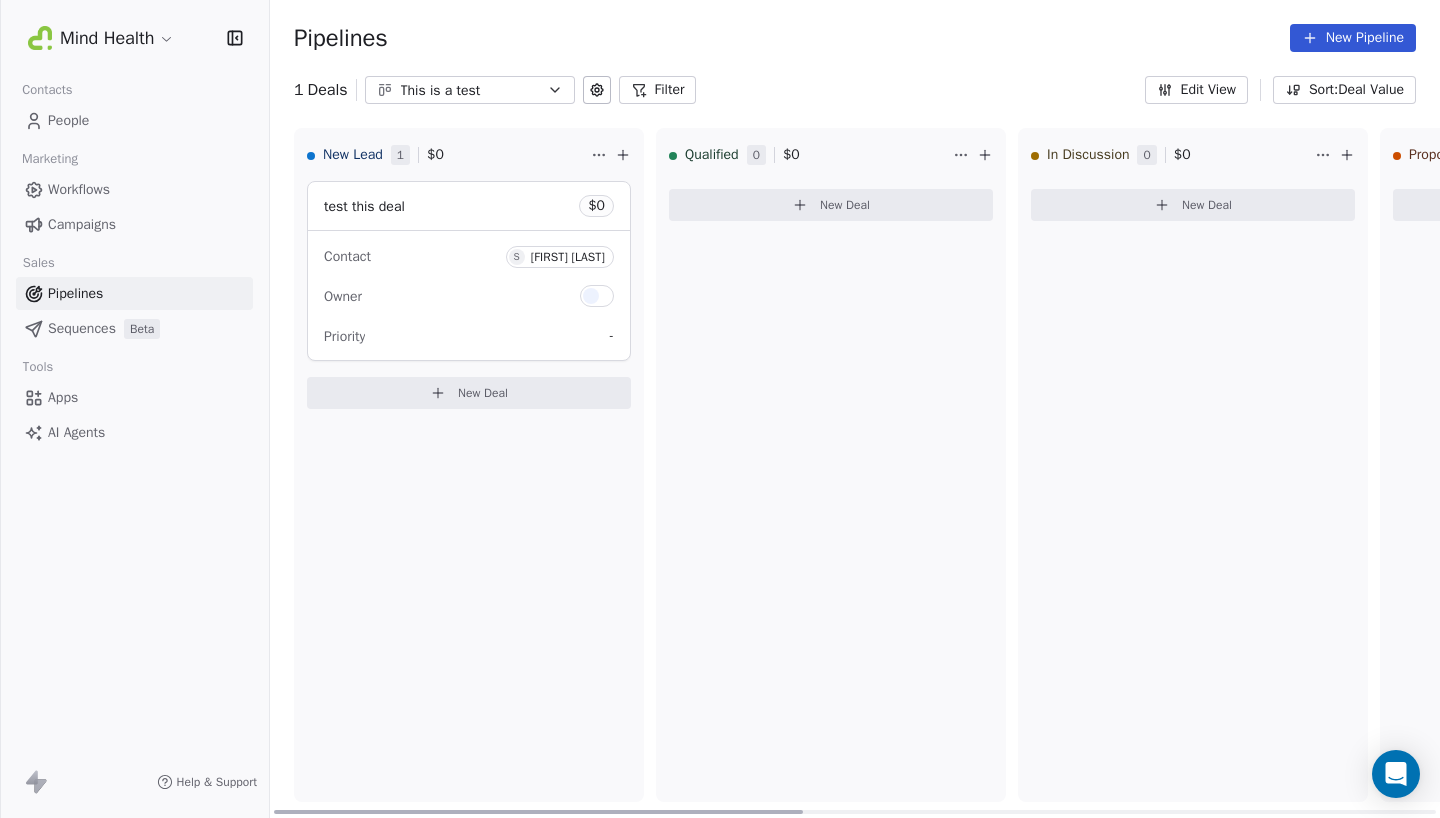 click on "People" at bounding box center [68, 120] 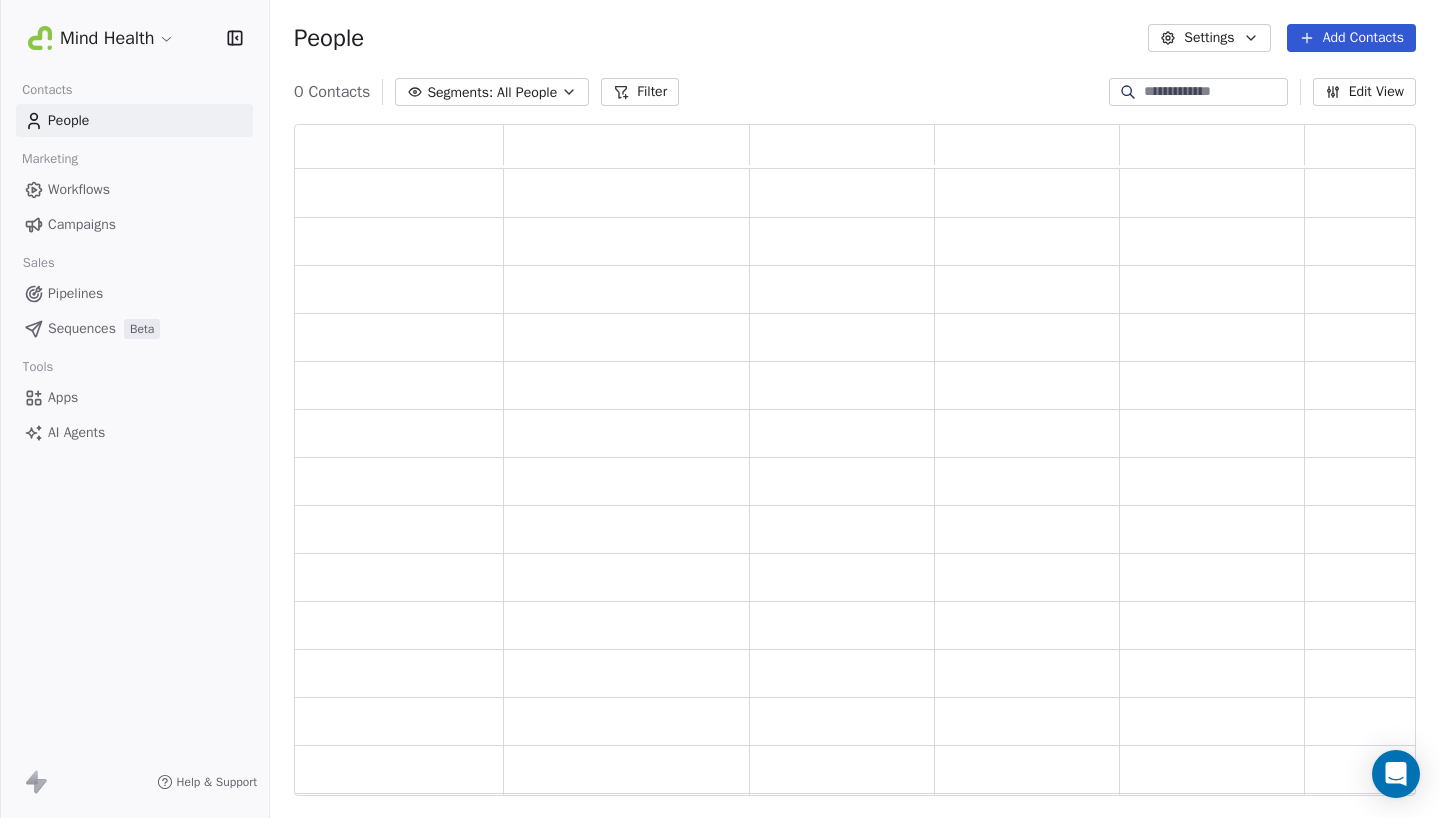 scroll, scrollTop: 1, scrollLeft: 1, axis: both 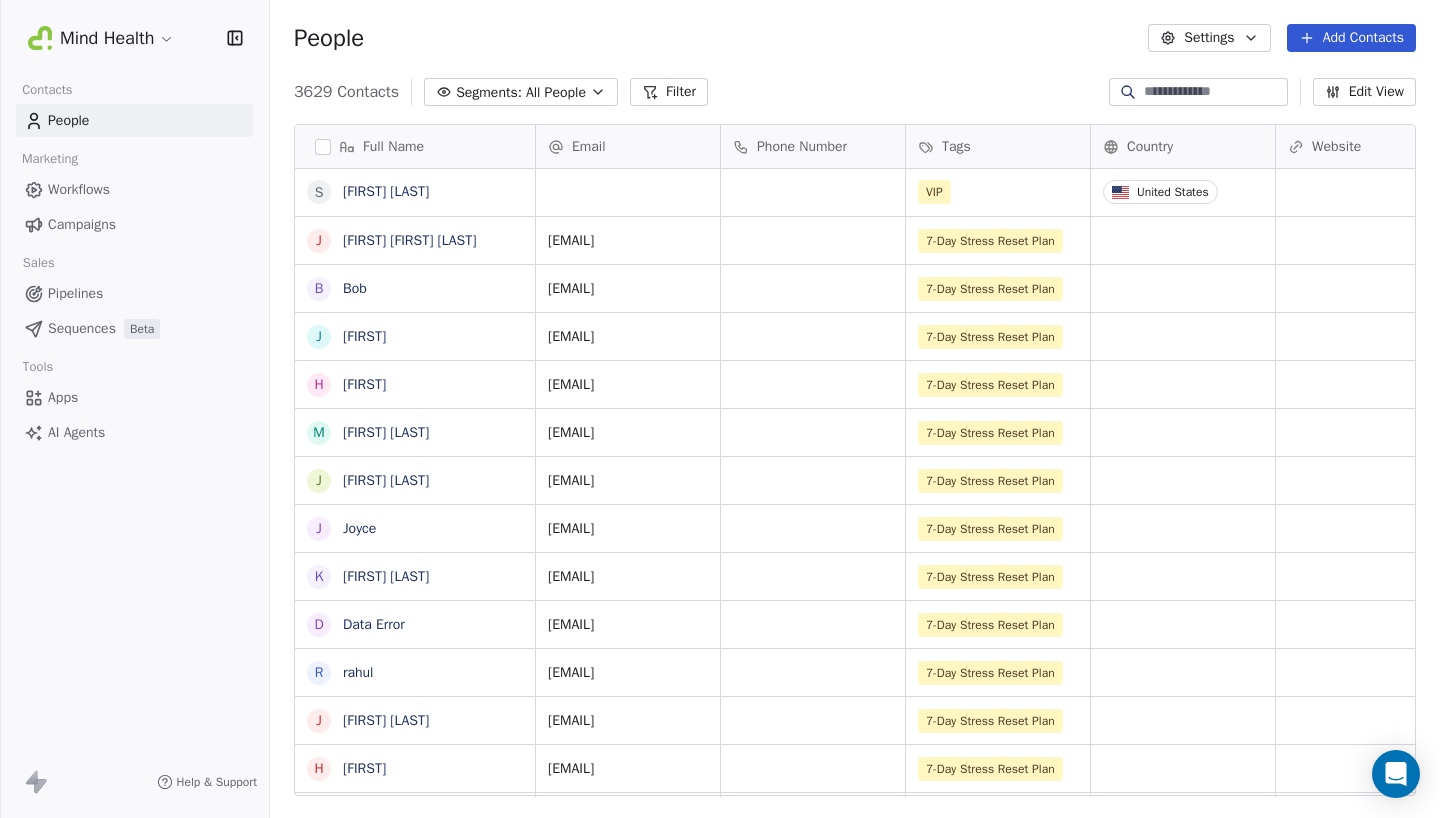 click on "Pipelines" at bounding box center [75, 293] 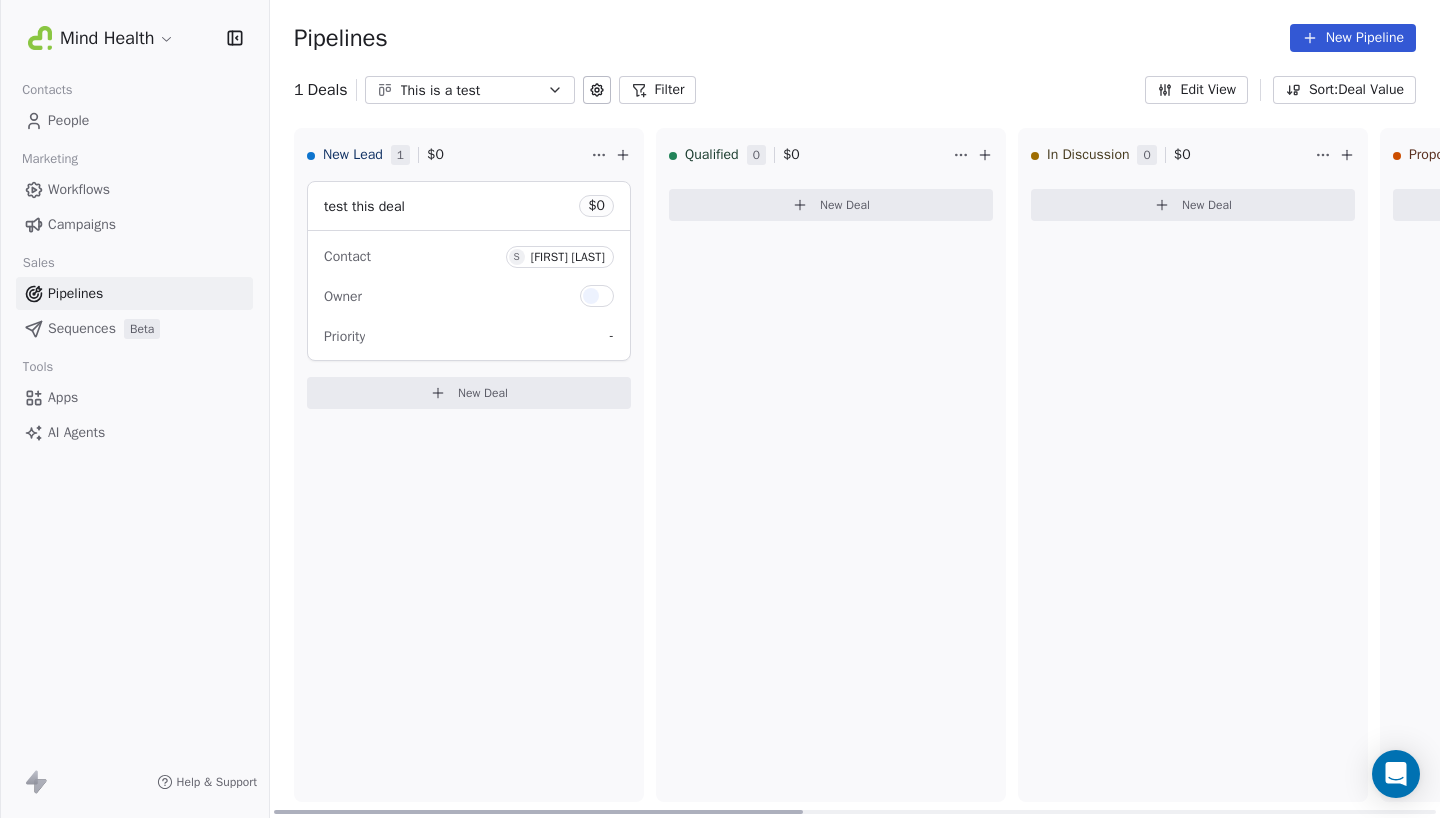 scroll, scrollTop: 0, scrollLeft: 0, axis: both 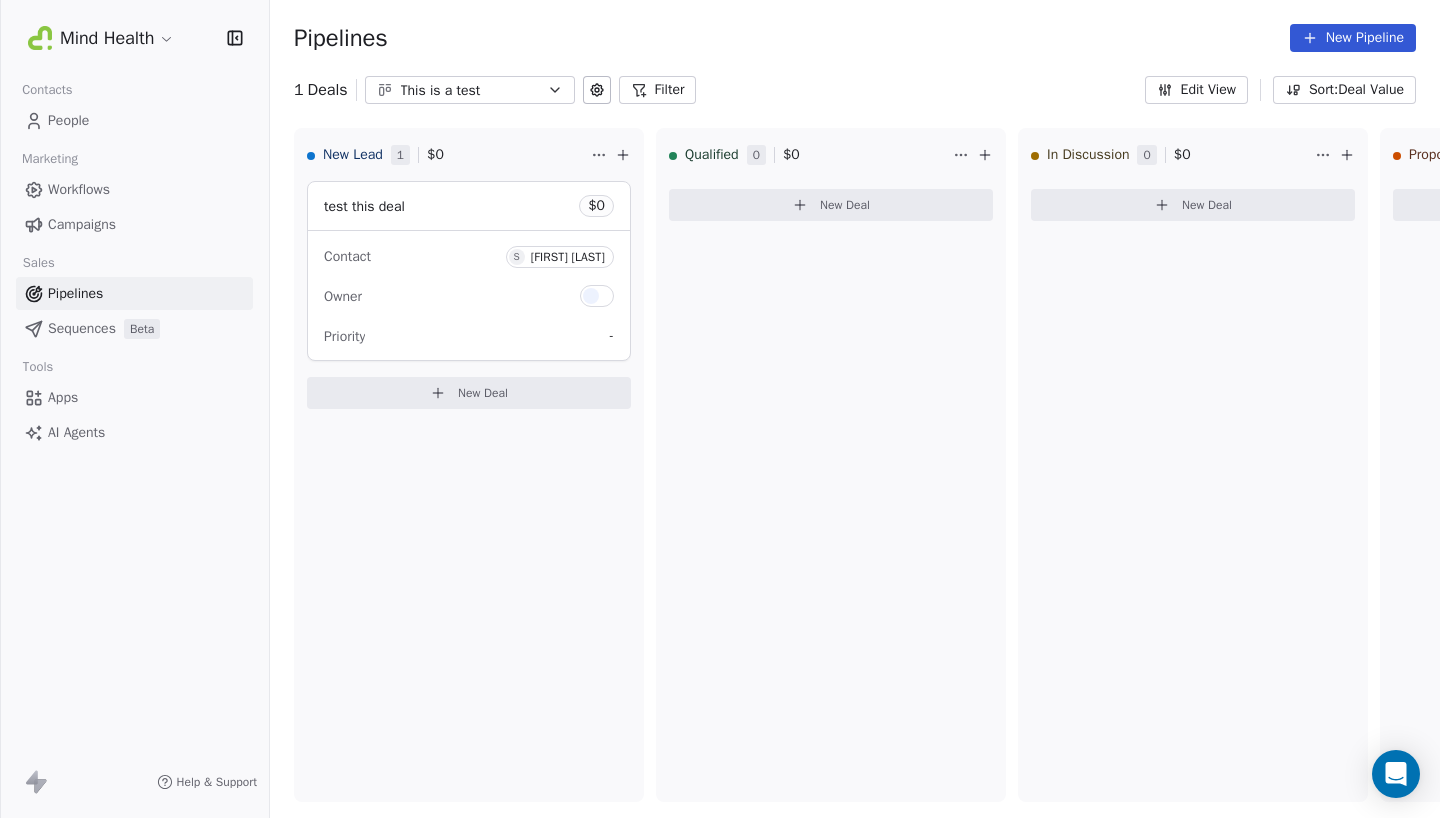 click on "Edit View" at bounding box center (1196, 90) 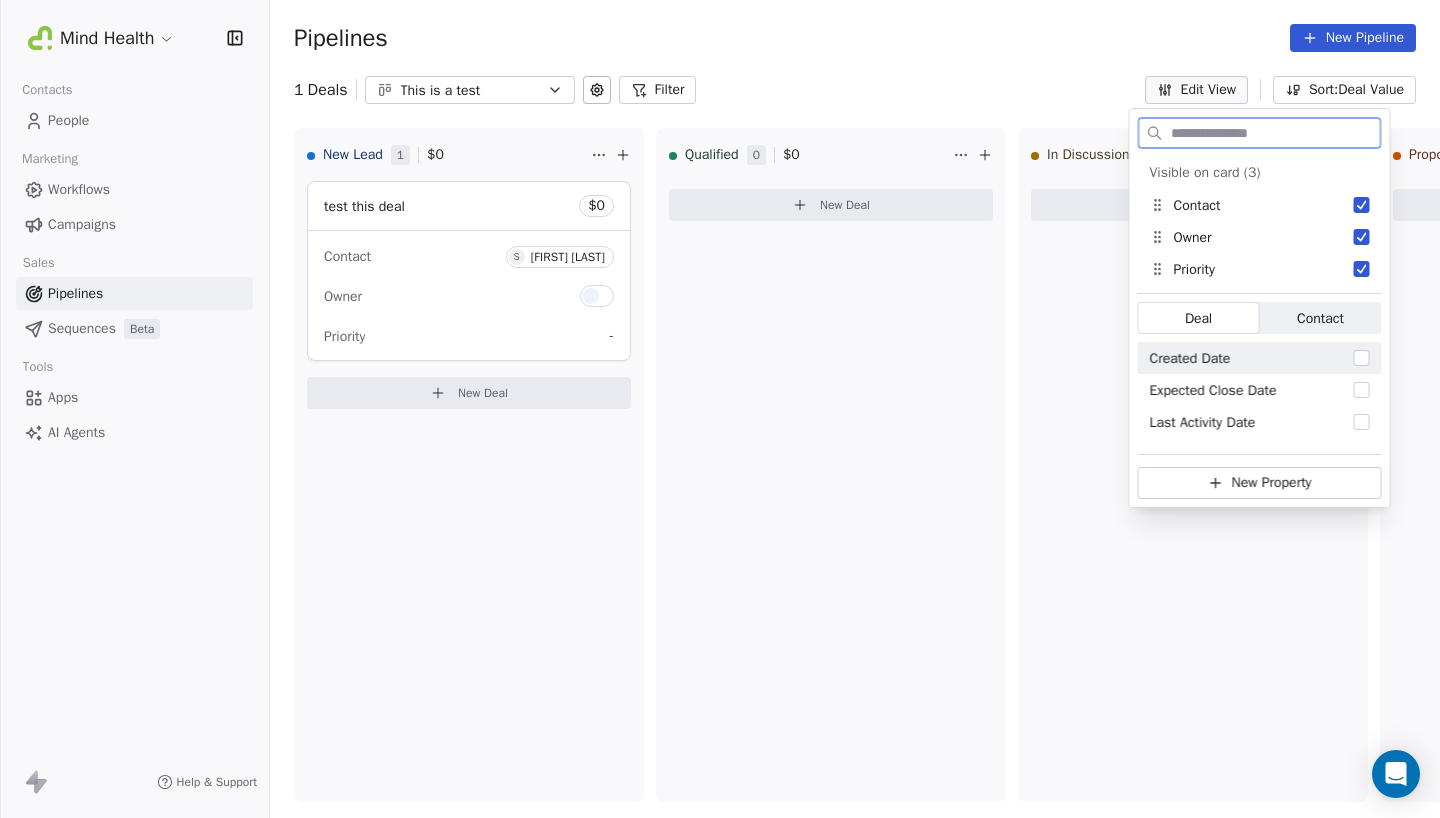 click on "Contact" at bounding box center [1320, 318] 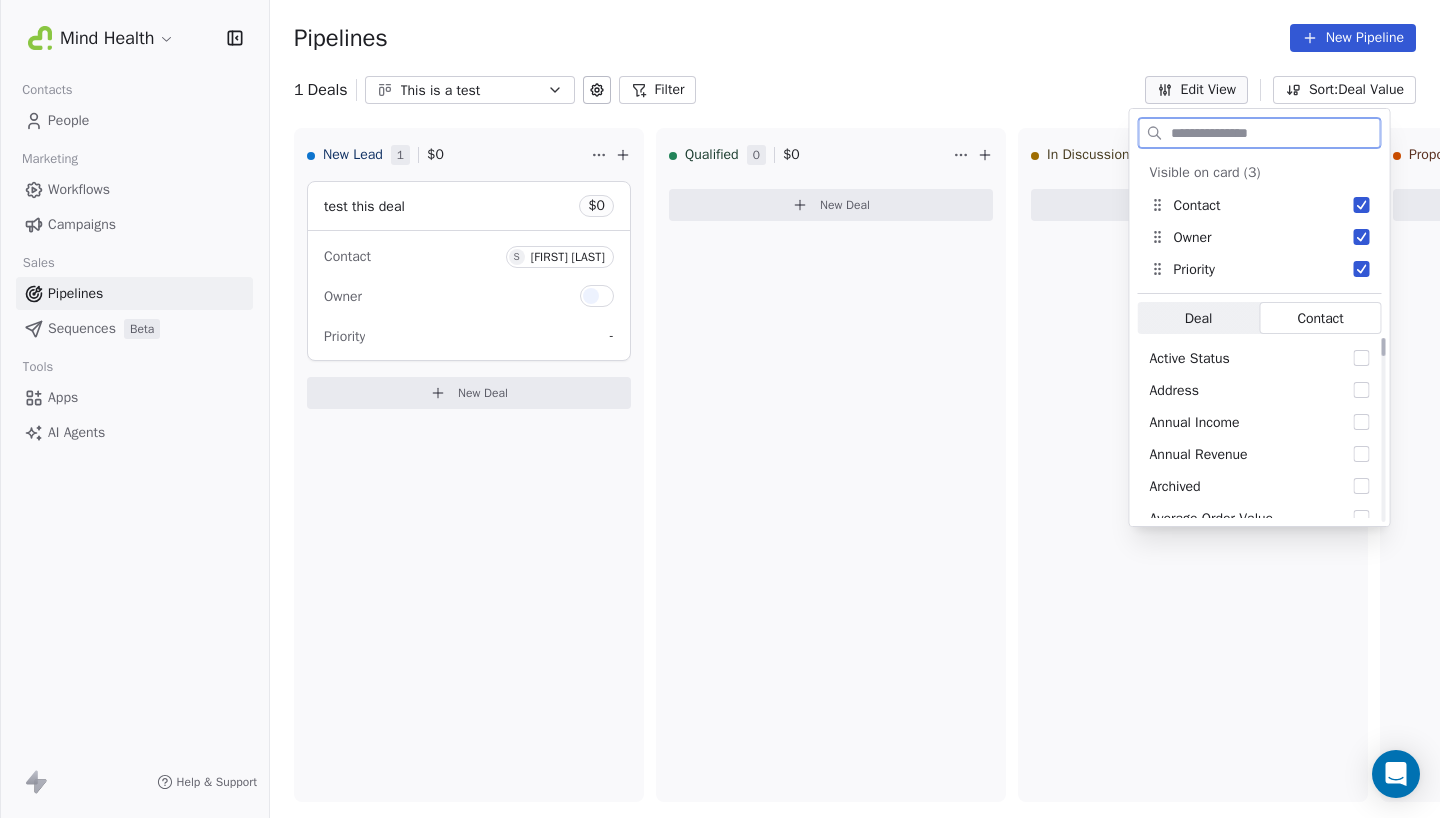 scroll, scrollTop: 0, scrollLeft: 0, axis: both 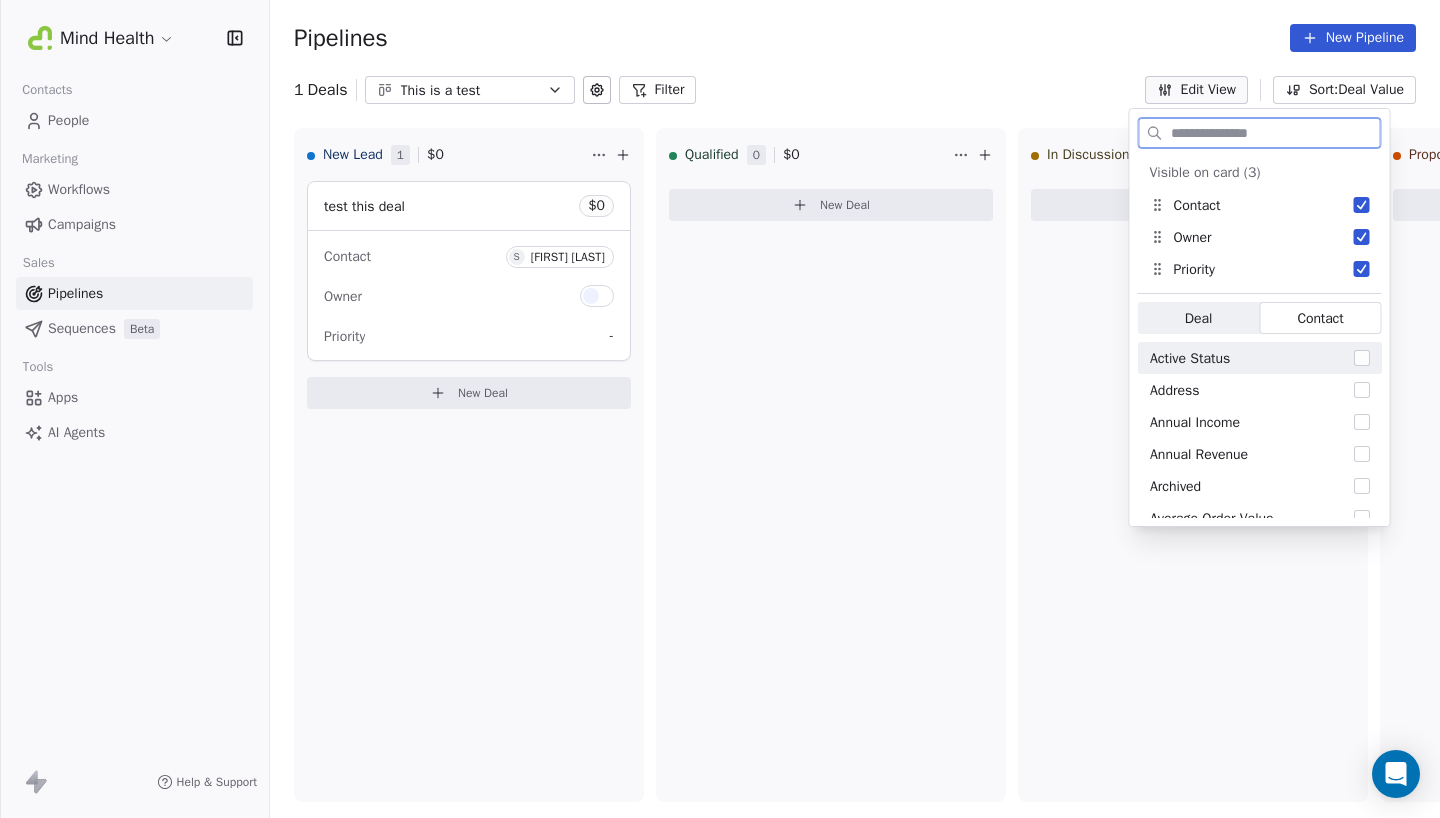 click on "Deal" at bounding box center (1199, 318) 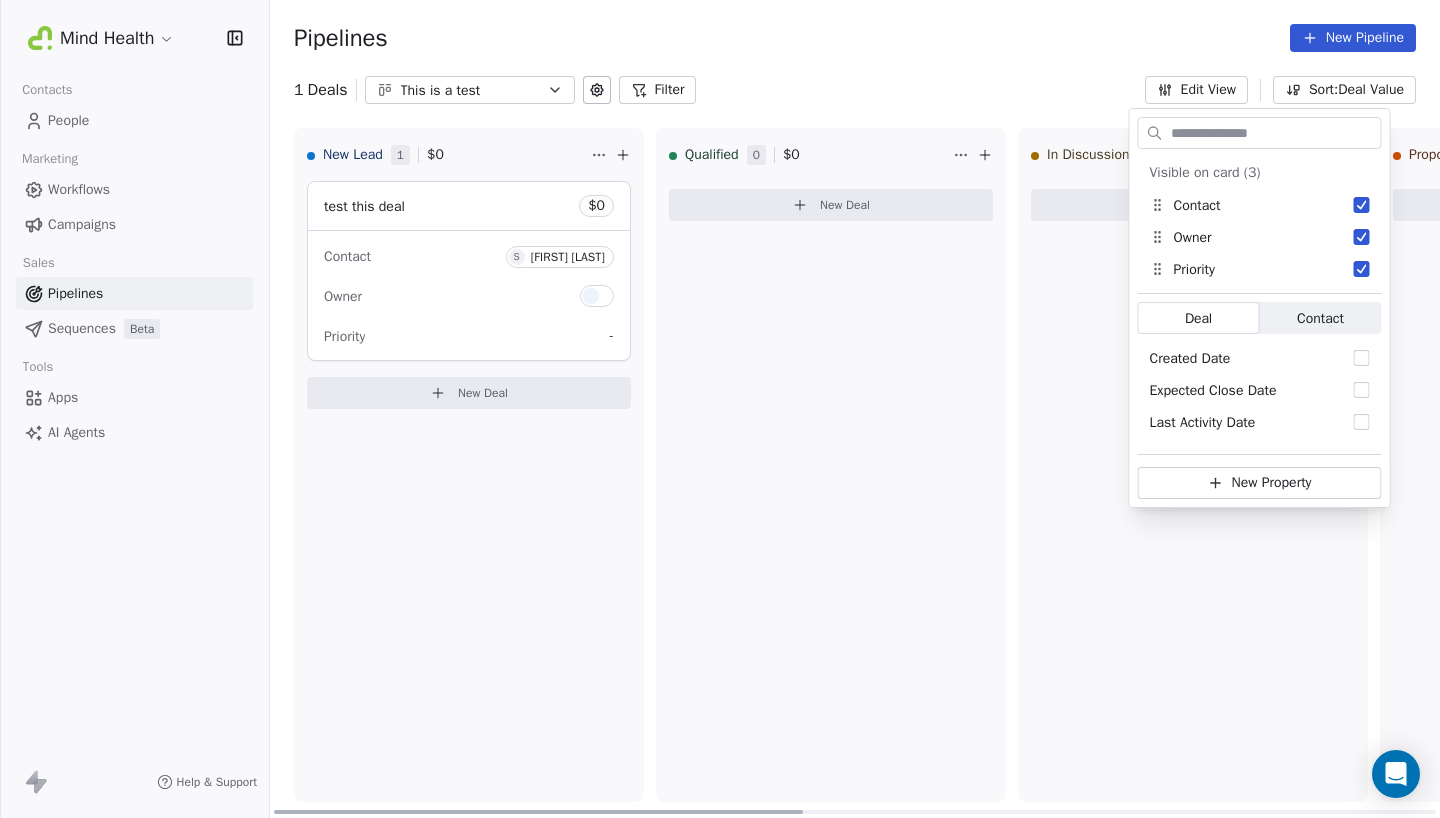 click on "Contact S [FIRST] [LAST] Owner Priority -" at bounding box center (469, 465) 